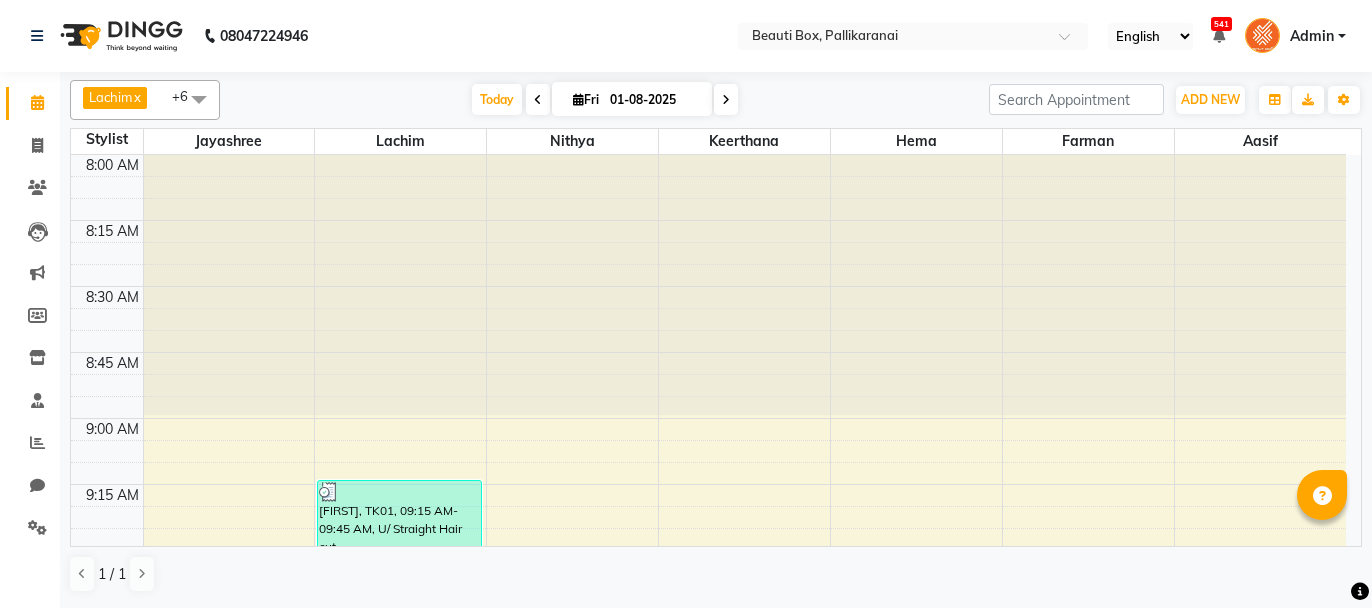 scroll, scrollTop: 0, scrollLeft: 0, axis: both 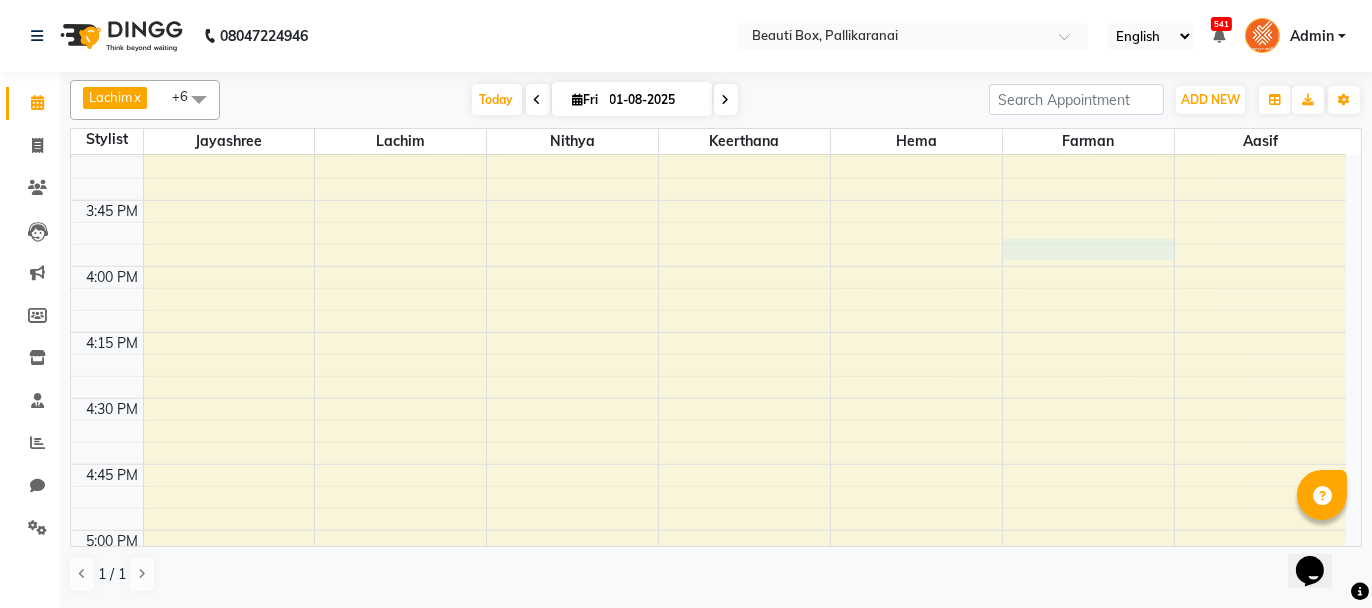 click on "Bindha, TK01, 09:15 AM-09:45 AM, U/ Straight Hair cut      Sidharth, TK05, 10:30 AM-11:45 AM, MP2,Extra Service      Loshy, TK06, 01:45 PM-02:15 PM, Men Fading Haircut      Vinotha, TK04, 12:30 PM-01:30 PM, WP5     Ram, TK02, 10:00 AM-11:00 AM, MP2     Suman, TK03, 12:15 PM-12:45 PM, Men Fading Haircut" at bounding box center [708, 2] 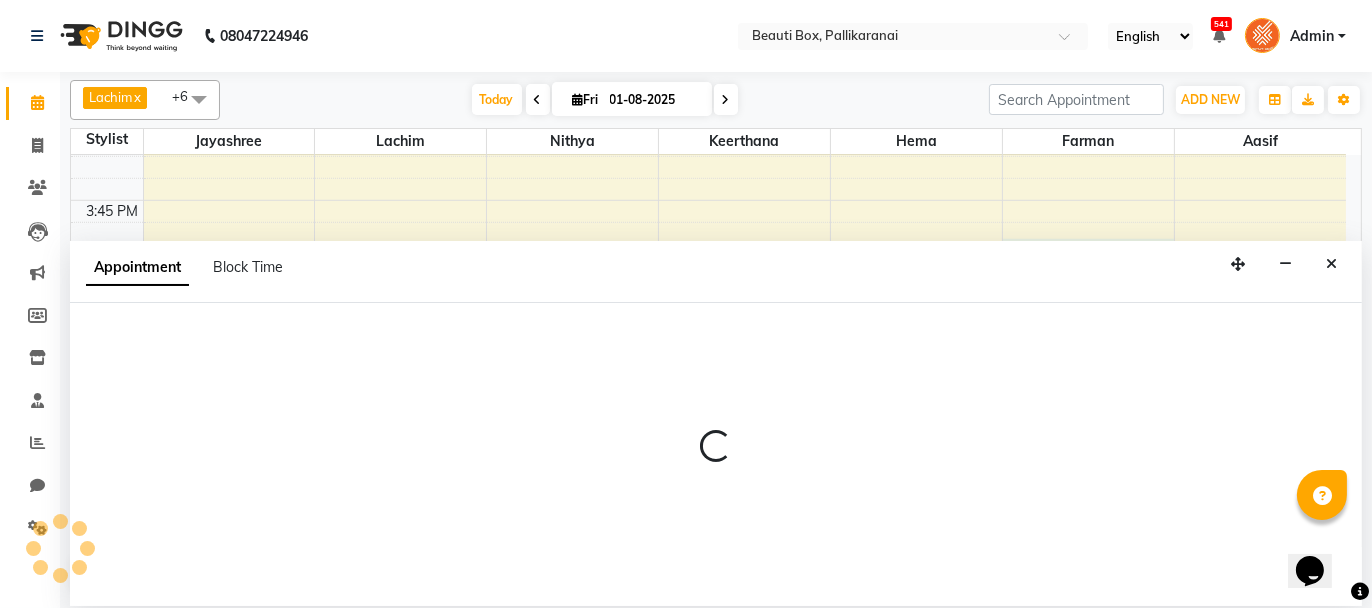 select on "86603" 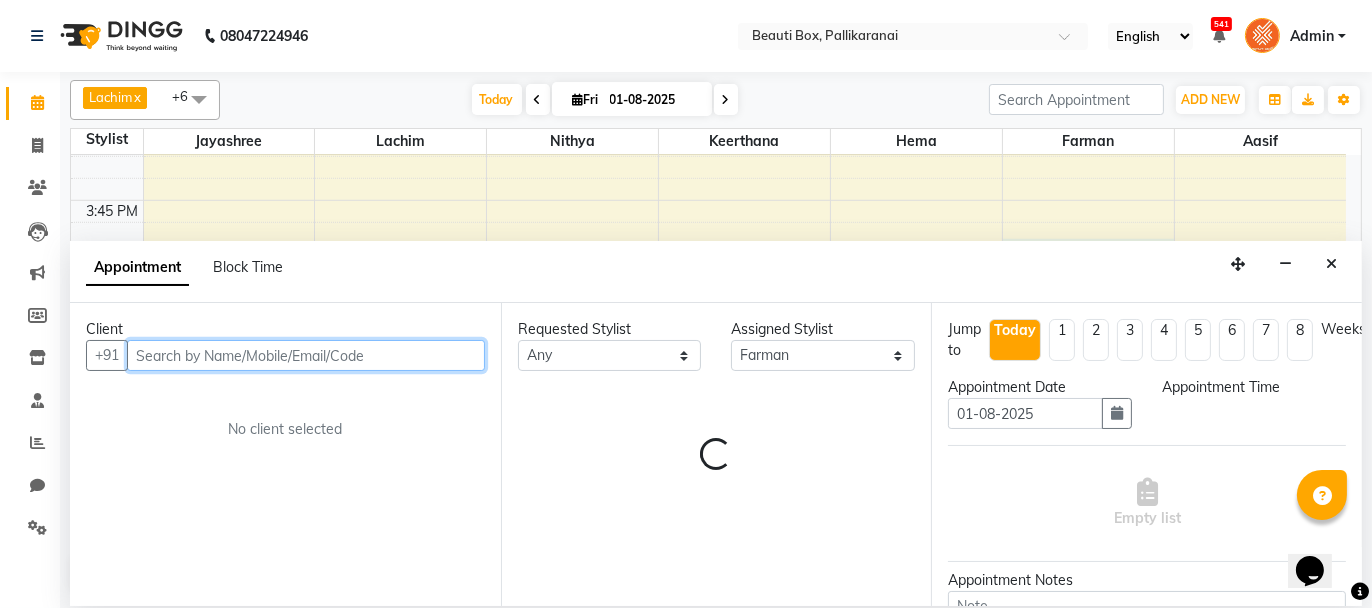 select on "960" 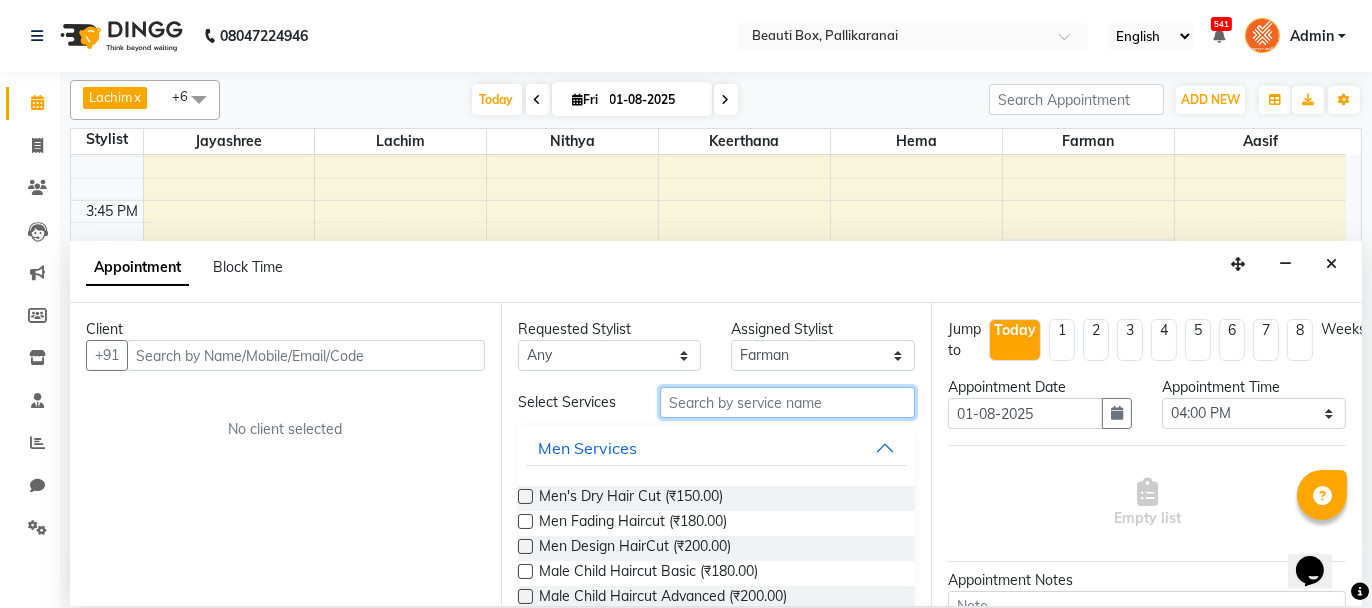 click at bounding box center [787, 402] 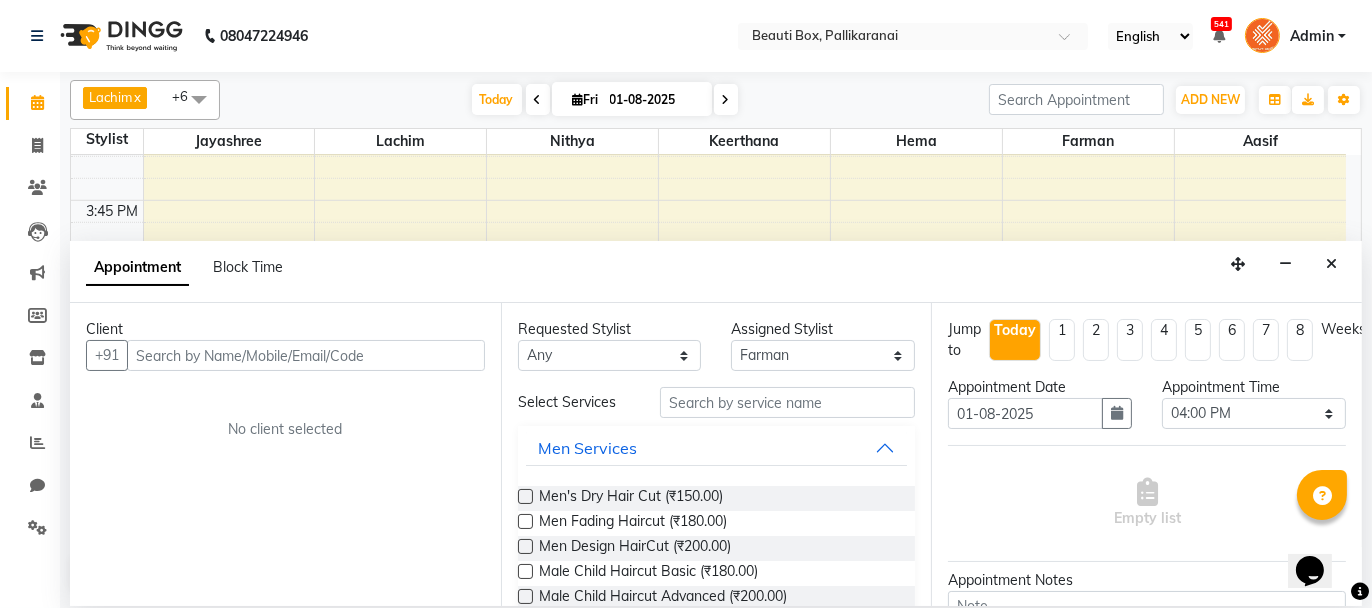 click at bounding box center (525, 571) 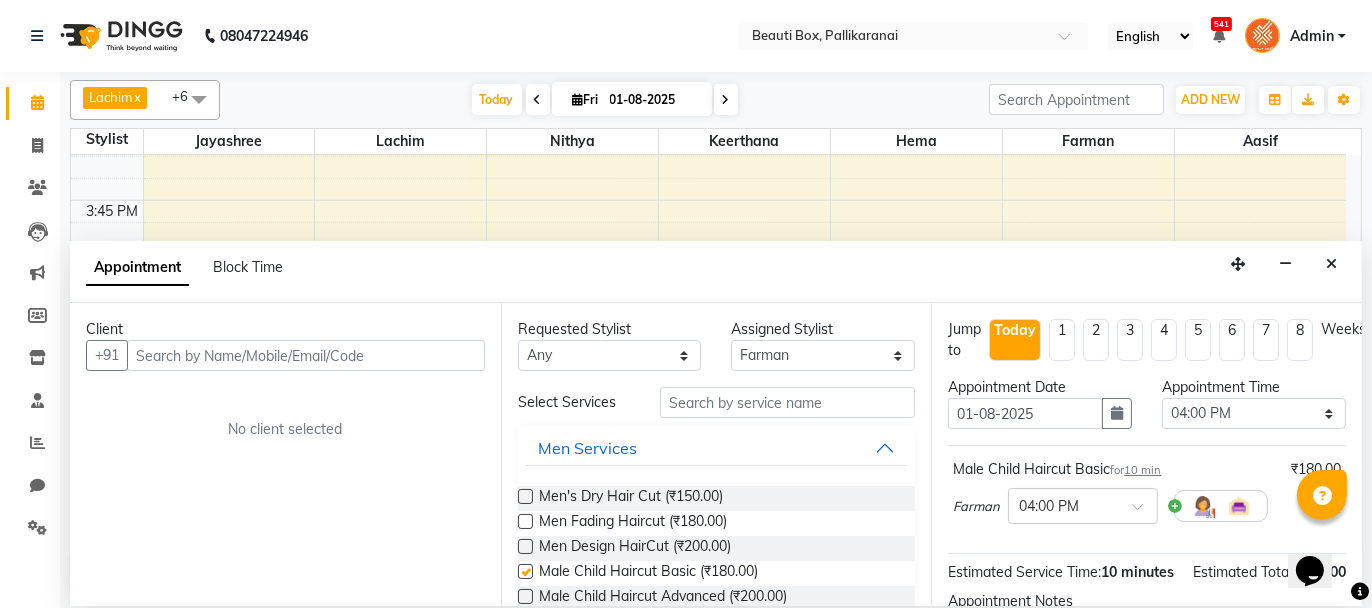 checkbox on "false" 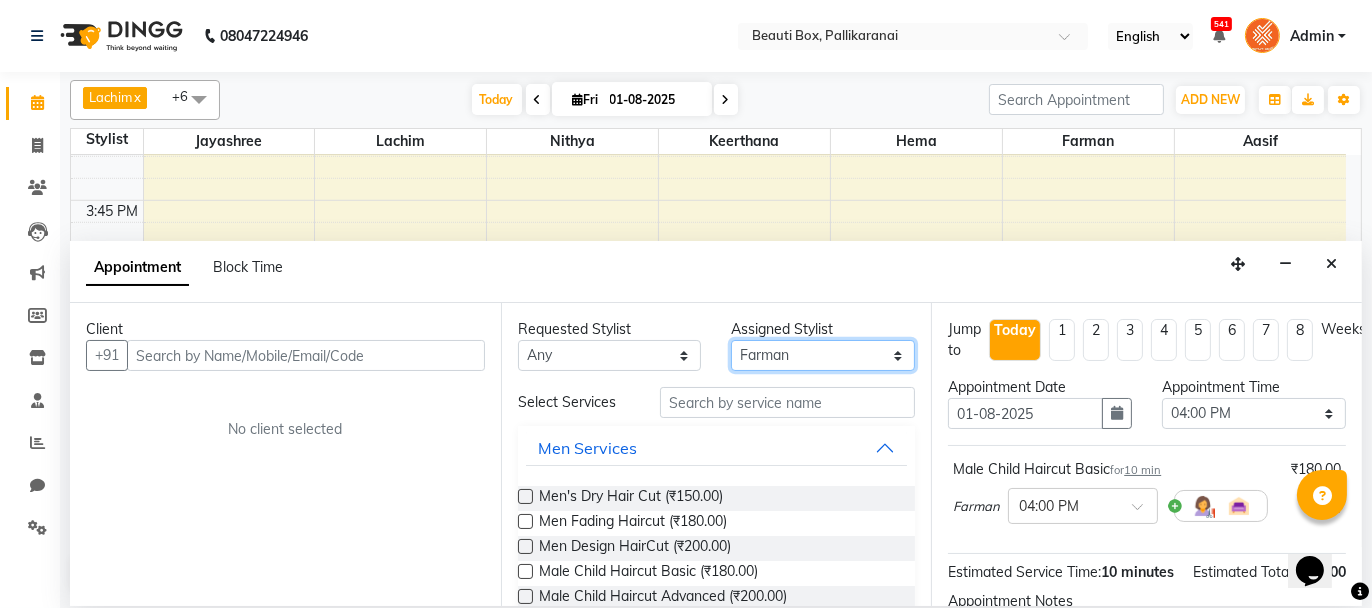 click on "Select [FIRST] [LAST]  [FIRST] [LAST] [FIRST] [LAST] [FIRST] [LAST] [FIRST] [LAST]  [FIRST] [LAST] [FIRST] [LAST] [FIRST] [LAST] [FIRST] [LAST] [FIRST] [LAST] [FIRST] [LAST] [FIRST] [LAST] [FIRST] [LAST] [FIRST] [LAST] [FIRST] [LAST] Today  Fri 01-08-2025 Toggle Dropdown Add Appointment Add Invoice Add Expense Add Attendance Add Client Add Transaction Toggle Dropdown Add Appointment Add Invoice Add Expense Add Attendance Add Client ADD NEW Toggle Dropdown Add Appointment Add Invoice Add Expense Add Attendance Add Client Add Transaction [FIRST]  x [FIRST]  x [FIRST]  x [FIRST]  x [FIRST]  x [FIRST]  x [FIRST]  x +6 Select All [FIRST] [LAST]  [FIRST] [LAST] [FIRST] [LAST] [FIRST] [LAST] [FIRST] [LAST]  [FIRST] [LAST] [FIRST] [LAST] [FIRST] [LAST] [FIRST] [LAST] [FIRST] [LAST] [FIRST] [LAST] [FIRST] [LAST] [FIRST] [LAST] [FIRST] [LAST] Group By  Staff View   Room View  View as Vertical  Vertical - Week View  Horizontal  Horizontal - Week View  List  Toggle Dropdown Calendar Settings Manage Tags   Arrange Stylists   Reset Stylists  Full Screen  Show Available Stylist  Appointment Form Zoom 300% Staff/Room Display Count 8 [FIRST]" at bounding box center [823, 355] 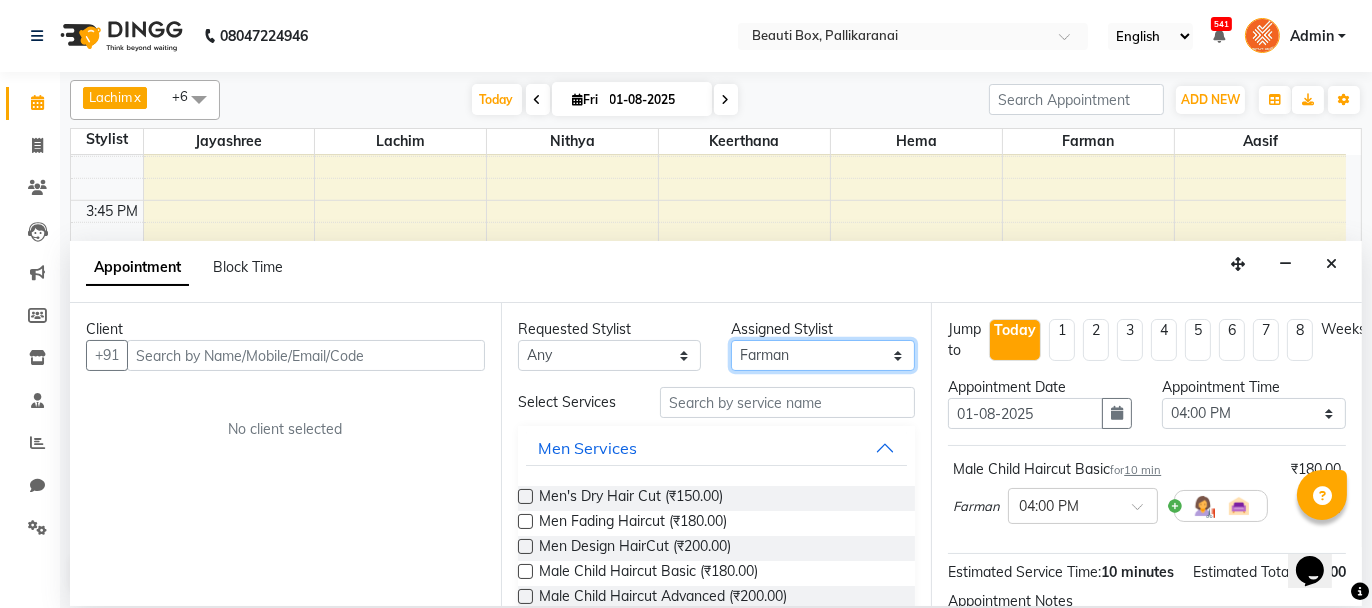 select on "86604" 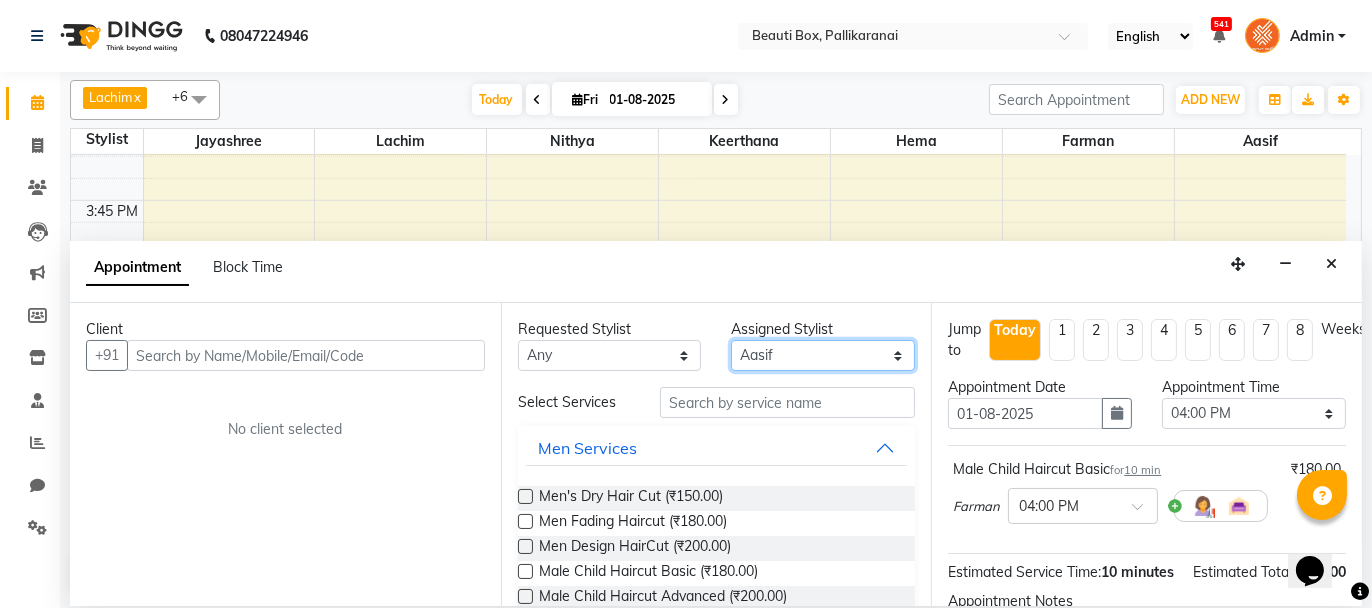 click on "Select [FIRST] [LAST]  [FIRST] [LAST] [FIRST] [LAST] [FIRST] [LAST] [FIRST] [LAST]  [FIRST] [LAST] [FIRST] [LAST] [FIRST] [LAST] [FIRST] [LAST] [FIRST] [LAST] [FIRST] [LAST] [FIRST] [LAST] [FIRST] [LAST] [FIRST] [LAST] [FIRST] [LAST] Today  Fri 01-08-2025 Toggle Dropdown Add Appointment Add Invoice Add Expense Add Attendance Add Client Add Transaction Toggle Dropdown Add Appointment Add Invoice Add Expense Add Attendance Add Client ADD NEW Toggle Dropdown Add Appointment Add Invoice Add Expense Add Attendance Add Client Add Transaction [FIRST]  x [FIRST]  x [FIRST]  x [FIRST]  x [FIRST]  x [FIRST]  x [FIRST]  x +6 Select All [FIRST] [LAST]  [FIRST] [LAST] [FIRST] [LAST] [FIRST] [LAST] [FIRST] [LAST]  [FIRST] [LAST] [FIRST] [LAST] [FIRST] [LAST] [FIRST] [LAST] [FIRST] [LAST] [FIRST] [LAST] [FIRST] [LAST] [FIRST] [LAST] [FIRST] [LAST] Group By  Staff View   Room View  View as Vertical  Vertical - Week View  Horizontal  Horizontal - Week View  List  Toggle Dropdown Calendar Settings Manage Tags   Arrange Stylists   Reset Stylists  Full Screen  Show Available Stylist  Appointment Form Zoom 300% Staff/Room Display Count 8 [FIRST]" at bounding box center [823, 355] 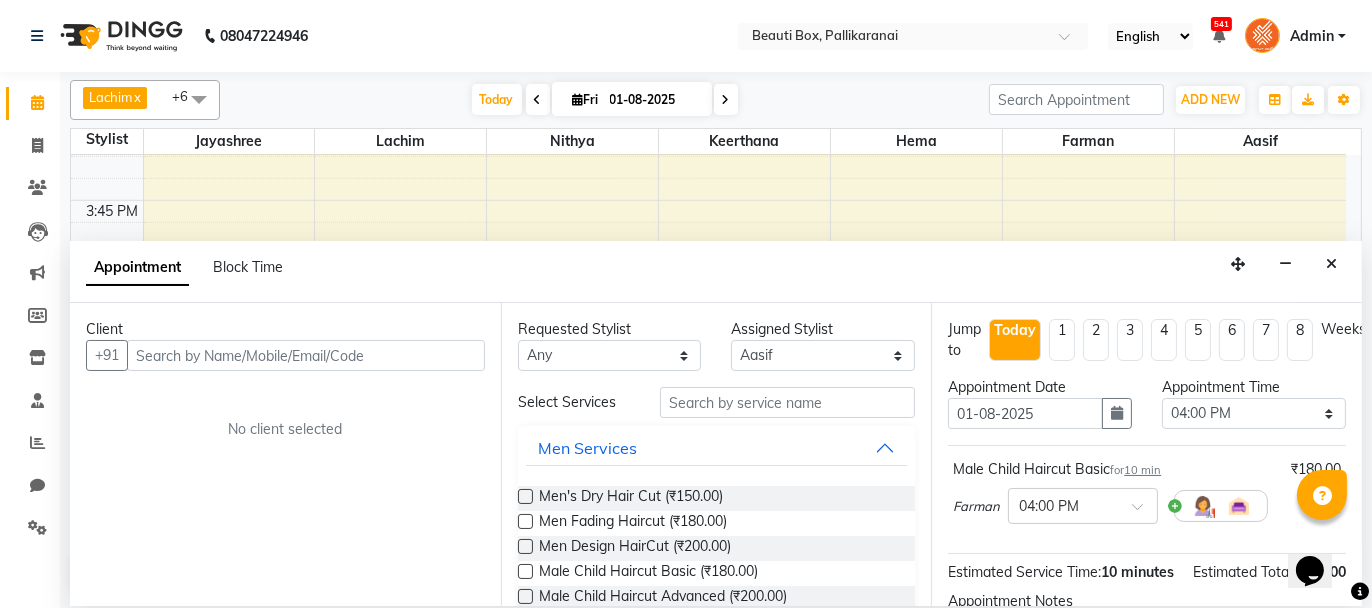 click at bounding box center (525, 571) 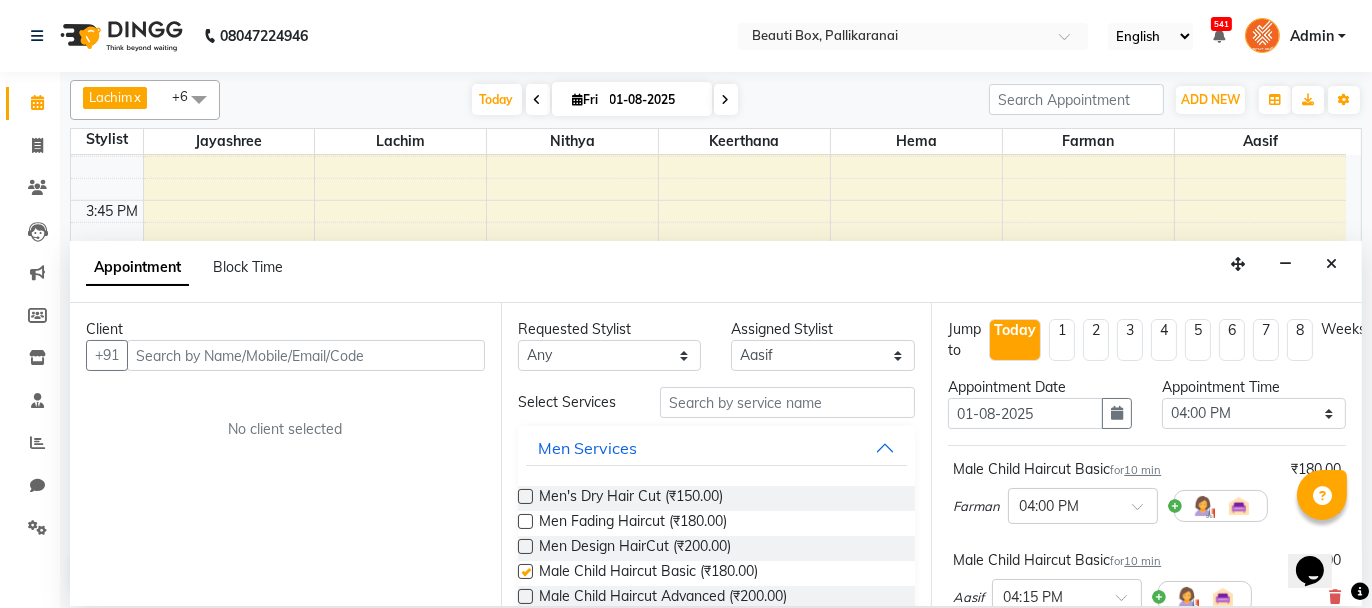 checkbox on "false" 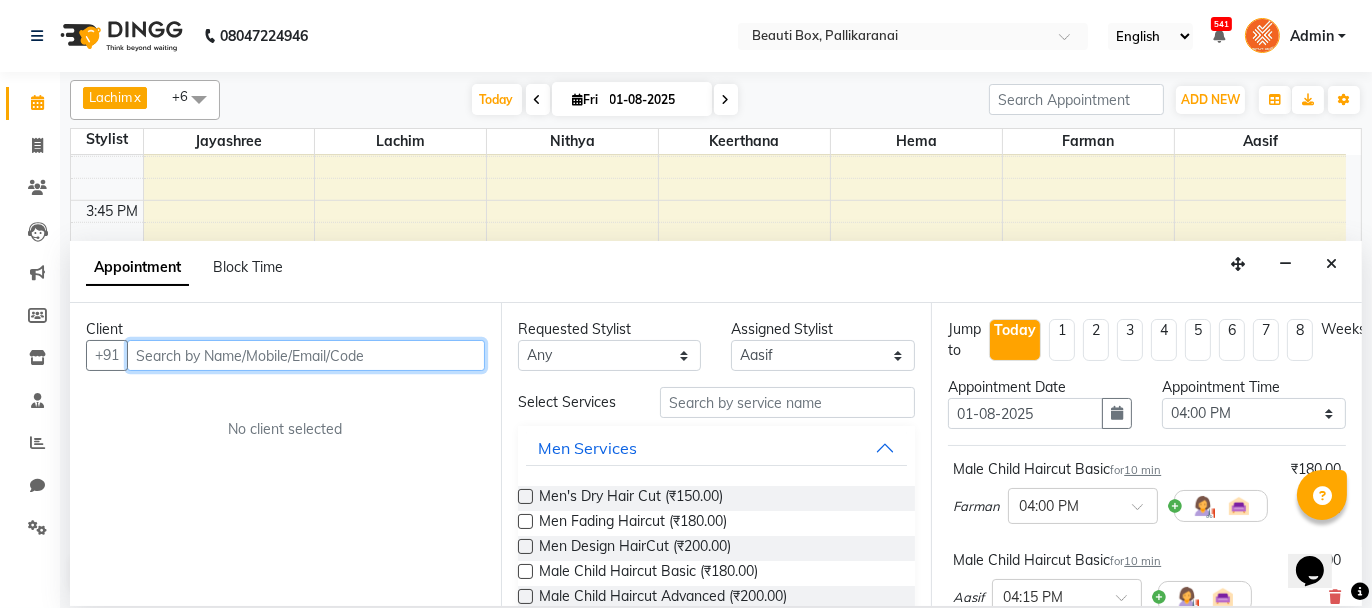 click at bounding box center (306, 355) 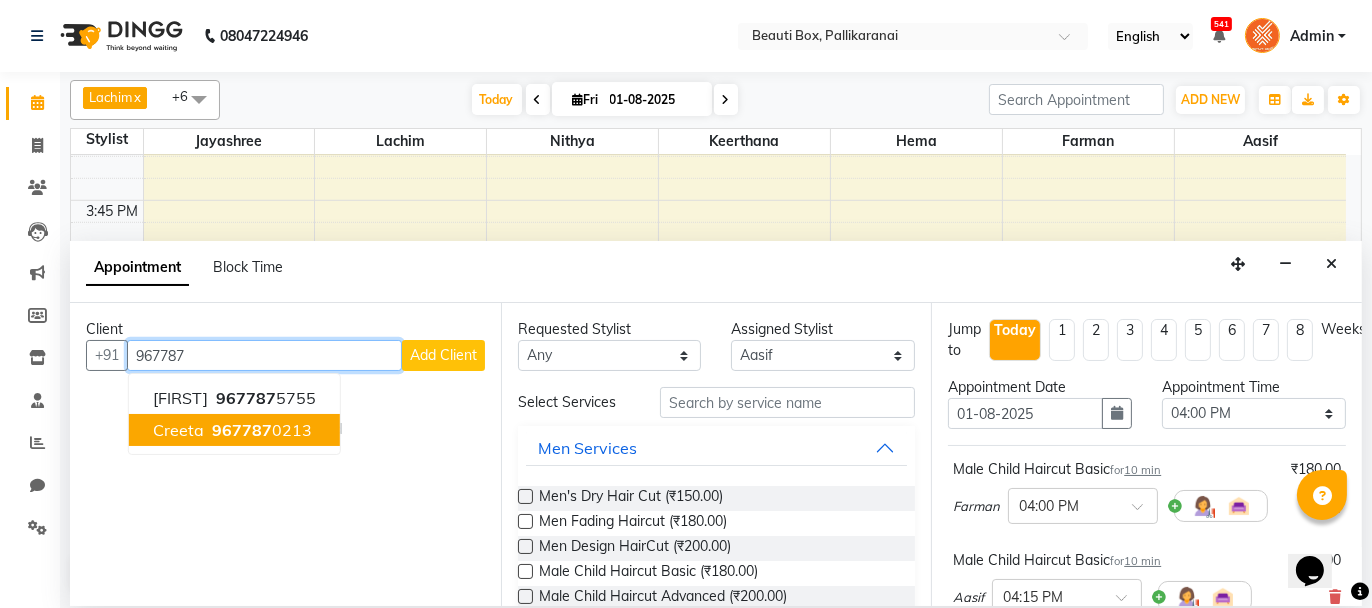 click on "967787" at bounding box center (242, 430) 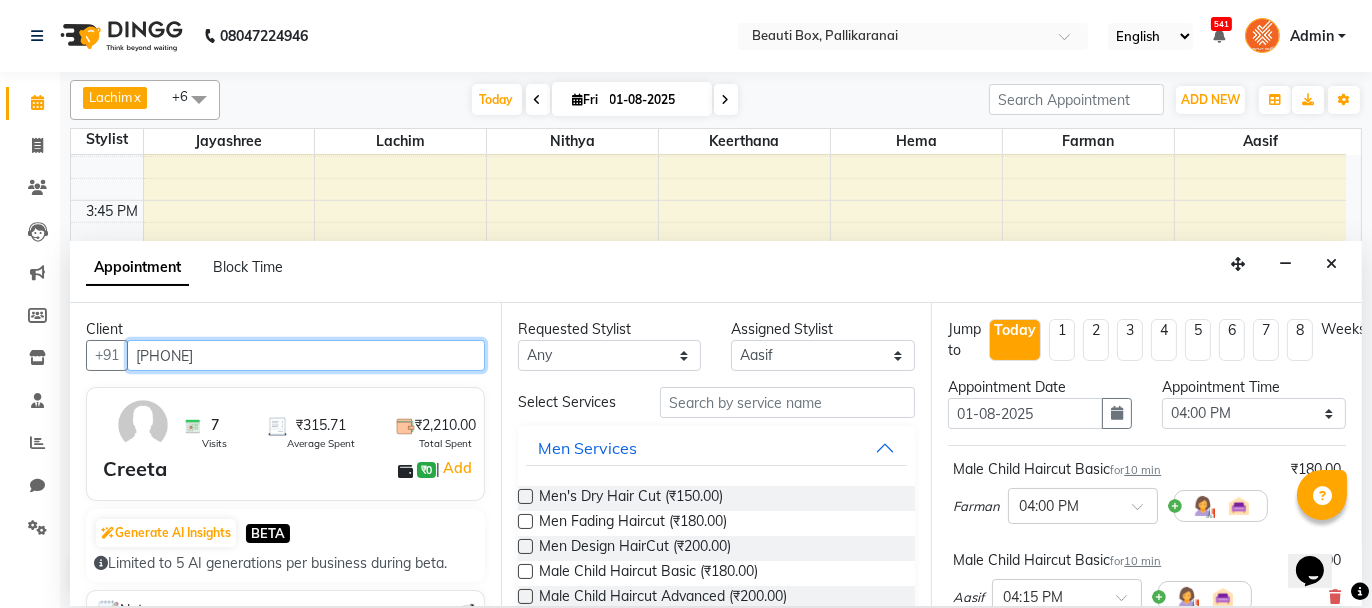 scroll, scrollTop: 265, scrollLeft: 0, axis: vertical 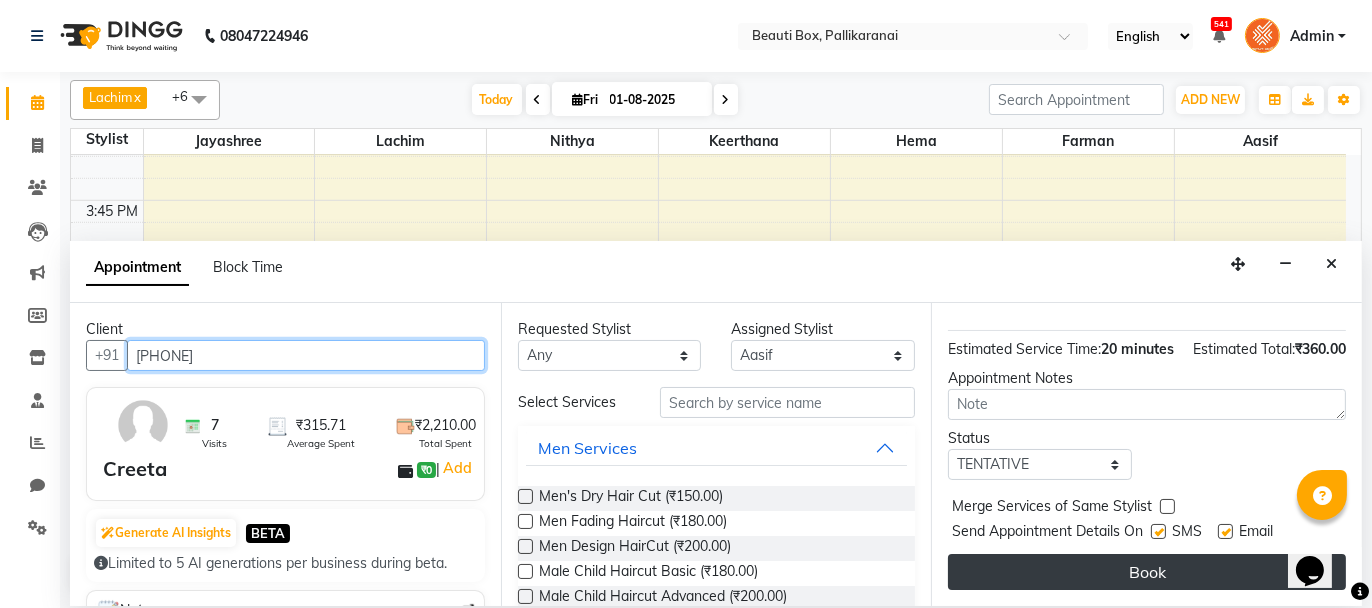 type on "[PHONE]" 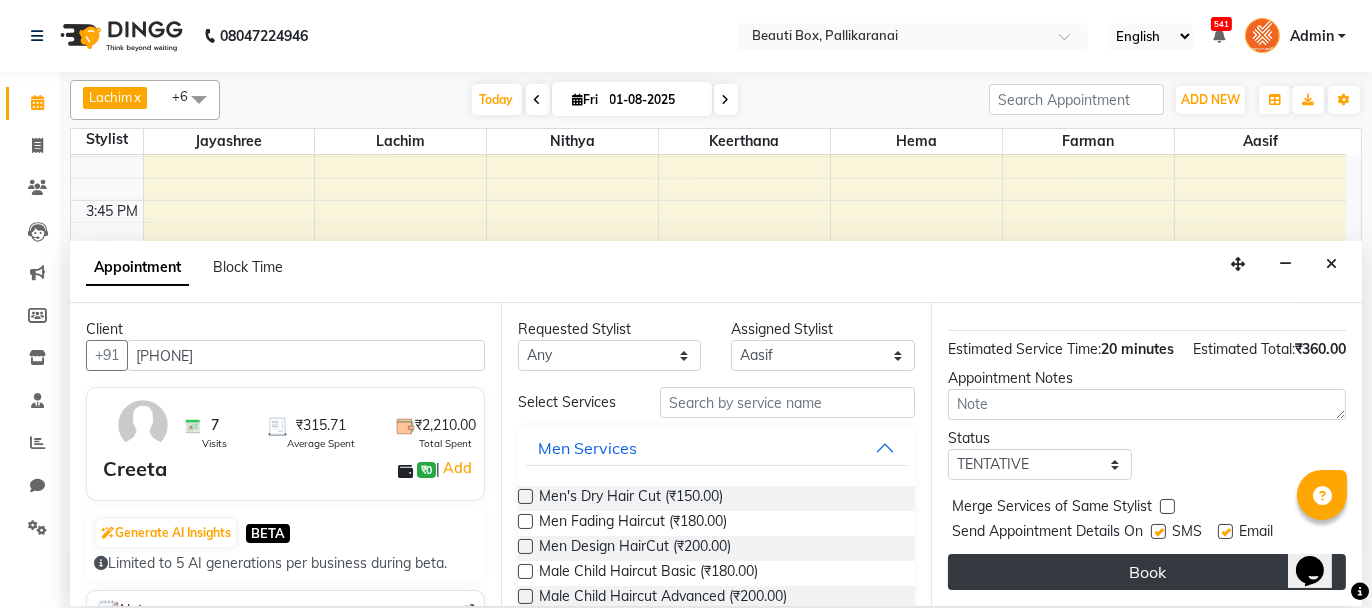 click on "Book" at bounding box center [1147, 572] 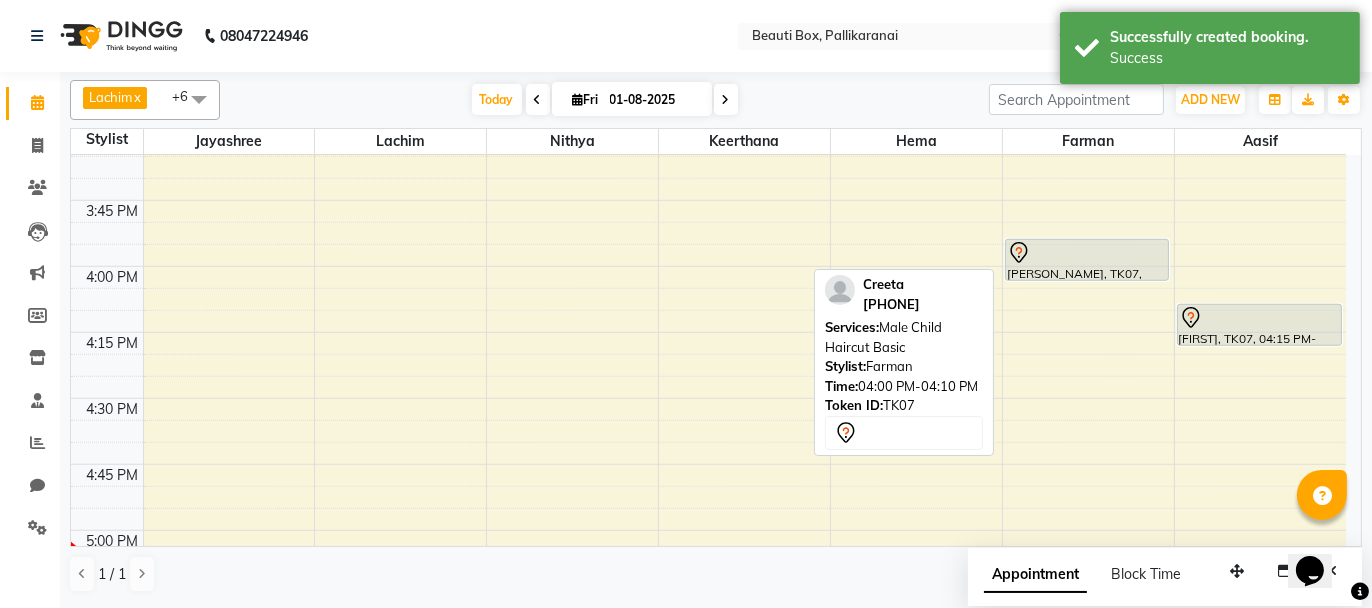 click at bounding box center (1087, 253) 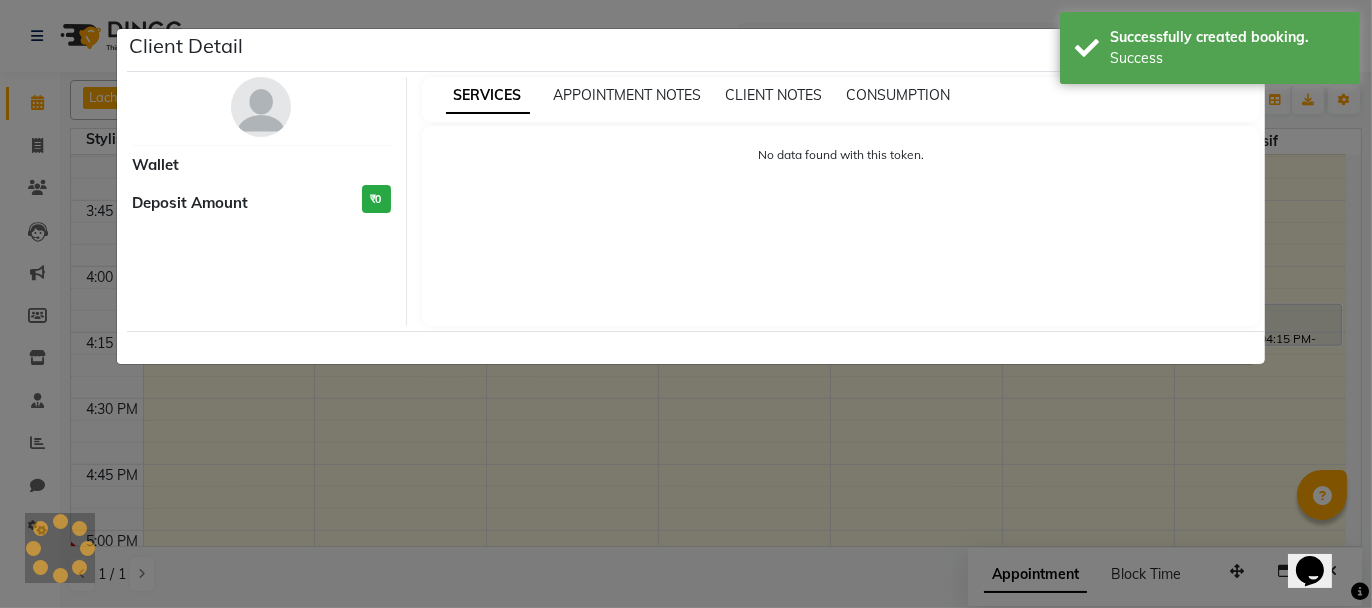 select on "7" 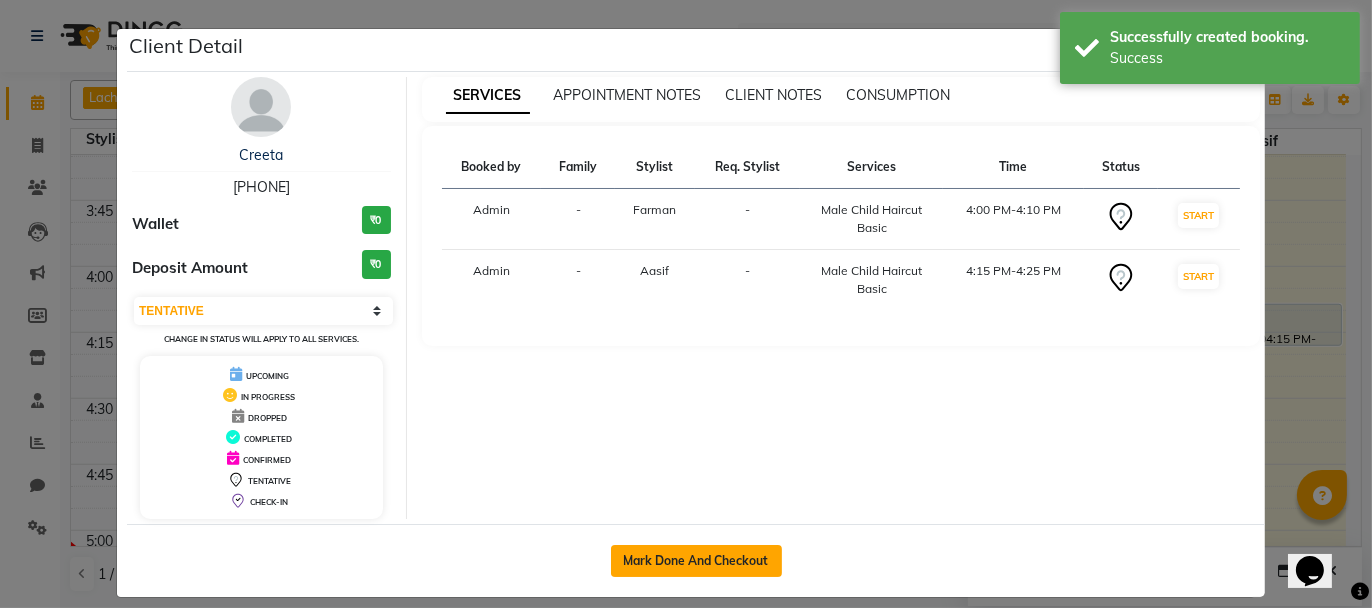 click on "Mark Done And Checkout" 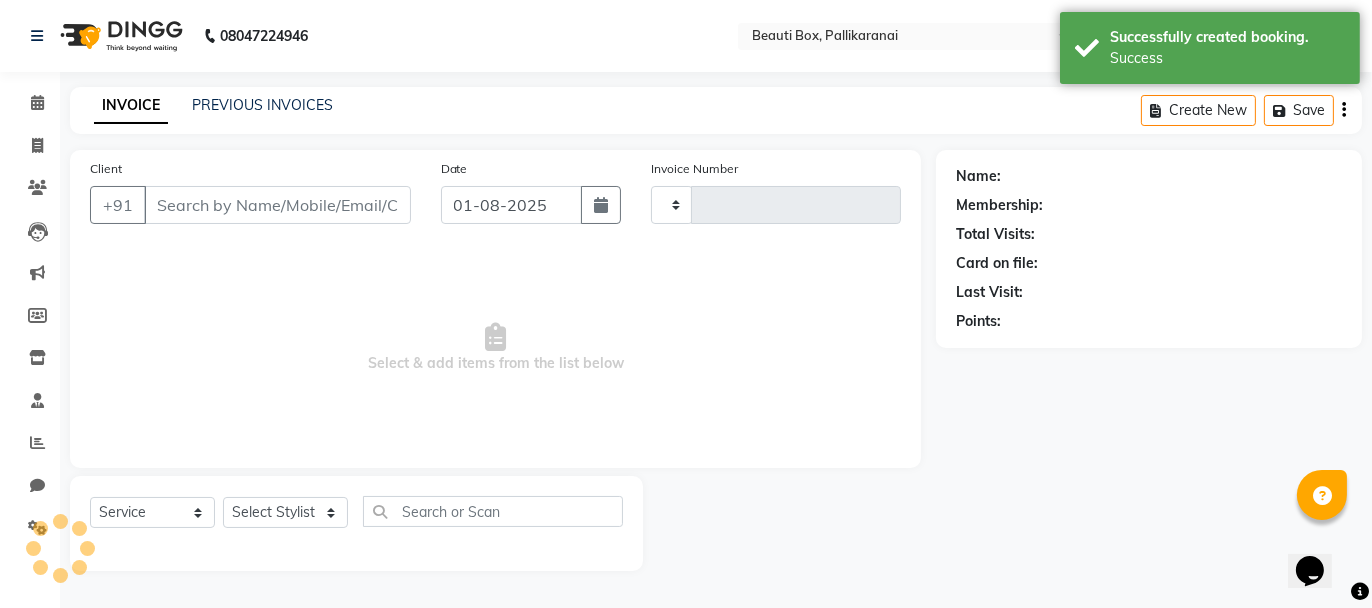 type on "1916" 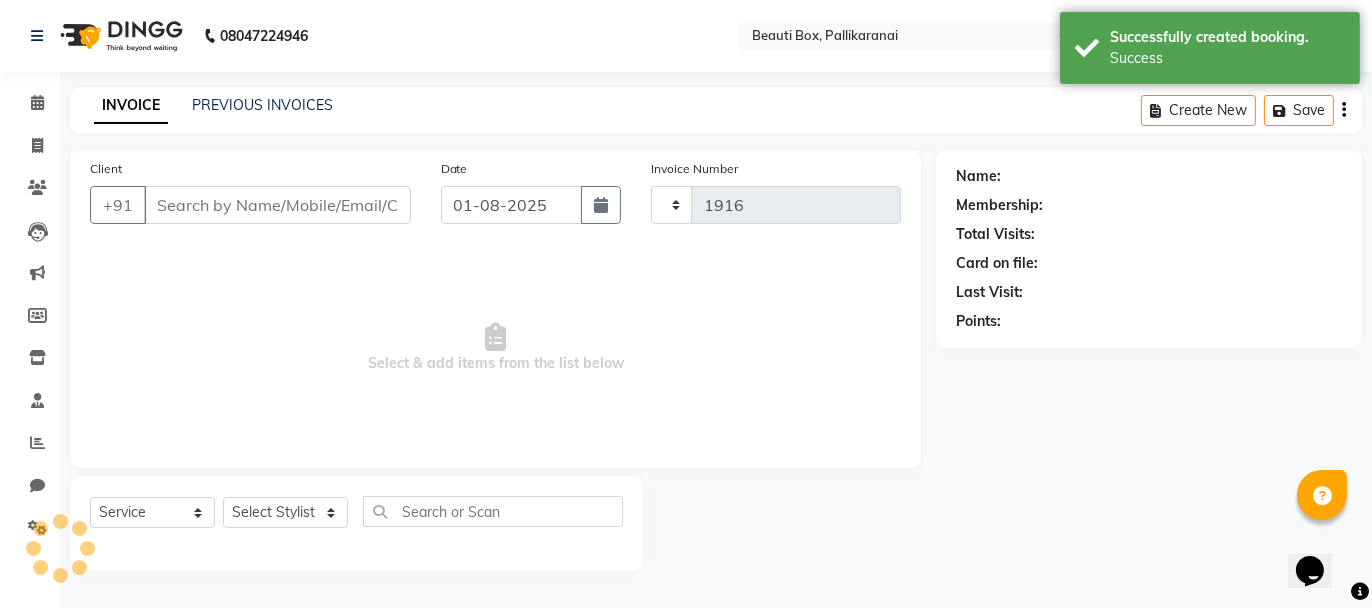 select on "11" 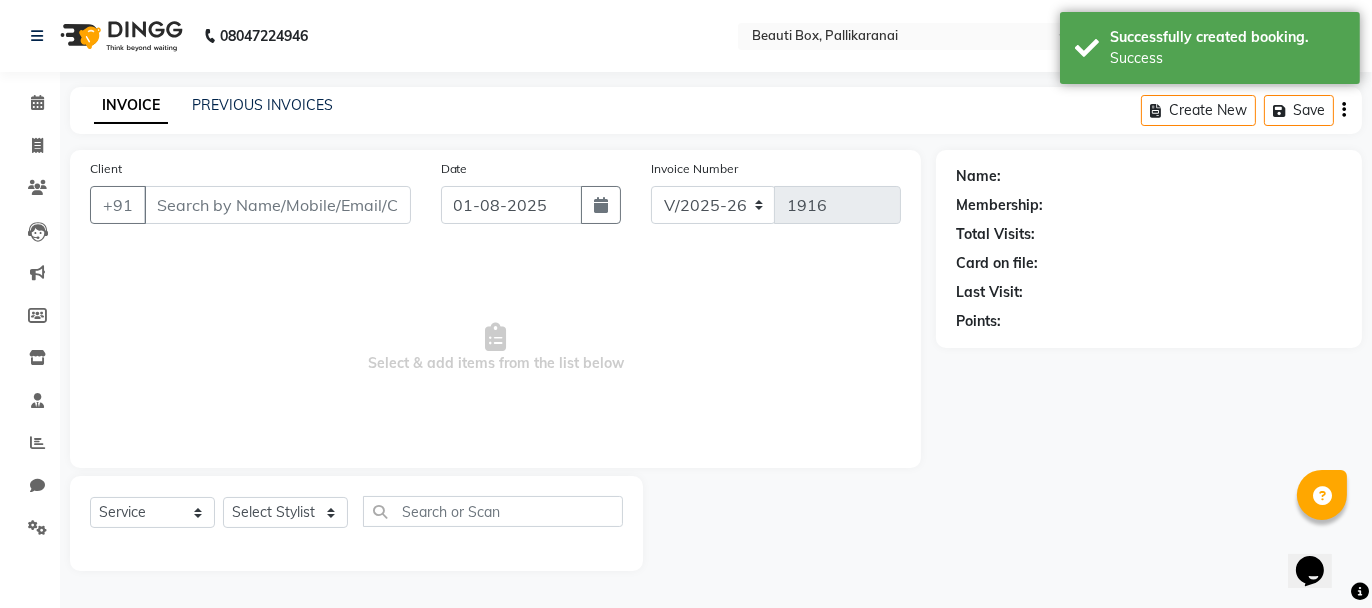type on "[PHONE]" 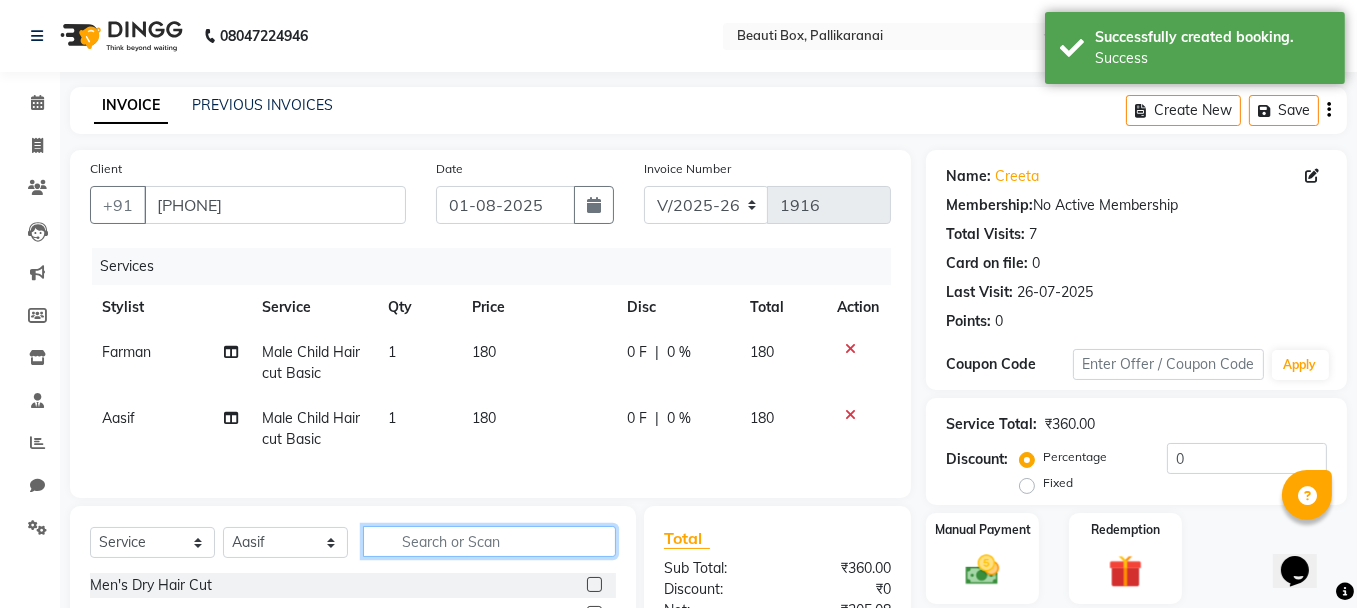 click 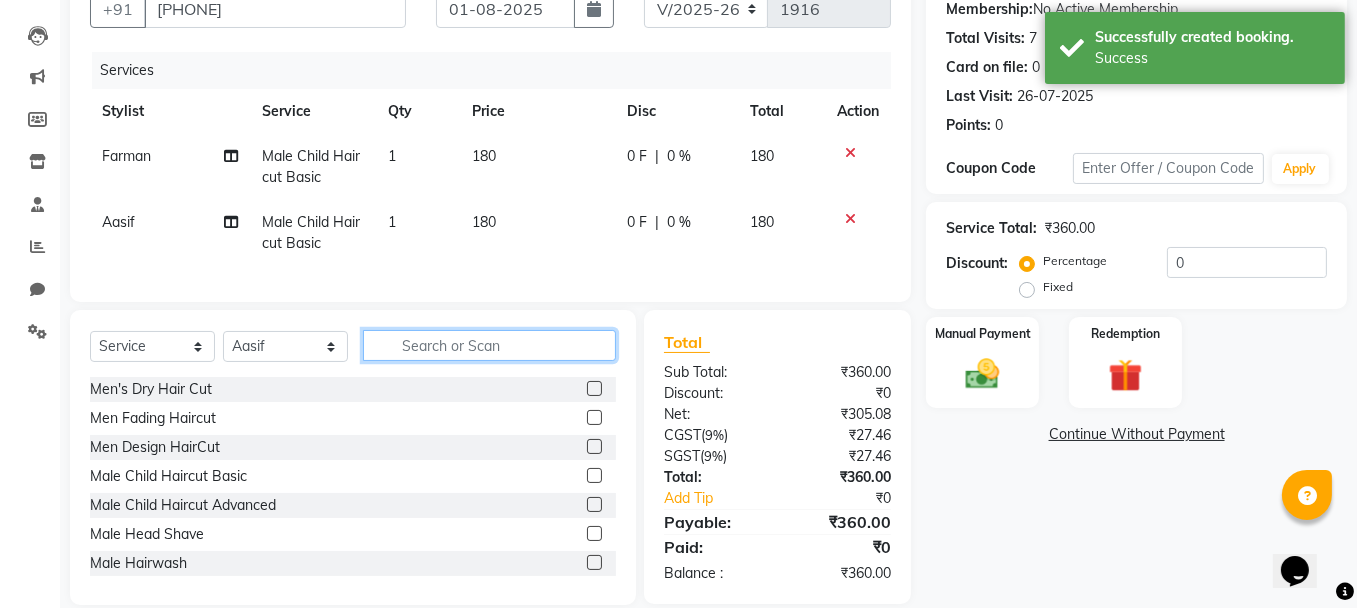 scroll, scrollTop: 200, scrollLeft: 0, axis: vertical 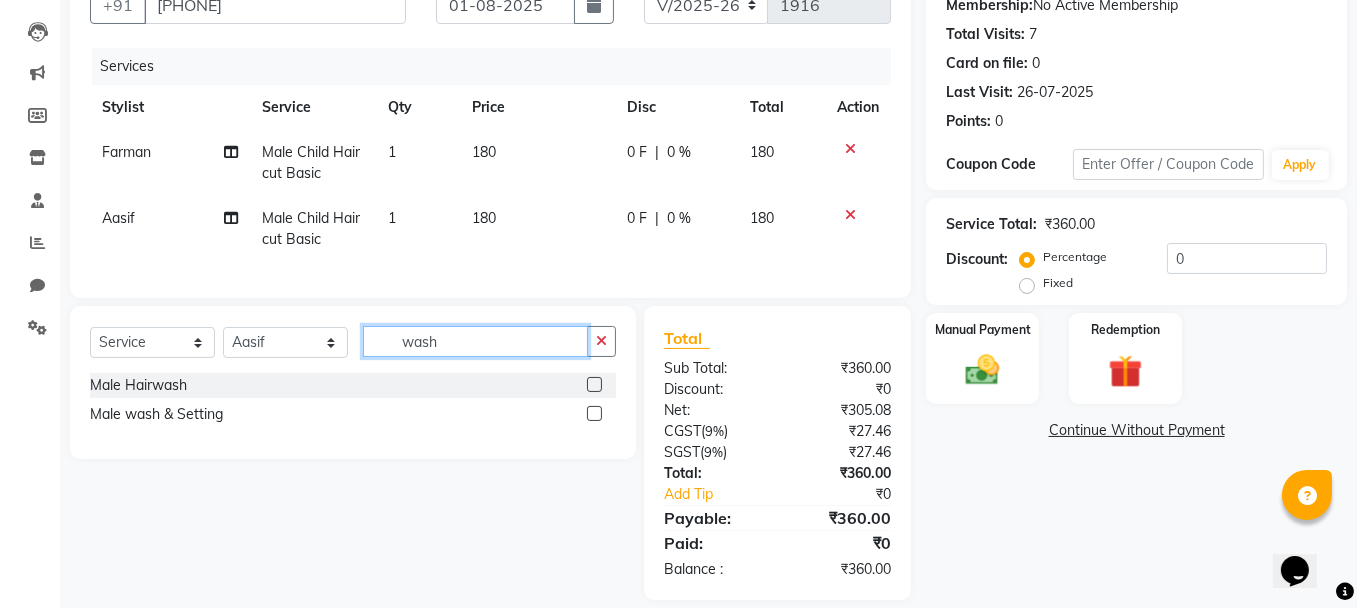 type on "wash" 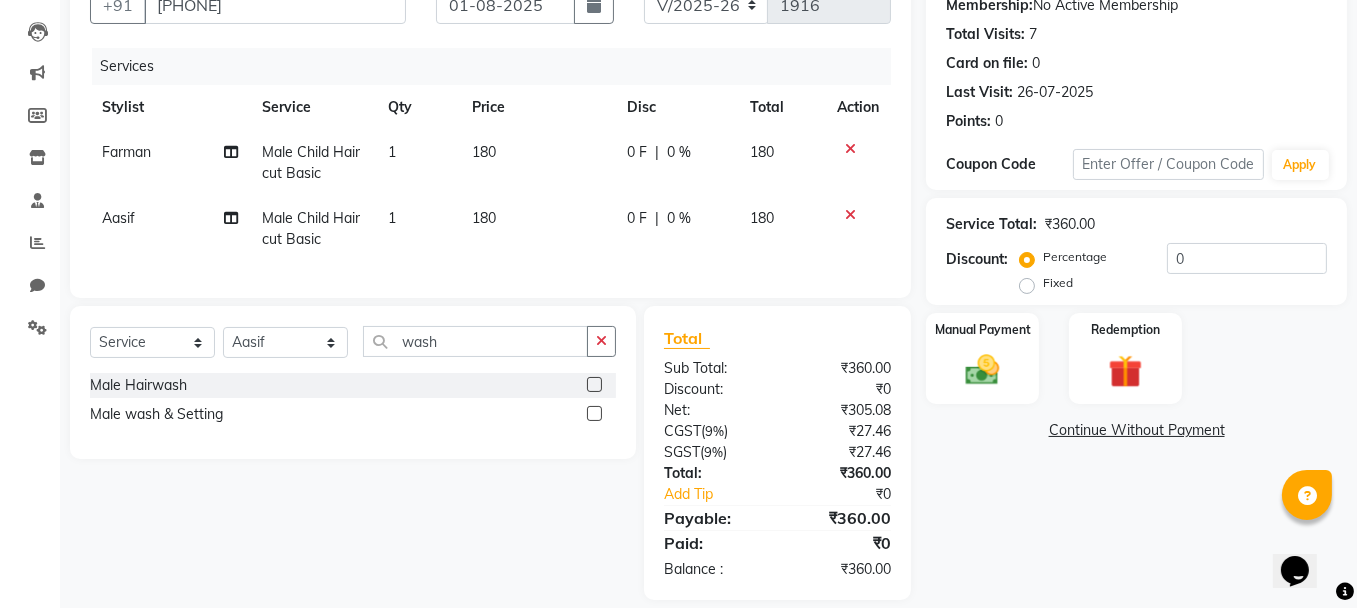 click 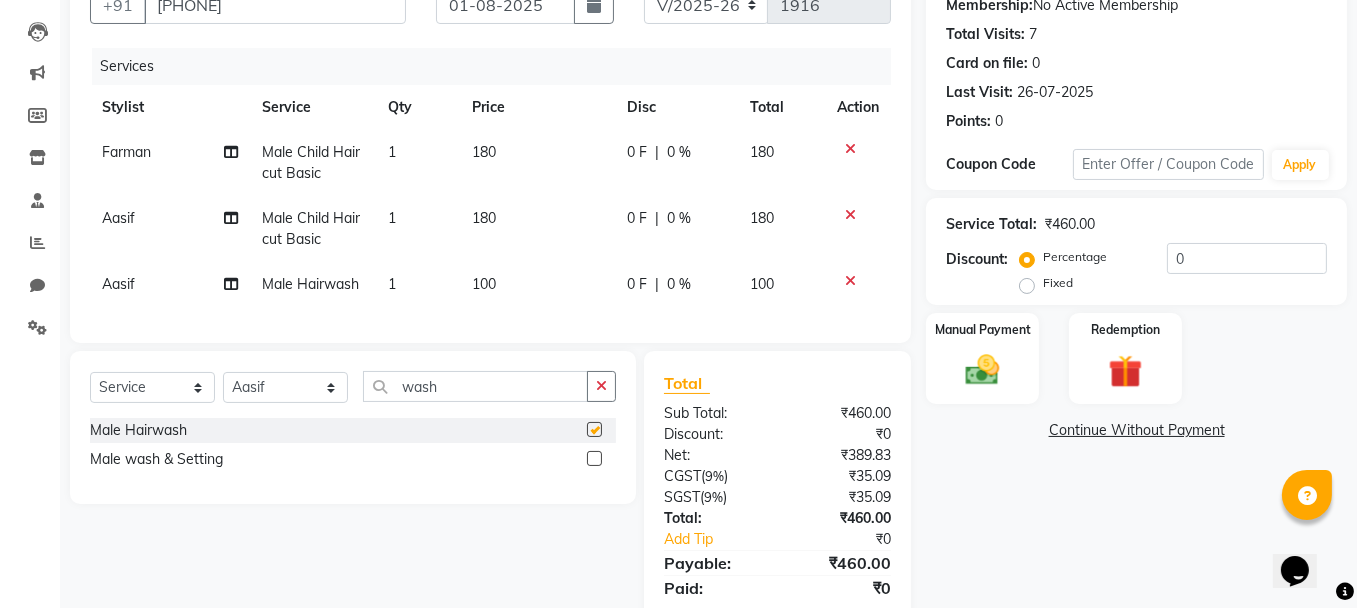 checkbox on "false" 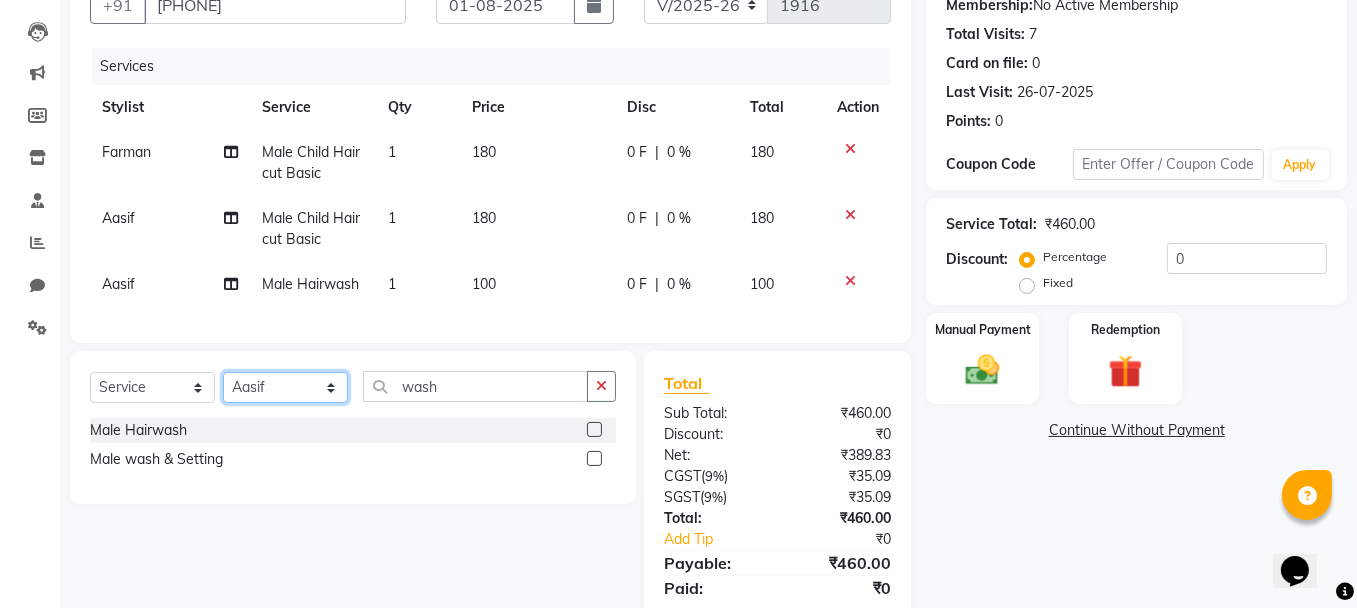 click on "Select Stylist [PERSON_NAME] [PERSON_NAME] [PERSON_NAME] [PERSON_NAME] [PERSON_NAME] [PERSON_NAME] [PERSON_NAME] [PERSON_NAME] [PERSON_NAME] [PERSON_NAME] [PERSON_NAME] [PERSON_NAME] [PERSON_NAME] [PERSON_NAME] [PERSON_NAME] [PERSON_NAME] [PERSON_NAME] [PERSON_NAME] [PERSON_NAME] [PERSON_NAME]" 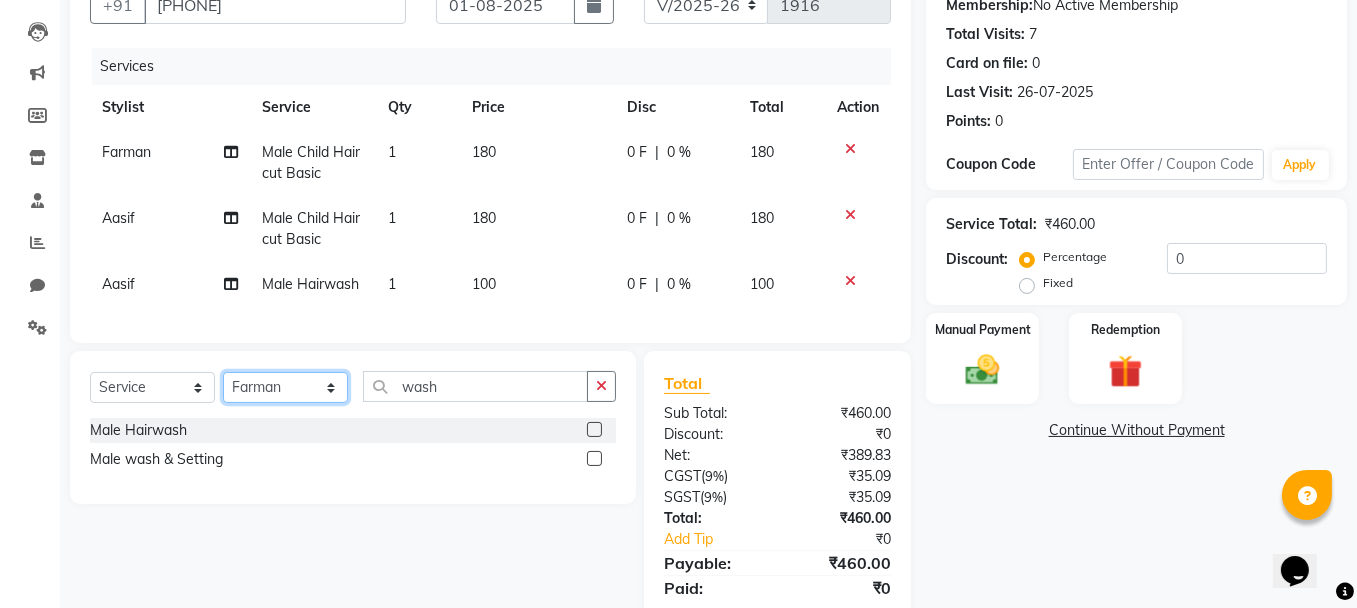 click on "Select Stylist [PERSON_NAME] [PERSON_NAME] [PERSON_NAME] [PERSON_NAME] [PERSON_NAME] [PERSON_NAME] [PERSON_NAME] [PERSON_NAME] [PERSON_NAME] [PERSON_NAME] [PERSON_NAME] [PERSON_NAME] [PERSON_NAME] [PERSON_NAME] [PERSON_NAME] [PERSON_NAME] [PERSON_NAME] [PERSON_NAME] [PERSON_NAME] [PERSON_NAME]" 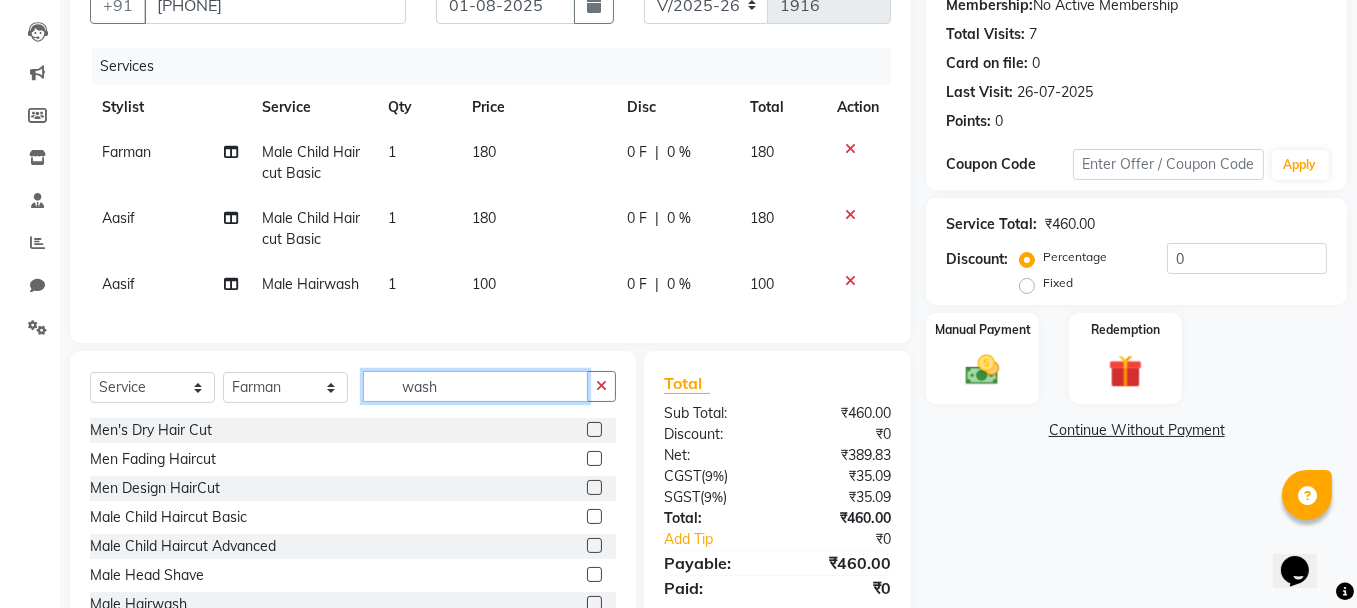 click on "wash" 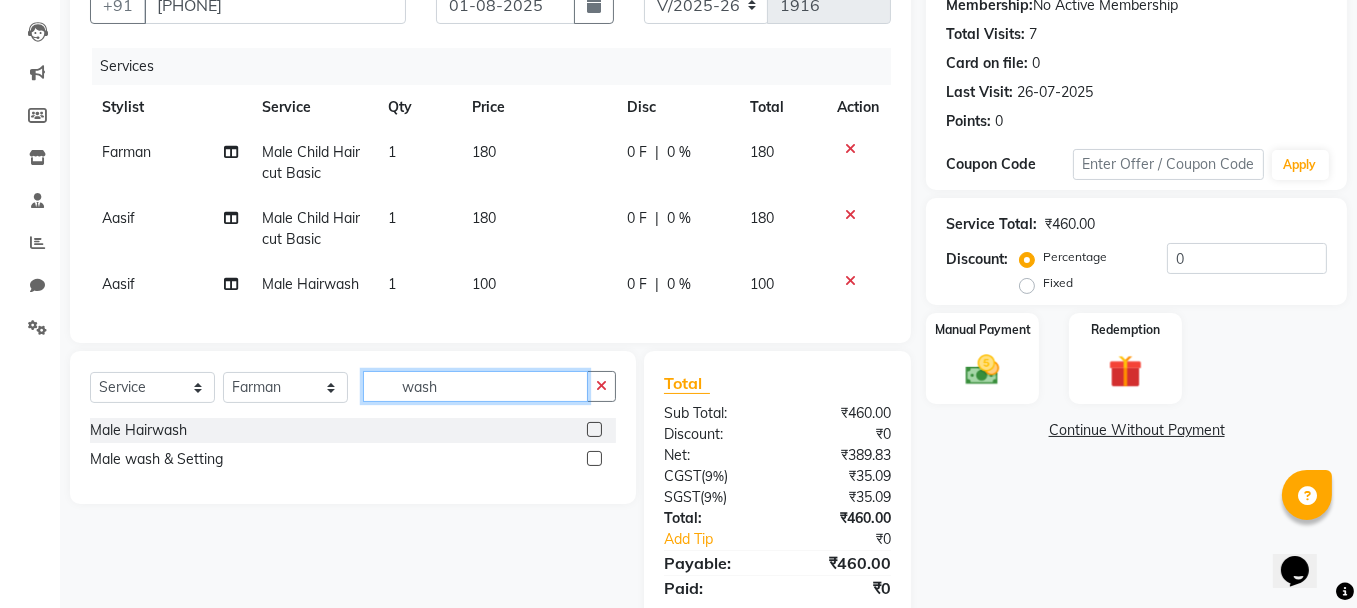 type on "wash" 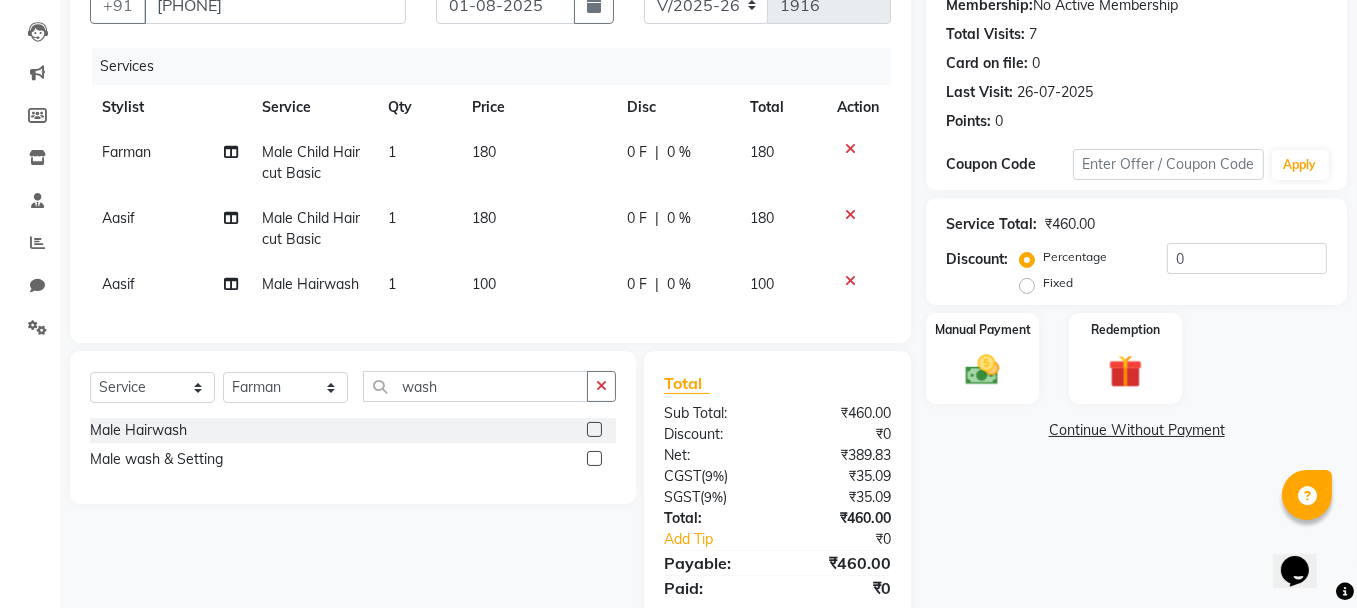 click 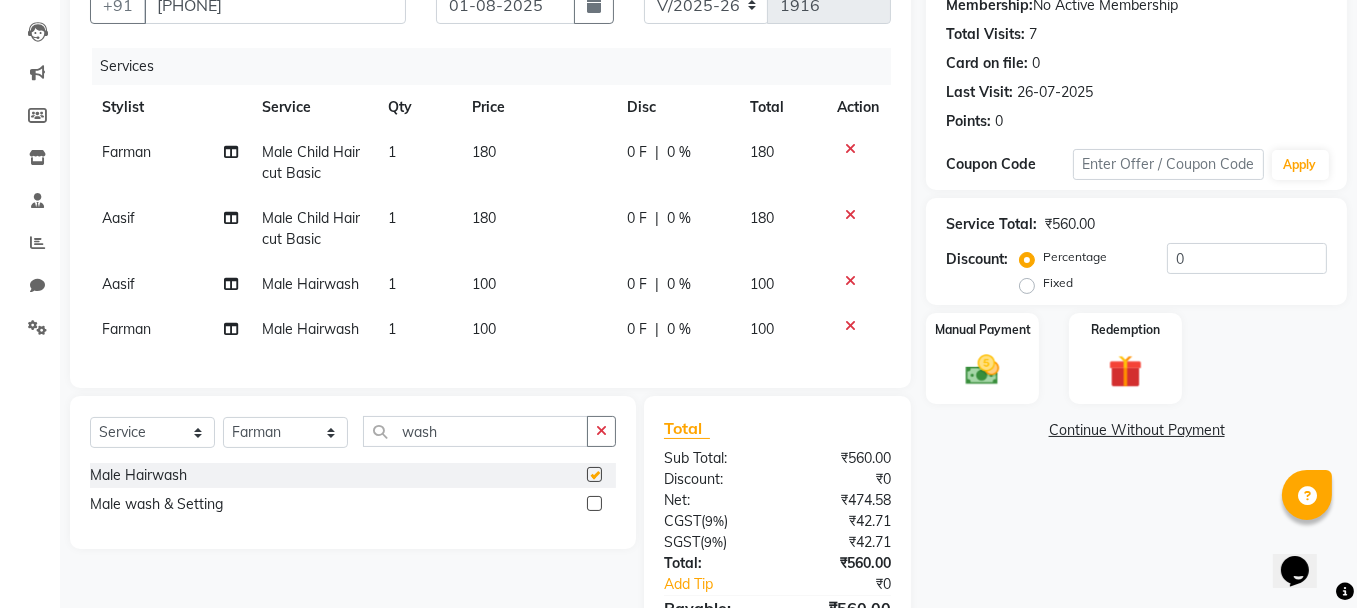 checkbox on "false" 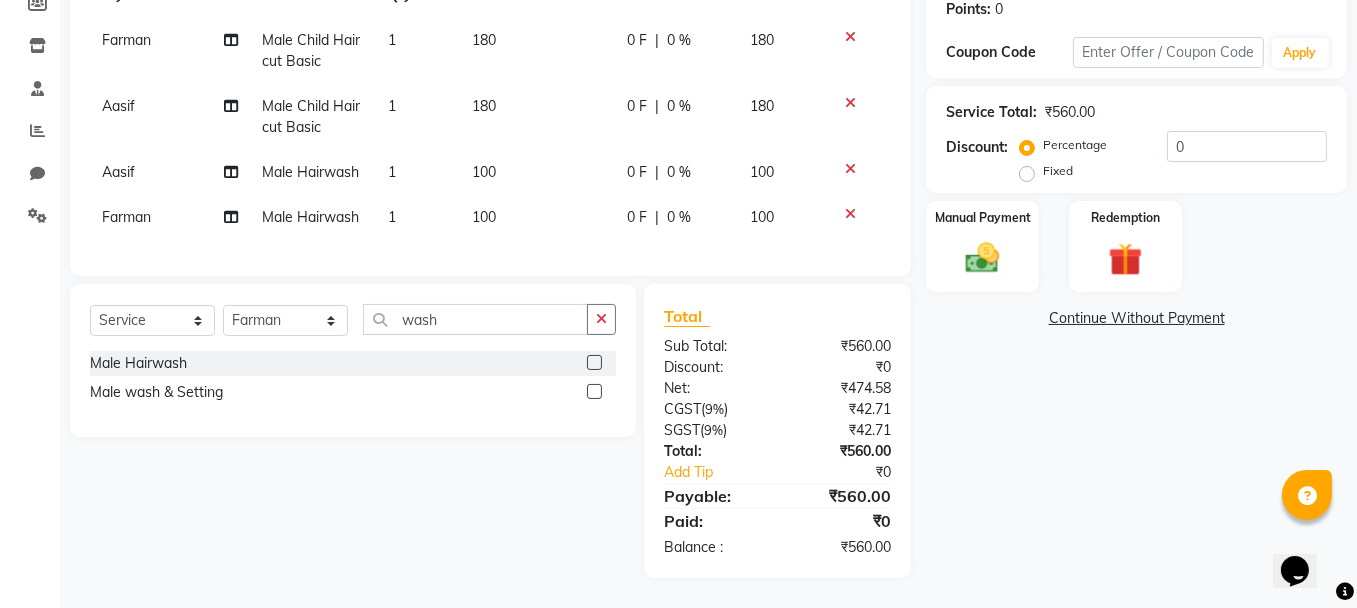 scroll, scrollTop: 325, scrollLeft: 0, axis: vertical 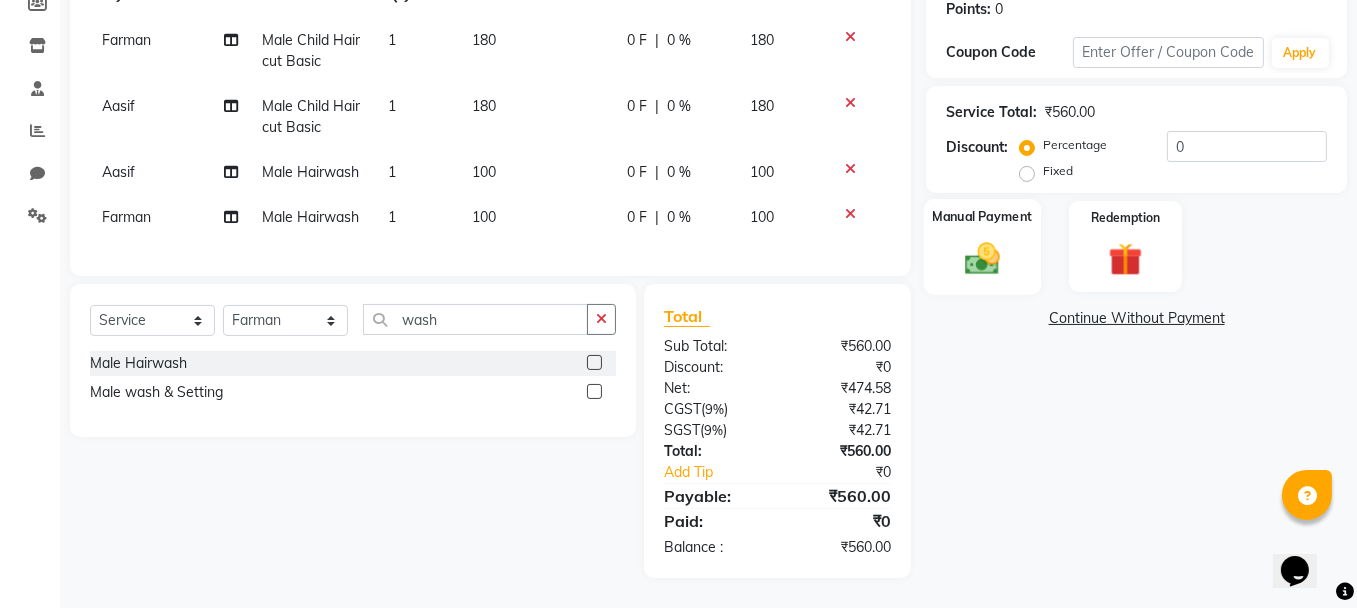 click 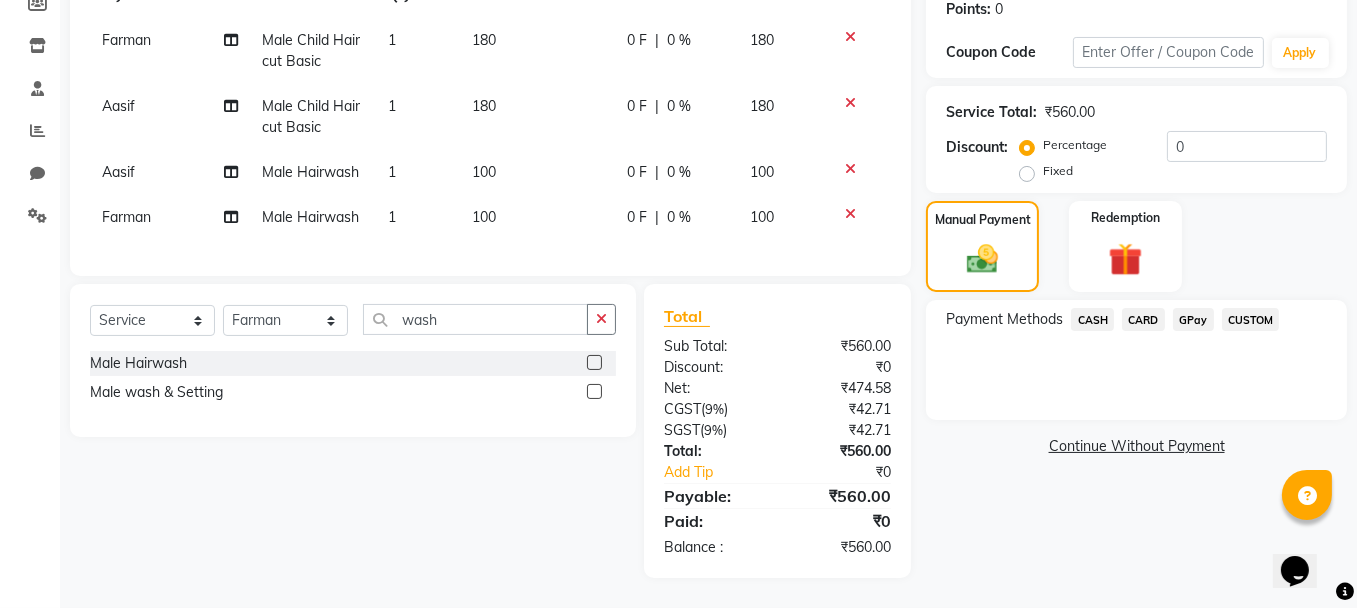 click on "GPay" 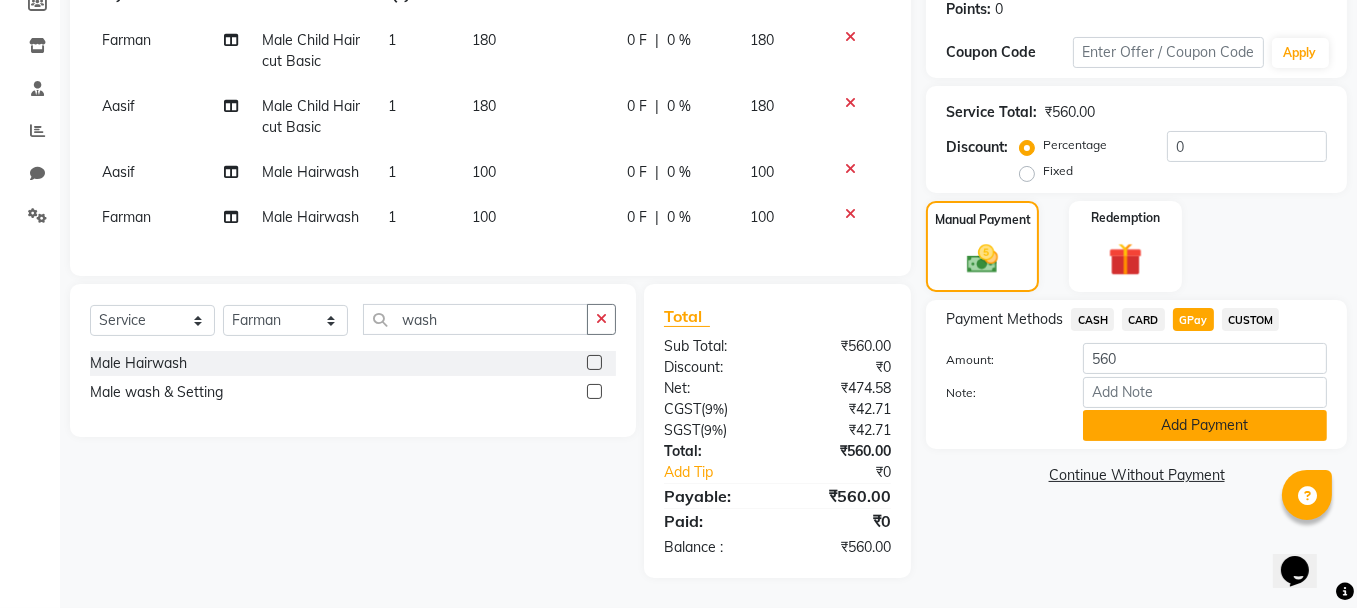 click on "Add Payment" 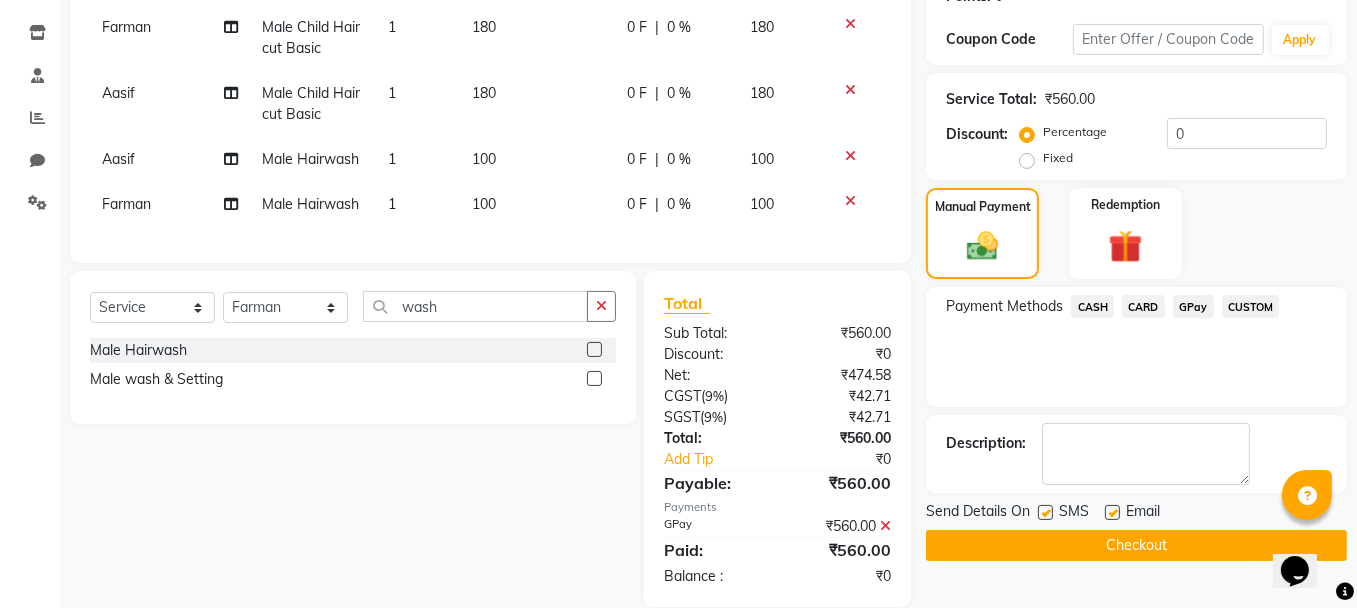 click on "Checkout" 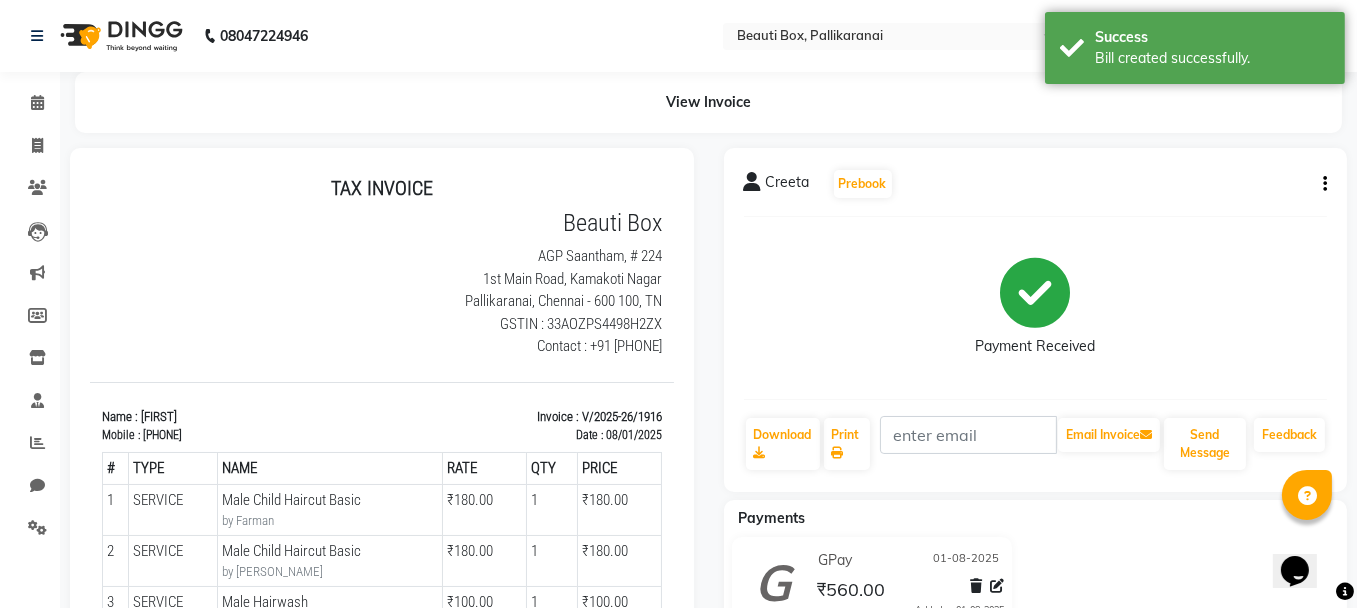 scroll, scrollTop: 0, scrollLeft: 0, axis: both 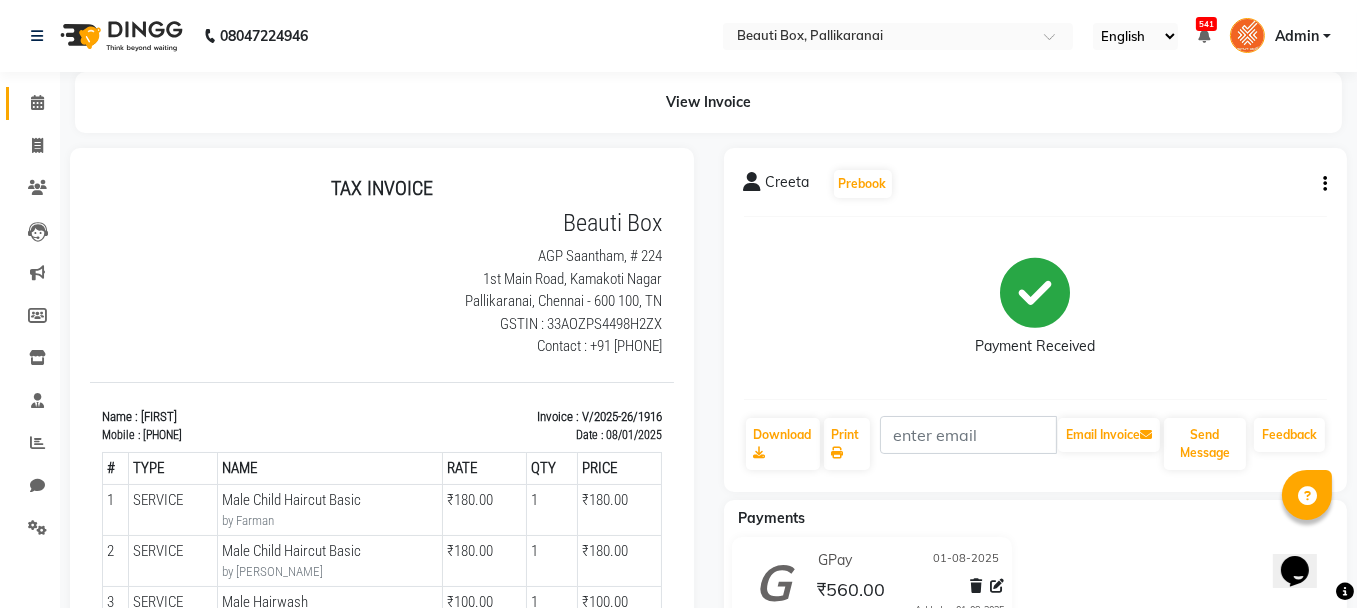 click 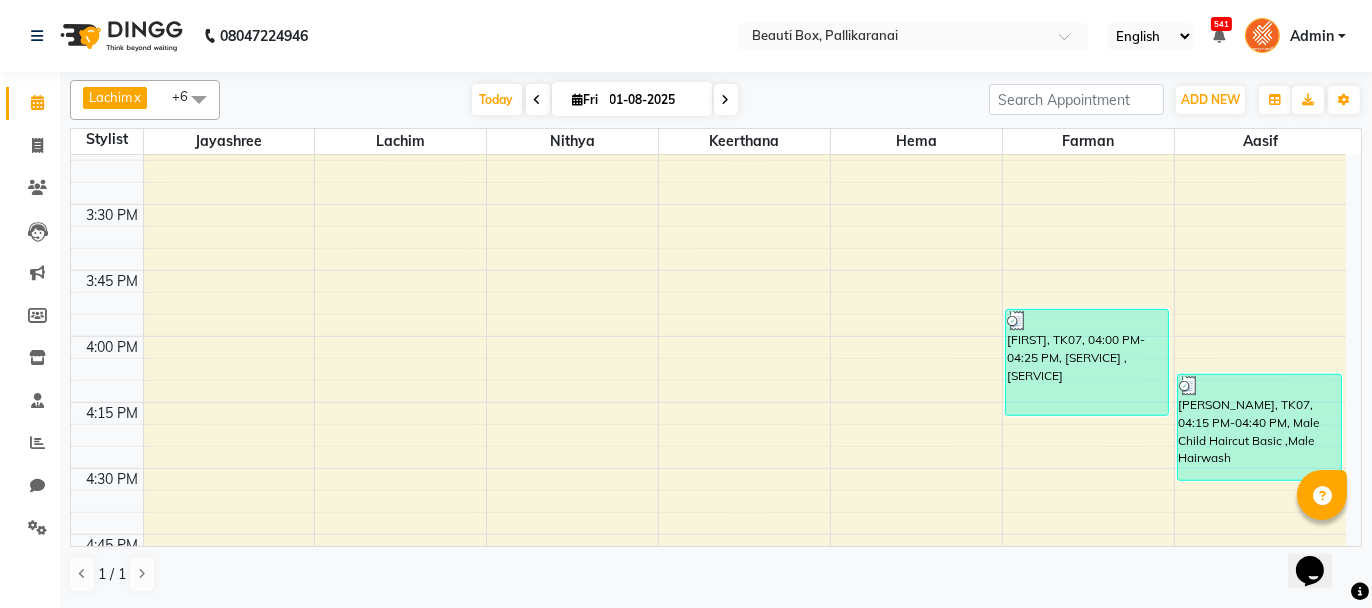 scroll, scrollTop: 1945, scrollLeft: 0, axis: vertical 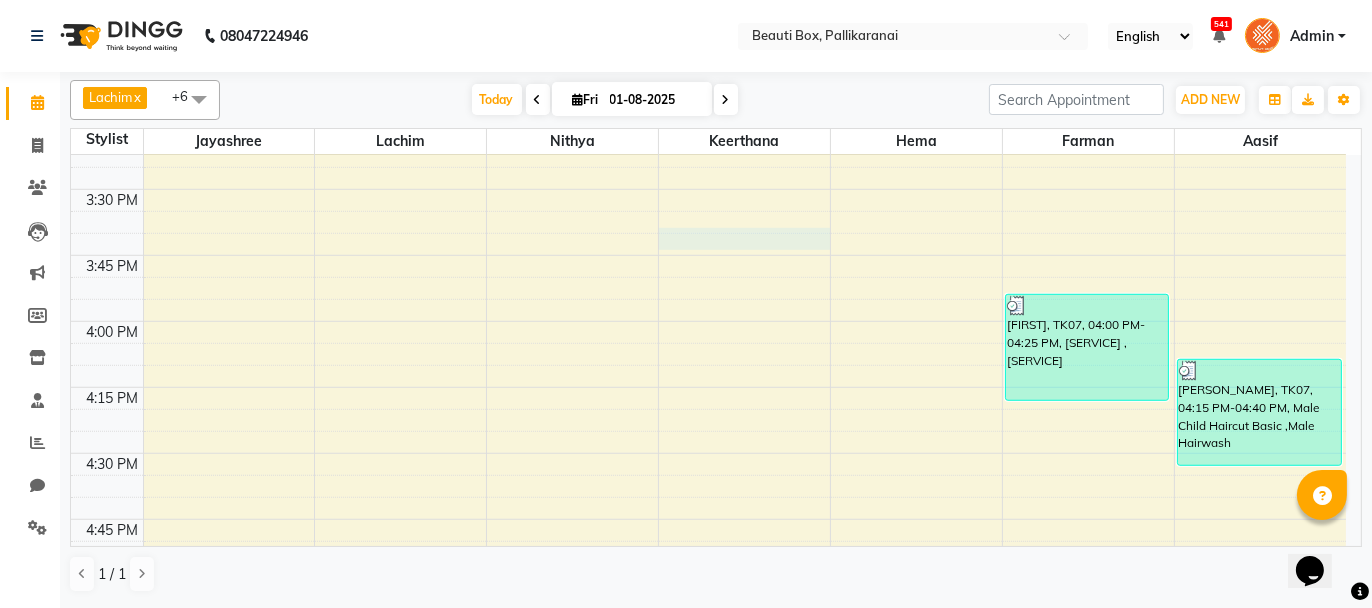 click on "Bindha, TK01, 09:15 AM-09:45 AM, U/ Straight Hair cut      Sidharth, TK05, 10:30 AM-11:45 AM, MP2,Extra Service      Loshy, TK06, 01:45 PM-02:15 PM, Men Fading Haircut      Vinotha, TK04, 12:30 PM-01:30 PM, WP5     Ram, TK02, 10:00 AM-11:00 AM, MP2     Suman, TK03, 12:15 PM-12:45 PM, Men Fading Haircut      Creeta, TK07, 04:00 PM-04:25 PM, Male Child Haircut Basic ,Male Hairwash      Creeta, TK07, 04:15 PM-04:40 PM, Male Child Haircut Basic ,Male Hairwash" at bounding box center (708, 57) 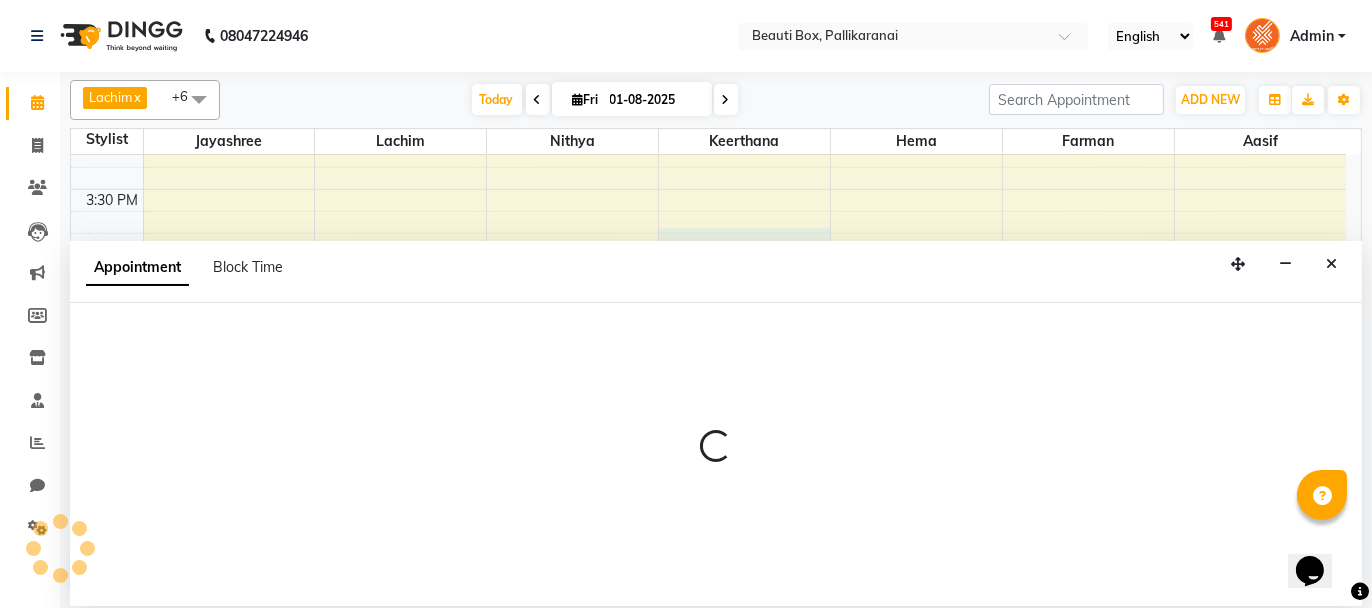 select on "40097" 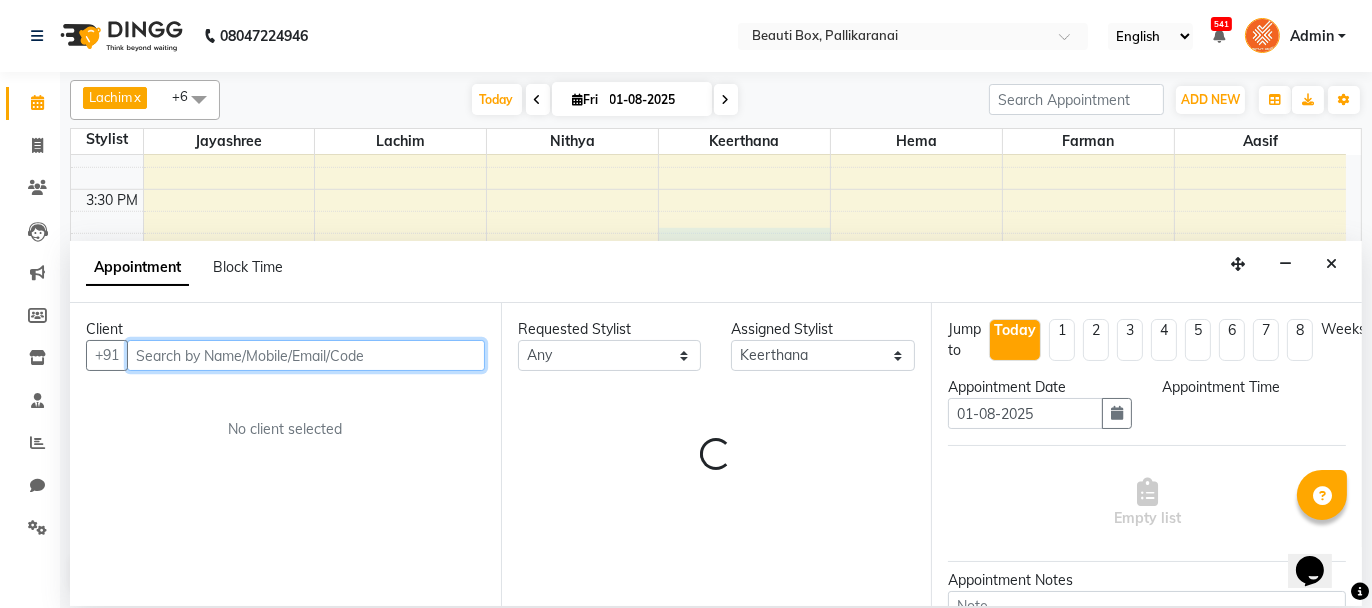 select on "945" 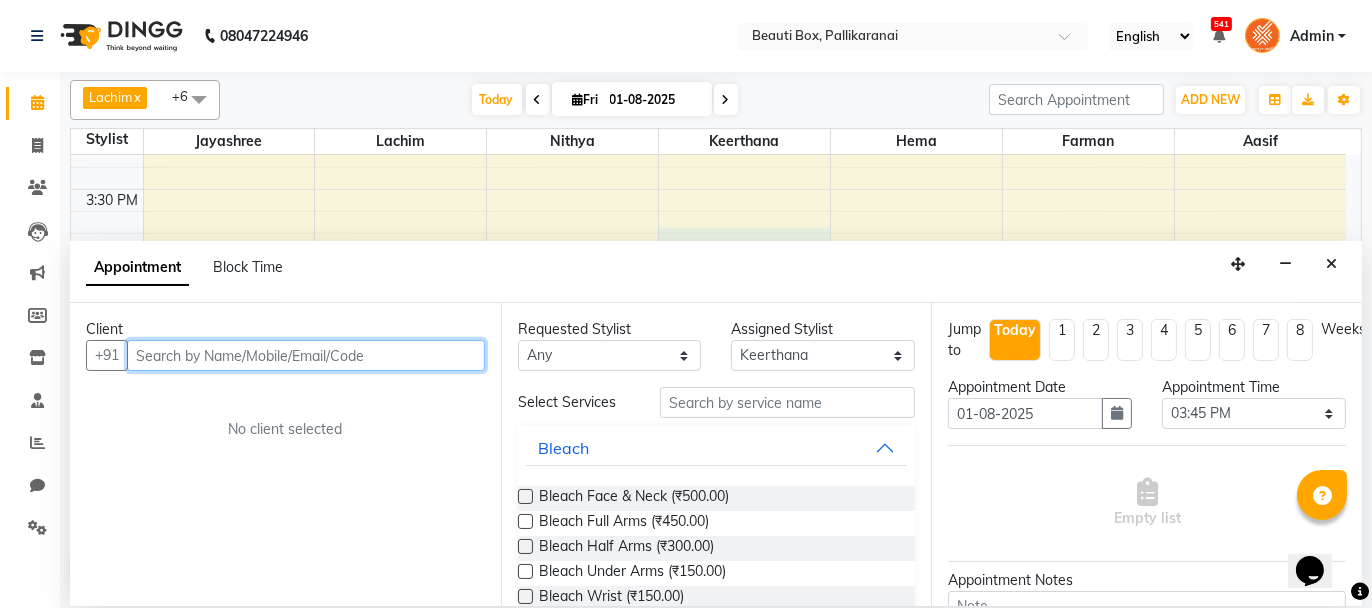 click at bounding box center [306, 355] 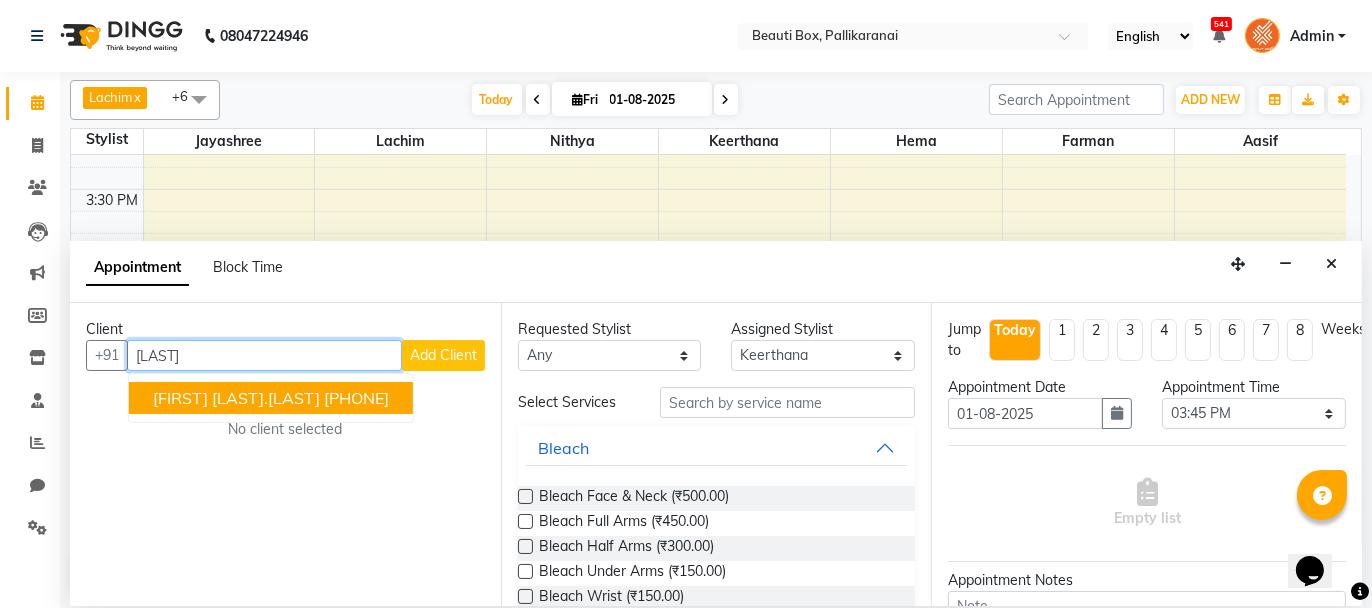 click on "[FIRST] [LAST].[LAST]" at bounding box center (236, 398) 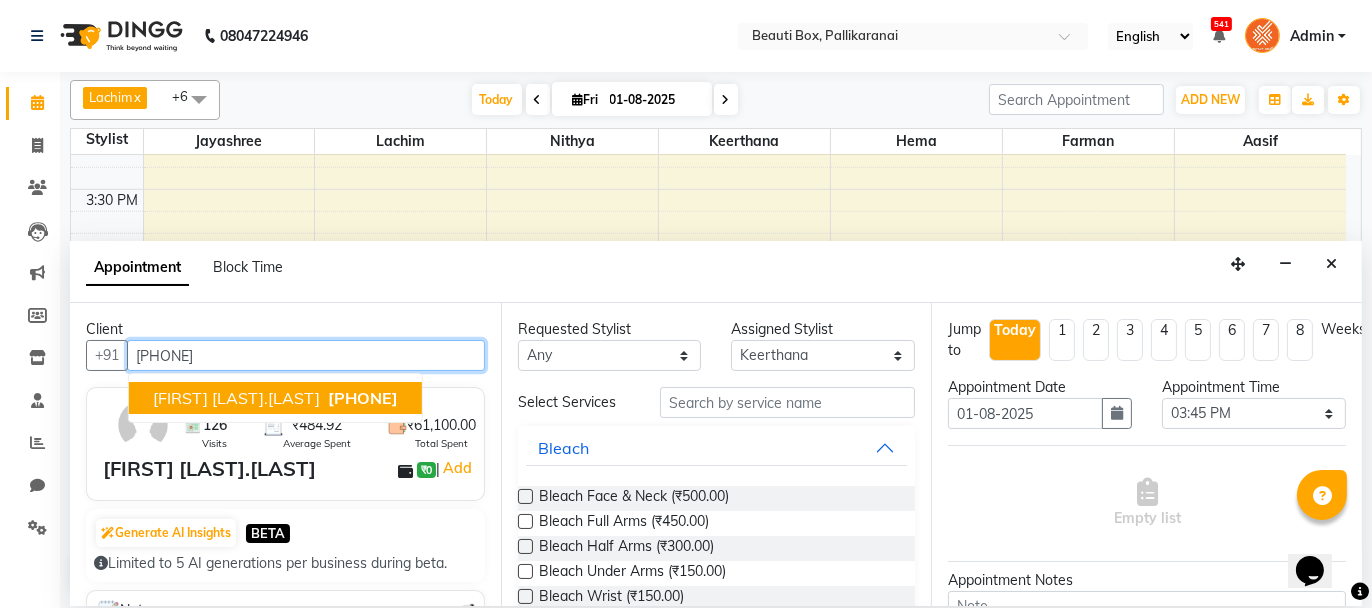 type on "[PHONE]" 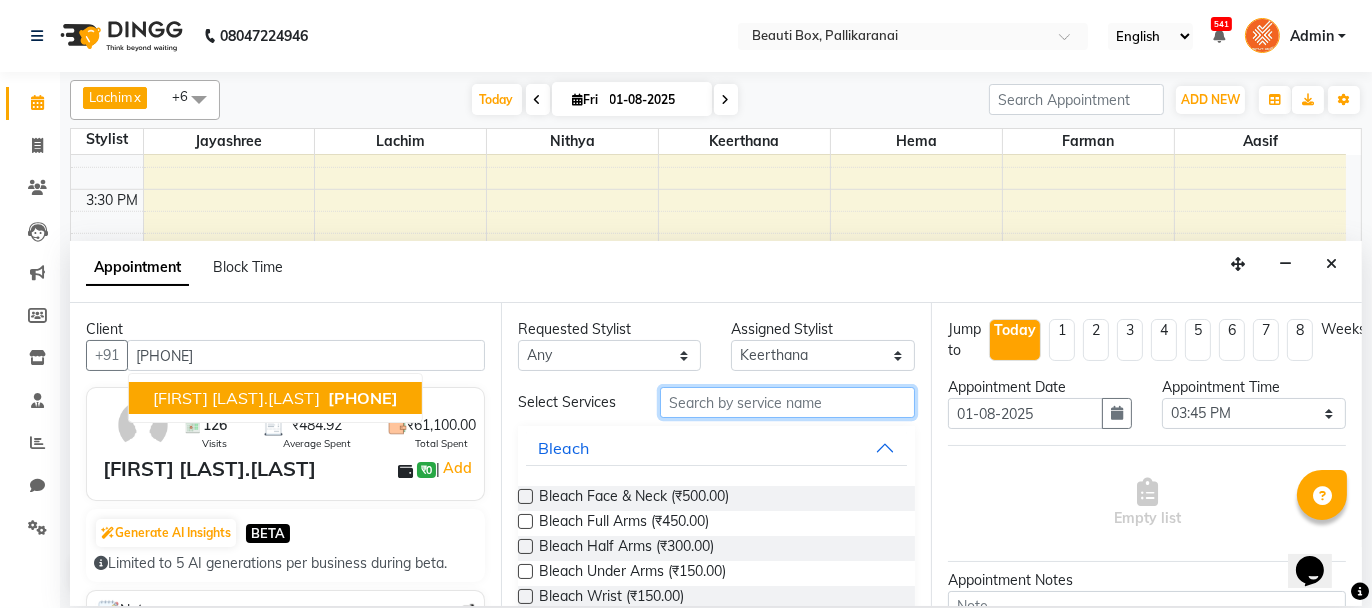 click at bounding box center [787, 402] 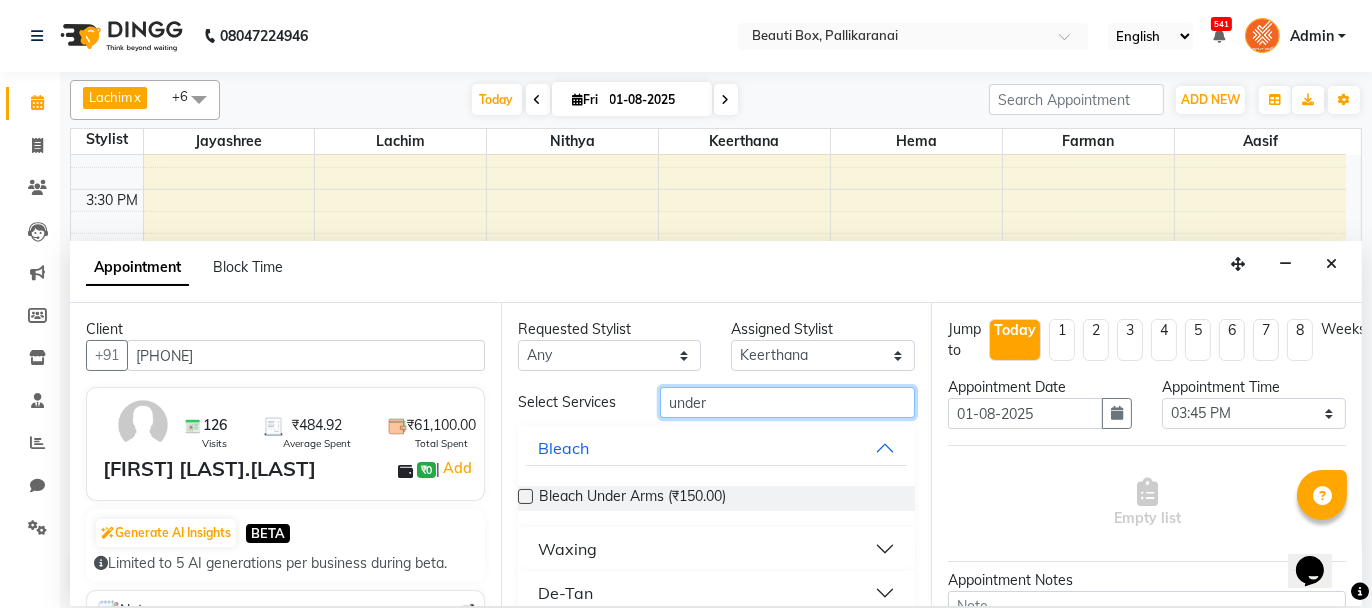 type on "under" 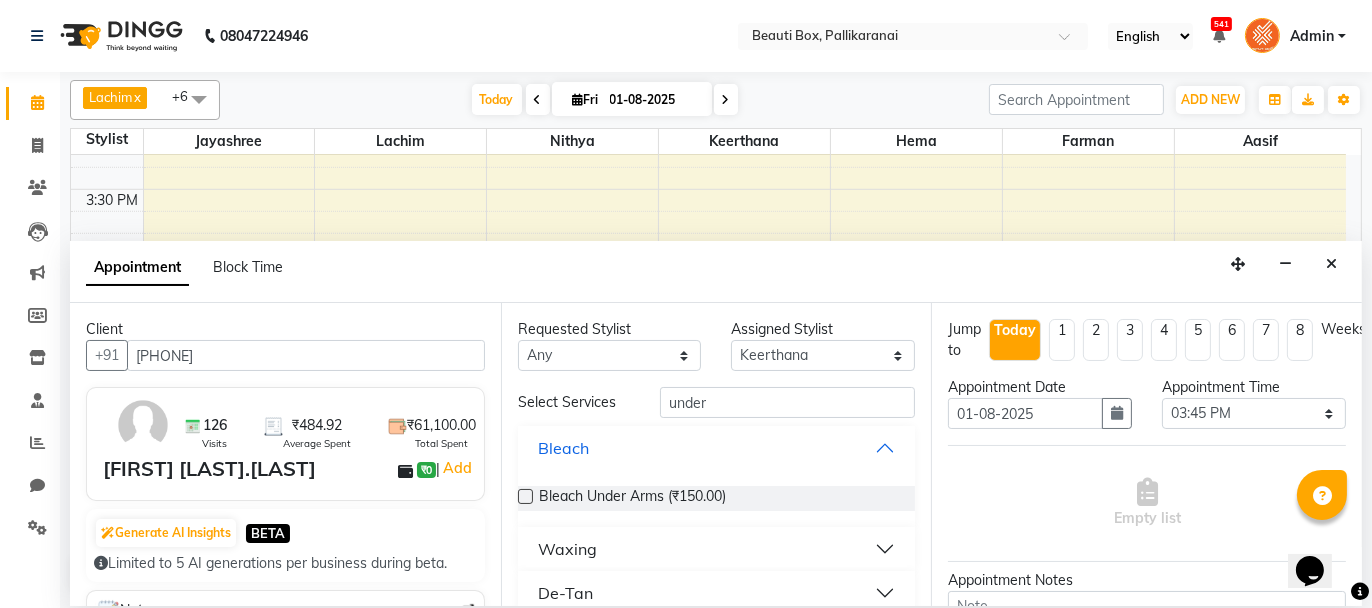 click on "Bleach" at bounding box center (717, 448) 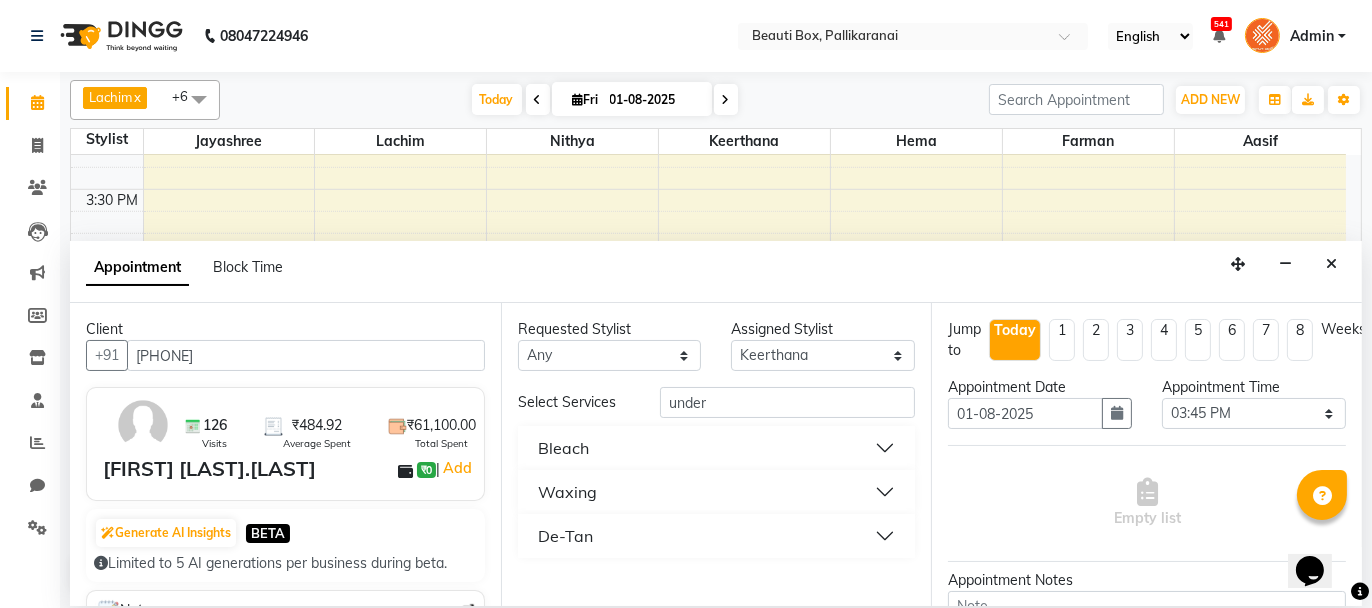 click on "Waxing" at bounding box center [717, 492] 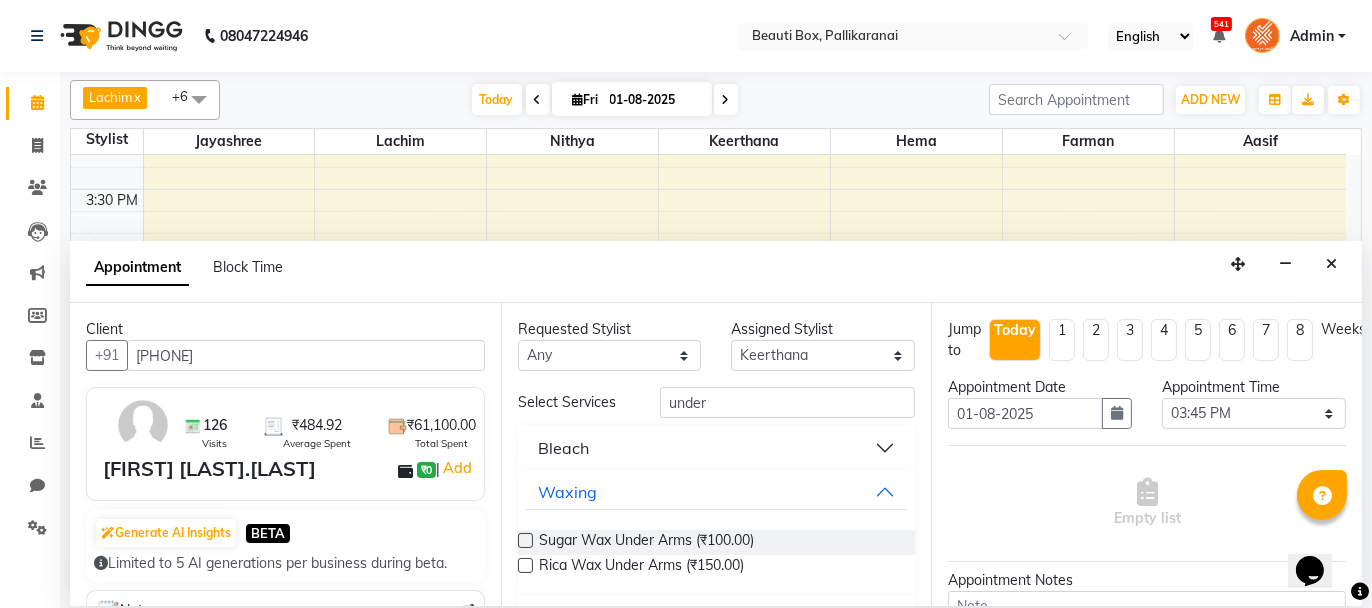 click at bounding box center (525, 565) 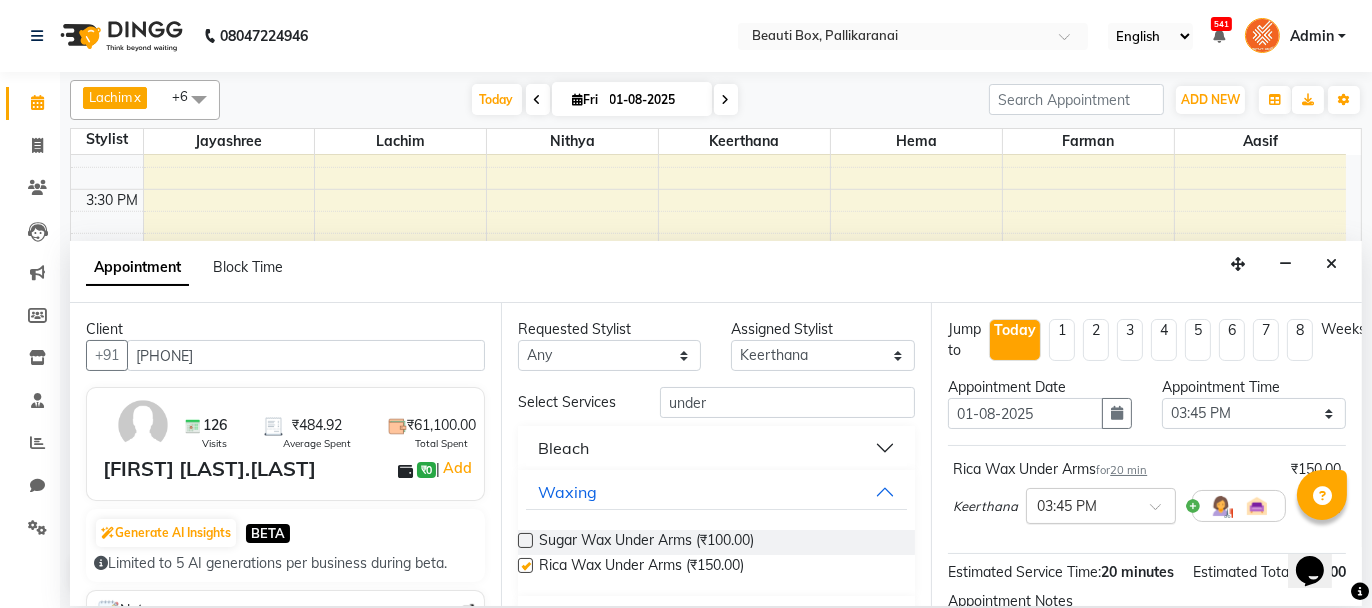 checkbox on "false" 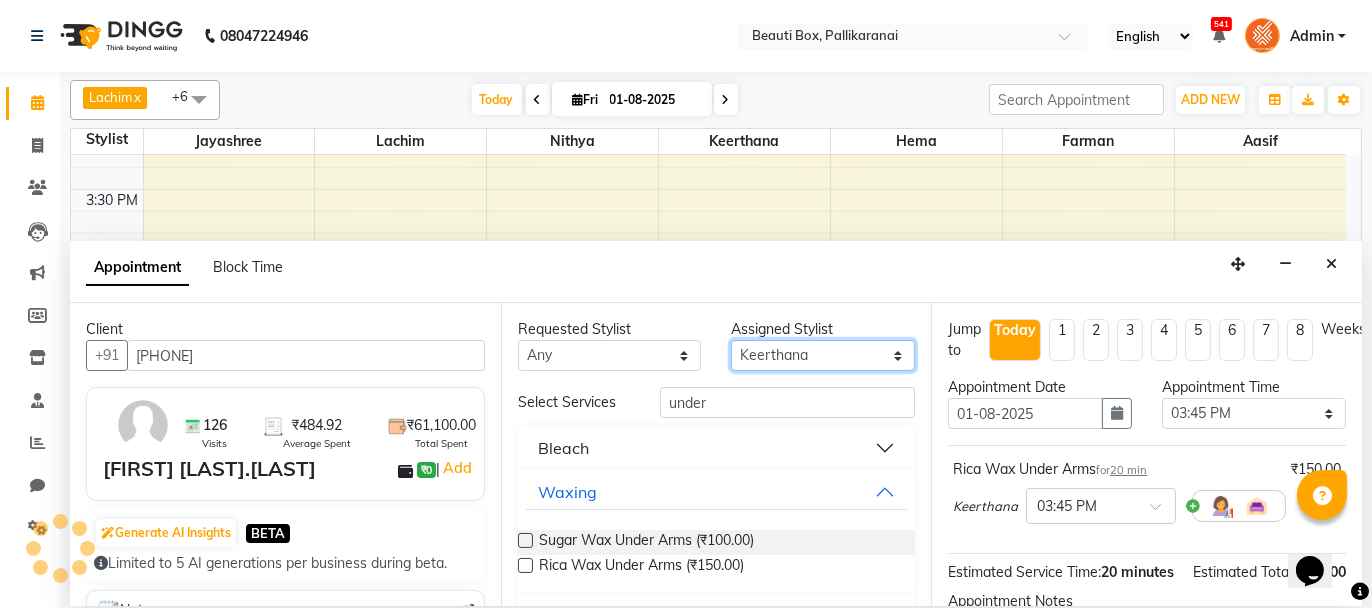 click on "Select [FIRST] [LAST]  [FIRST] [LAST] [FIRST] [LAST] [FIRST] [LAST] [FIRST] [LAST]  [FIRST] [LAST] [FIRST] [LAST] [FIRST] [LAST] [FIRST] [LAST] [FIRST] [LAST] [FIRST] [LAST] [FIRST] [LAST] [FIRST] [LAST] [FIRST] [LAST] [FIRST] [LAST] Today  Fri 01-08-2025 Toggle Dropdown Add Appointment Add Invoice Add Expense Add Attendance Add Client Add Transaction Toggle Dropdown Add Appointment Add Invoice Add Expense Add Attendance Add Client ADD NEW Toggle Dropdown Add Appointment Add Invoice Add Expense Add Attendance Add Client Add Transaction [FIRST]  x [FIRST]  x [FIRST]  x [FIRST]  x [FIRST]  x [FIRST]  x [FIRST]  x +6 Select All [FIRST] [LAST]  [FIRST] [LAST] [FIRST] [LAST] [FIRST] [LAST] [FIRST] [LAST]  [FIRST] [LAST] [FIRST] [LAST] [FIRST] [LAST] [FIRST] [LAST] [FIRST] [LAST] [FIRST] [LAST] [FIRST] [LAST] [FIRST] [LAST] [FIRST] [LAST] Group By  Staff View   Room View  View as Vertical  Vertical - Week View  Horizontal  Horizontal - Week View  List  Toggle Dropdown Calendar Settings Manage Tags   Arrange Stylists   Reset Stylists  Full Screen  Show Available Stylist  Appointment Form Zoom 300% Staff/Room Display Count 8 [FIRST]" at bounding box center [823, 355] 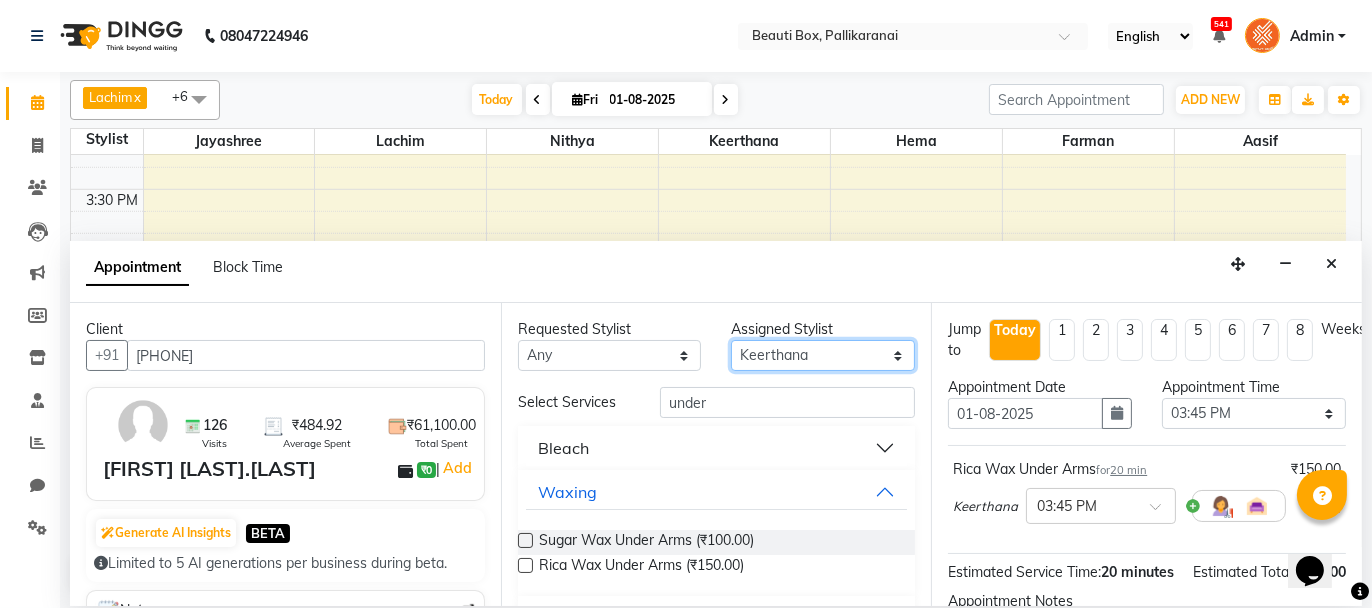 select on "18746" 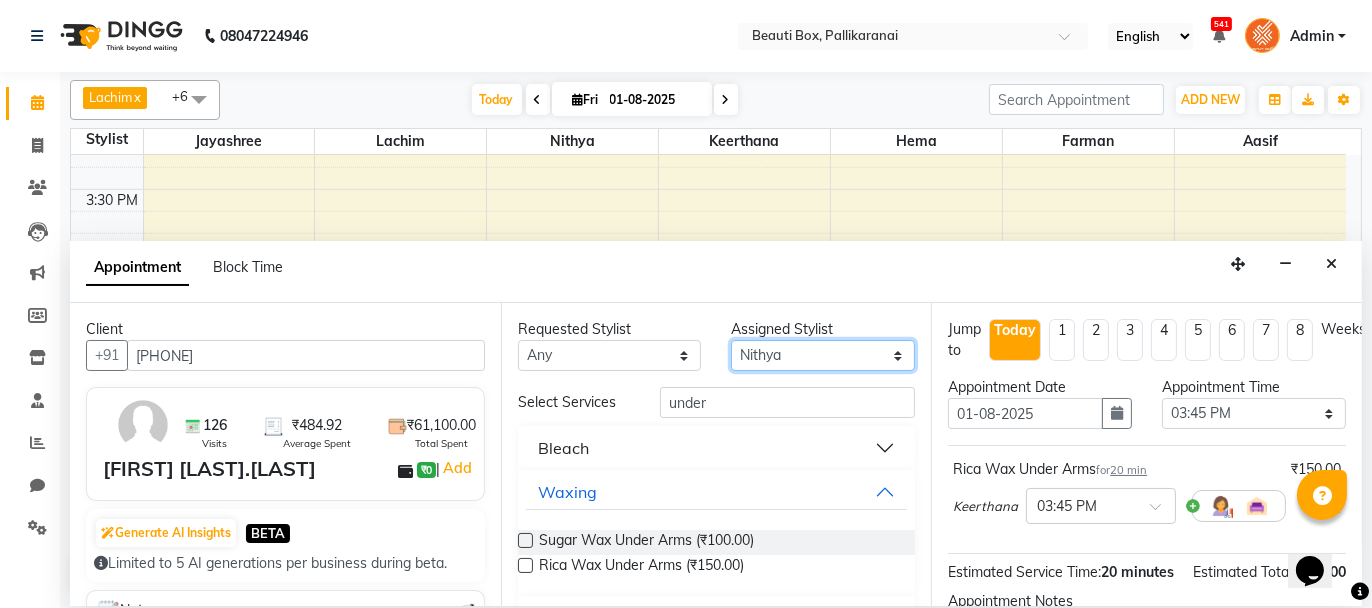 click on "Select [FIRST] [LAST]  [FIRST] [LAST] [FIRST] [LAST] [FIRST] [LAST] [FIRST] [LAST]  [FIRST] [LAST] [FIRST] [LAST] [FIRST] [LAST] [FIRST] [LAST] [FIRST] [LAST] [FIRST] [LAST] [FIRST] [LAST] [FIRST] [LAST] [FIRST] [LAST] [FIRST] [LAST] Today  Fri 01-08-2025 Toggle Dropdown Add Appointment Add Invoice Add Expense Add Attendance Add Client Add Transaction Toggle Dropdown Add Appointment Add Invoice Add Expense Add Attendance Add Client ADD NEW Toggle Dropdown Add Appointment Add Invoice Add Expense Add Attendance Add Client Add Transaction [FIRST]  x [FIRST]  x [FIRST]  x [FIRST]  x [FIRST]  x [FIRST]  x [FIRST]  x +6 Select All [FIRST] [LAST]  [FIRST] [LAST] [FIRST] [LAST] [FIRST] [LAST] [FIRST] [LAST]  [FIRST] [LAST] [FIRST] [LAST] [FIRST] [LAST] [FIRST] [LAST] [FIRST] [LAST] [FIRST] [LAST] [FIRST] [LAST] [FIRST] [LAST] [FIRST] [LAST] Group By  Staff View   Room View  View as Vertical  Vertical - Week View  Horizontal  Horizontal - Week View  List  Toggle Dropdown Calendar Settings Manage Tags   Arrange Stylists   Reset Stylists  Full Screen  Show Available Stylist  Appointment Form Zoom 300% Staff/Room Display Count 8 [FIRST]" at bounding box center [823, 355] 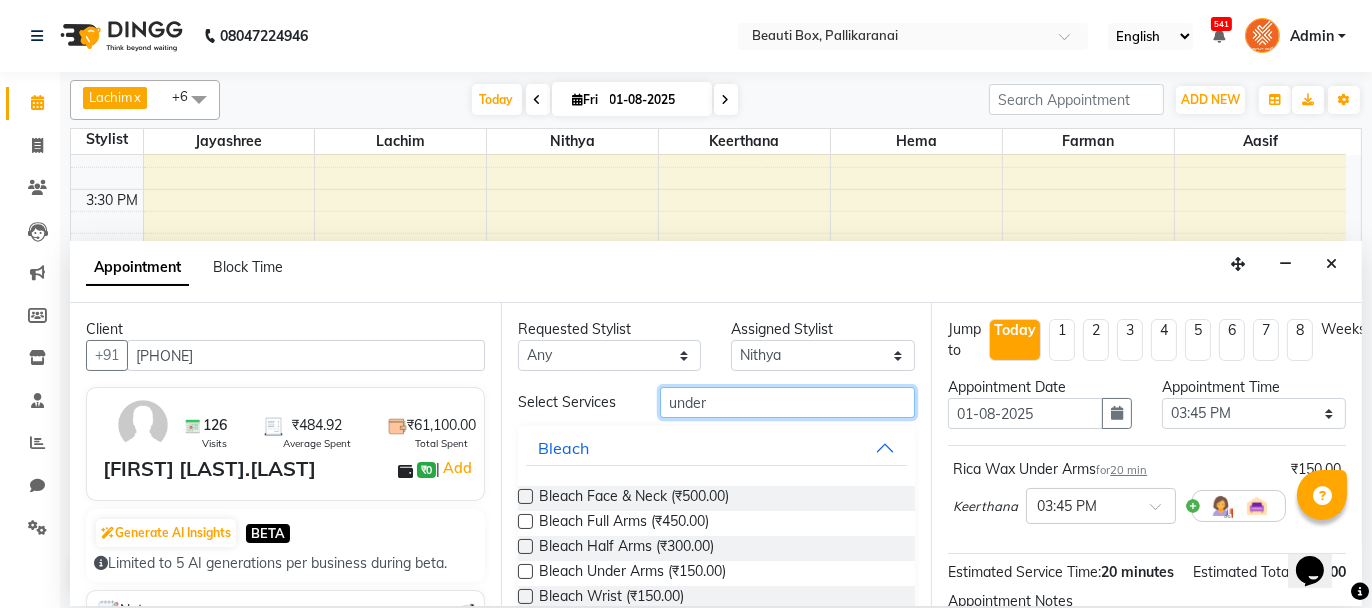click on "under" at bounding box center [787, 402] 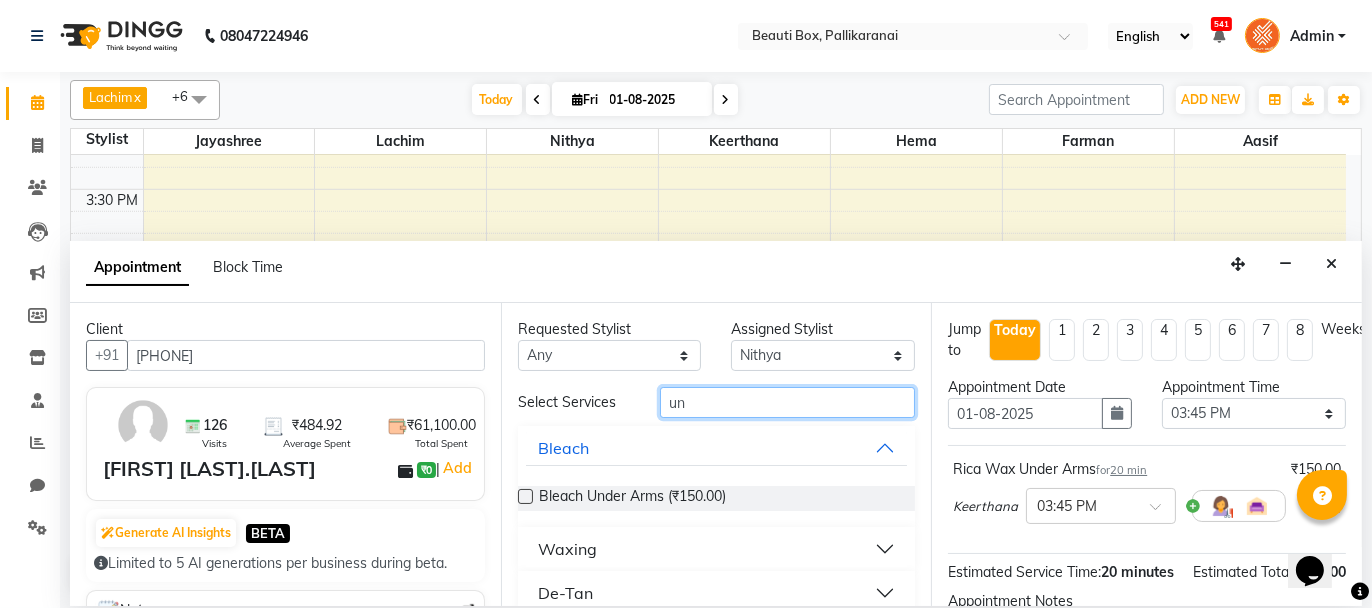 type on "u" 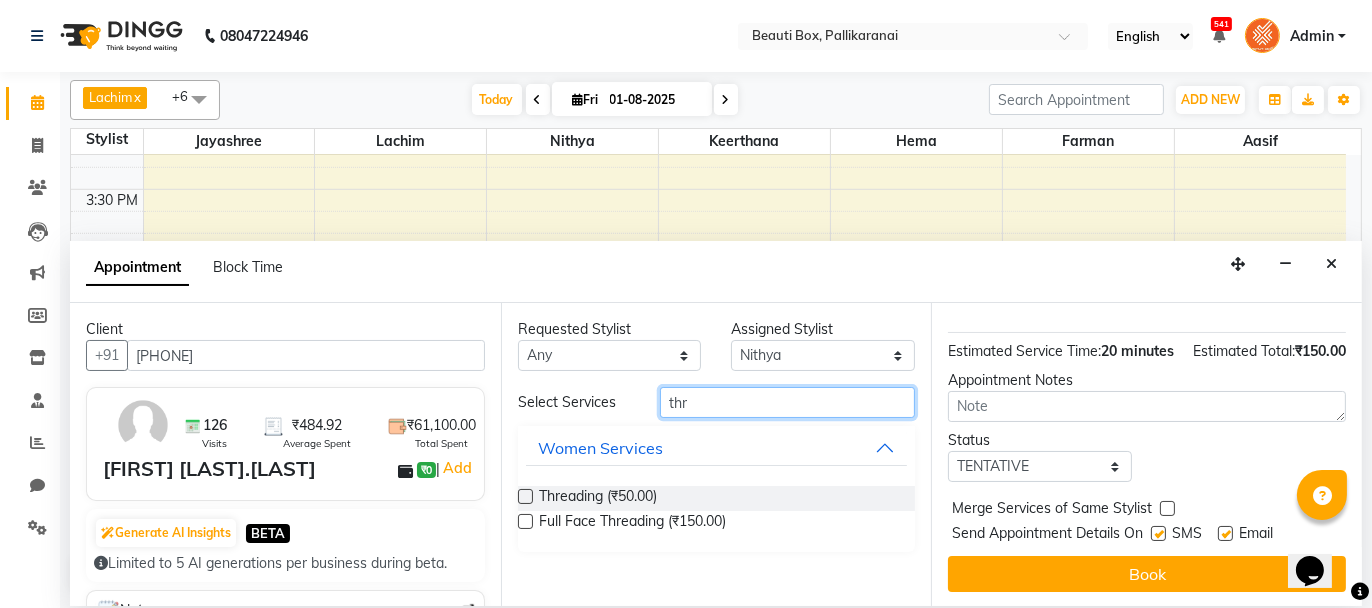 scroll, scrollTop: 242, scrollLeft: 0, axis: vertical 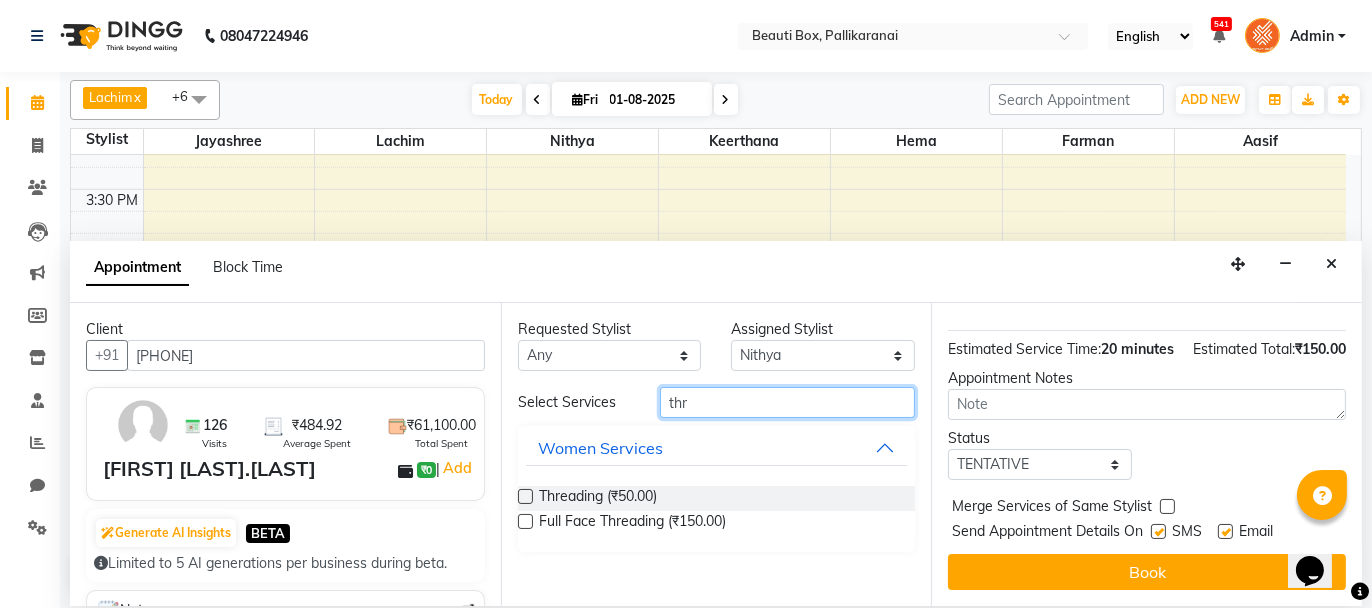 type on "thr" 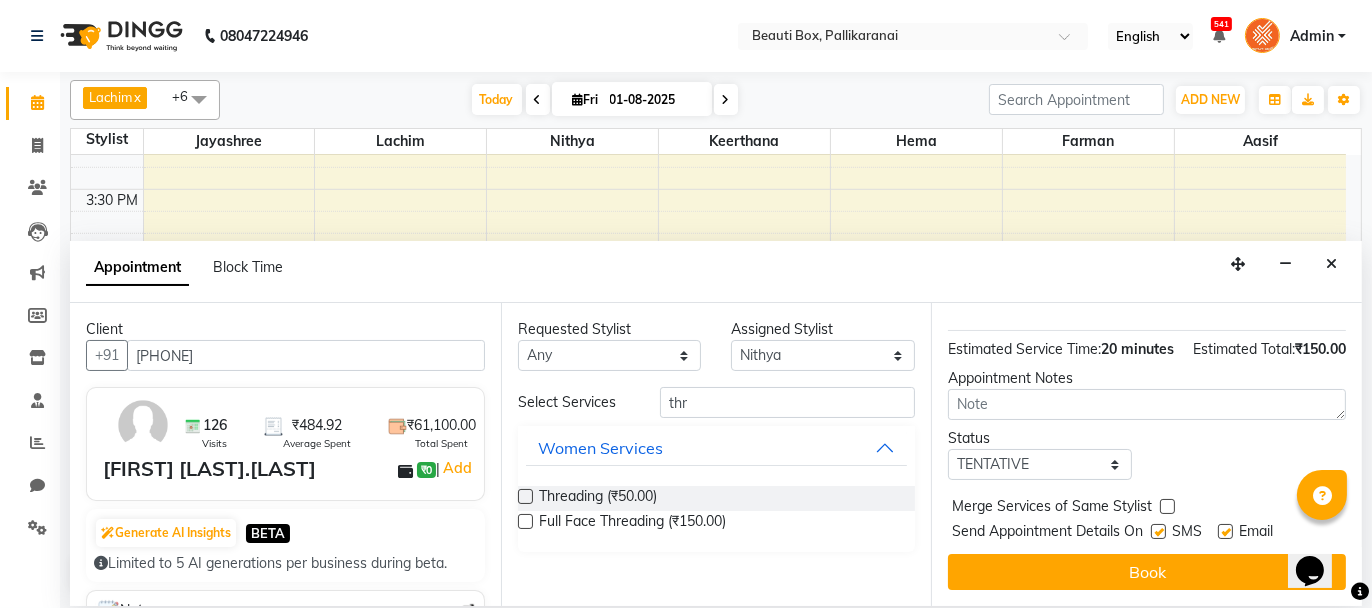 click at bounding box center (525, 496) 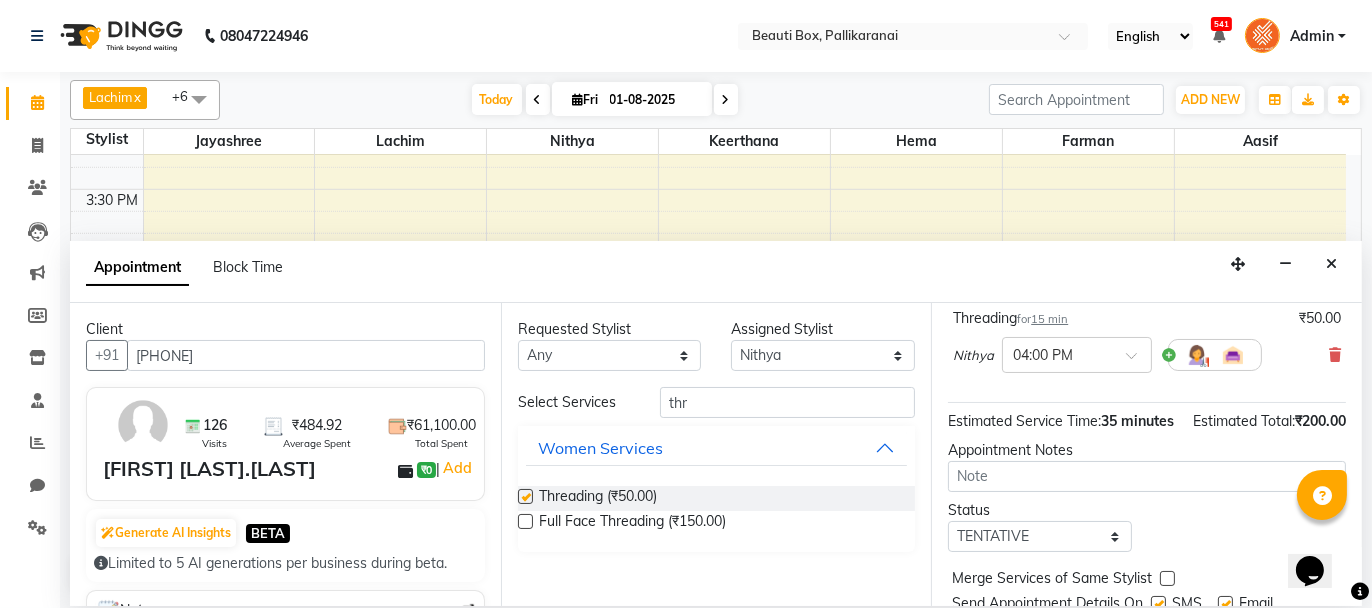 checkbox on "false" 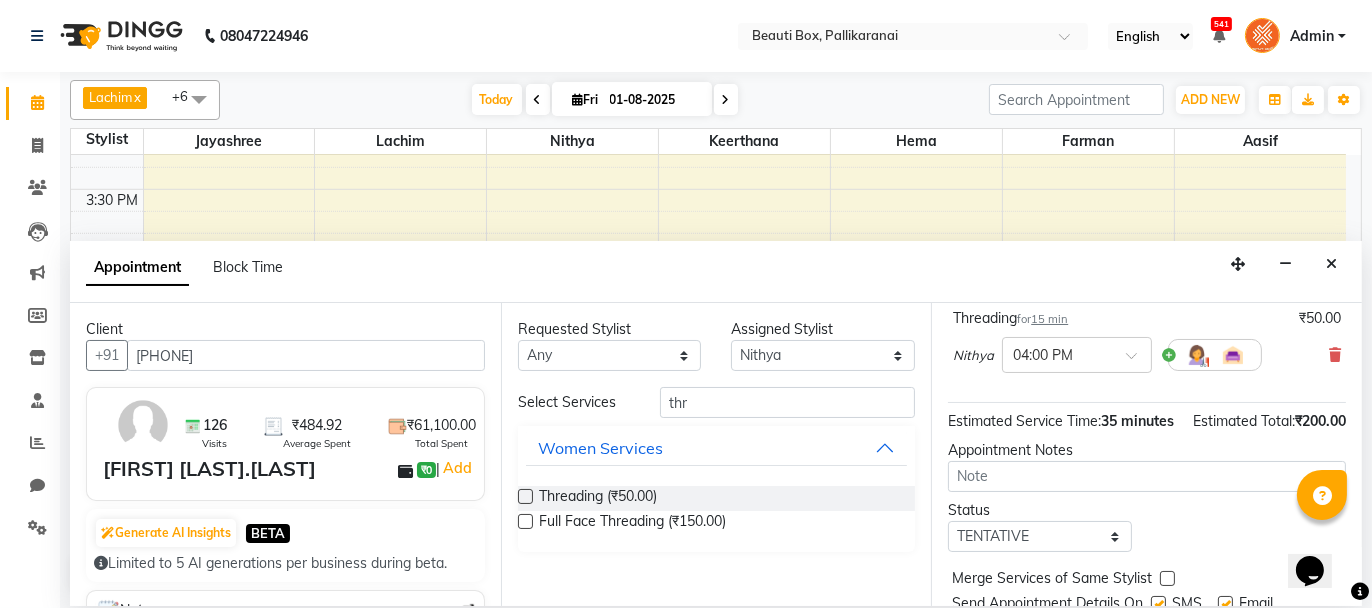 click on "Opens Chat This icon Opens the chat window." at bounding box center [1319, 535] 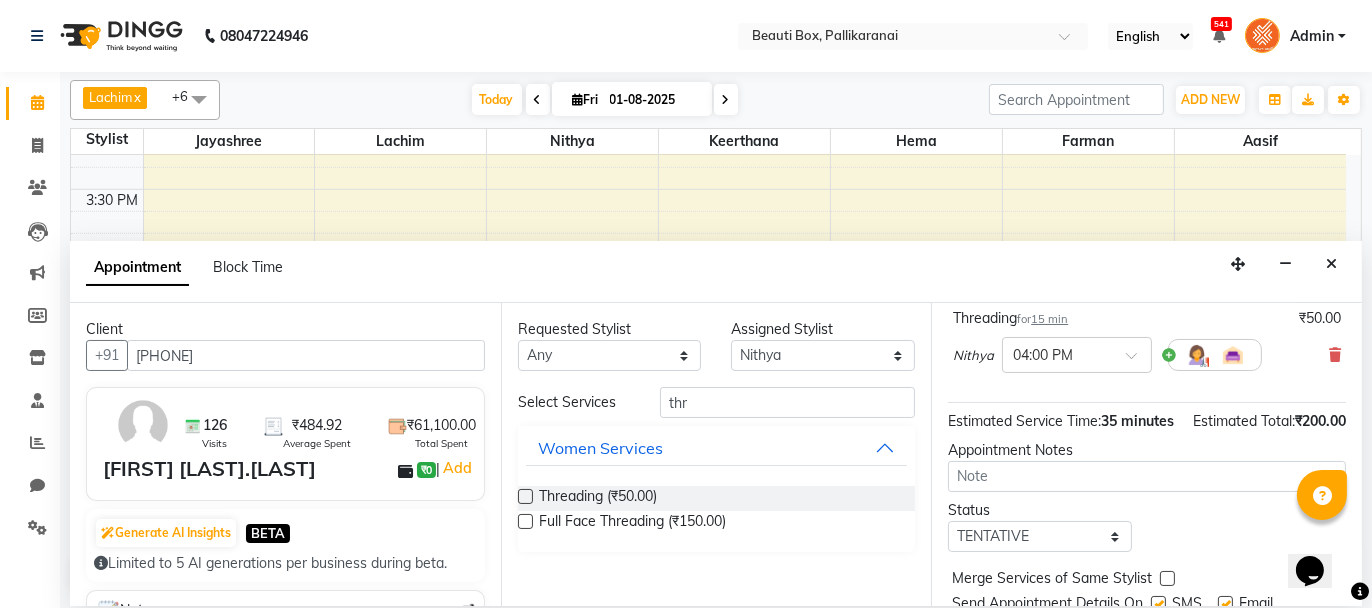 scroll, scrollTop: 333, scrollLeft: 0, axis: vertical 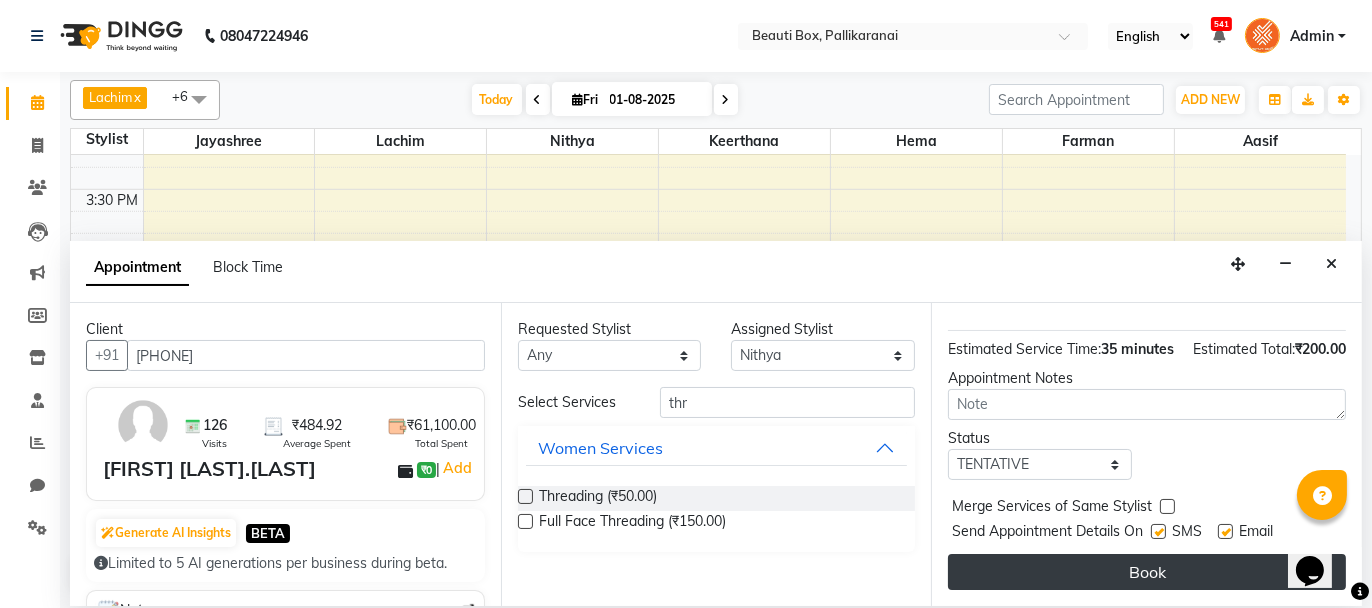 click on "Book" at bounding box center (1147, 572) 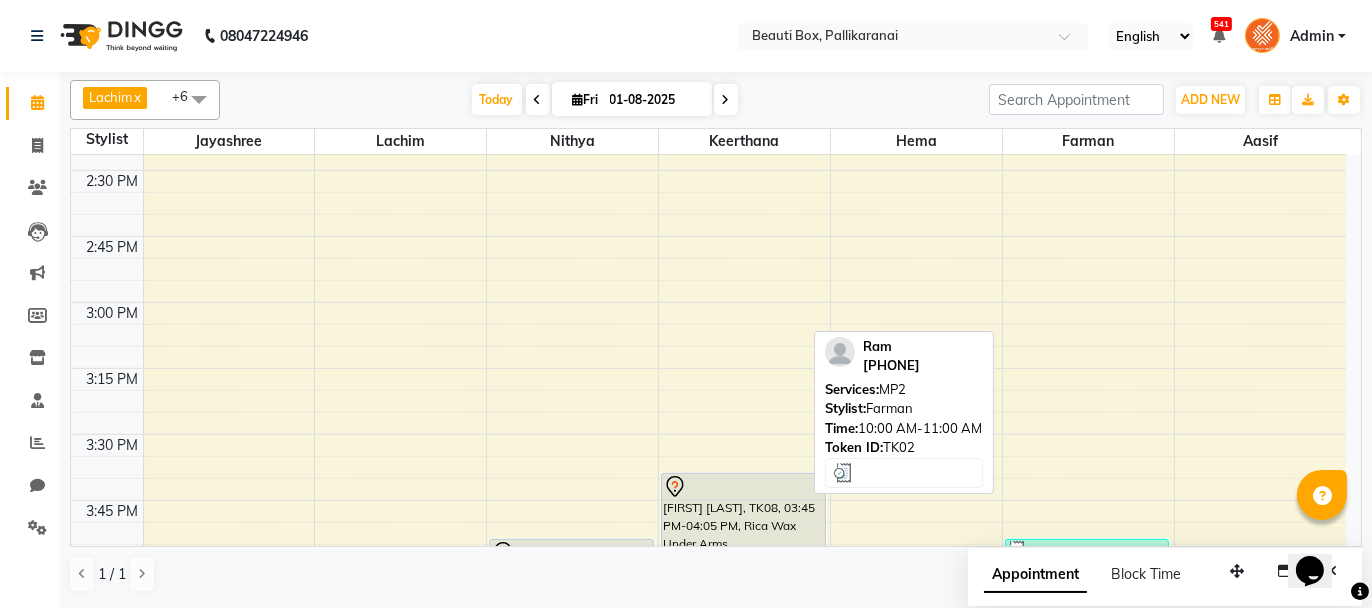 scroll, scrollTop: 2100, scrollLeft: 0, axis: vertical 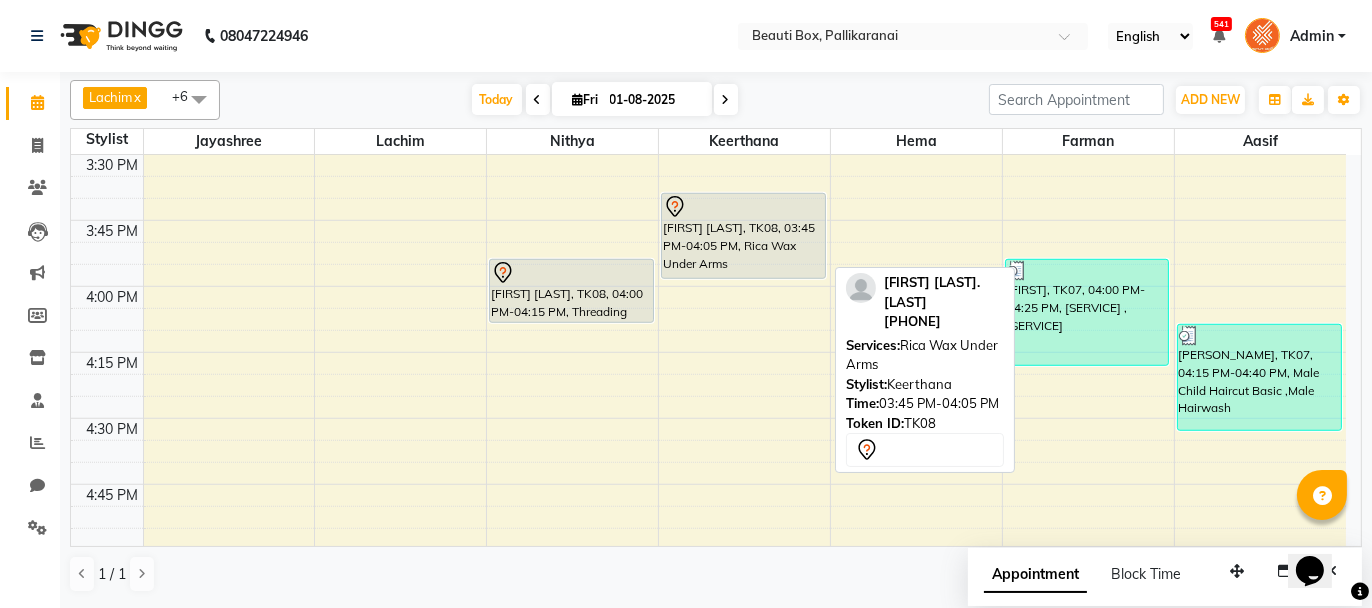 click on "[FIRST] [LAST], TK08, 03:45 PM-04:05 PM, Rica Wax Under Arms" at bounding box center [743, 236] 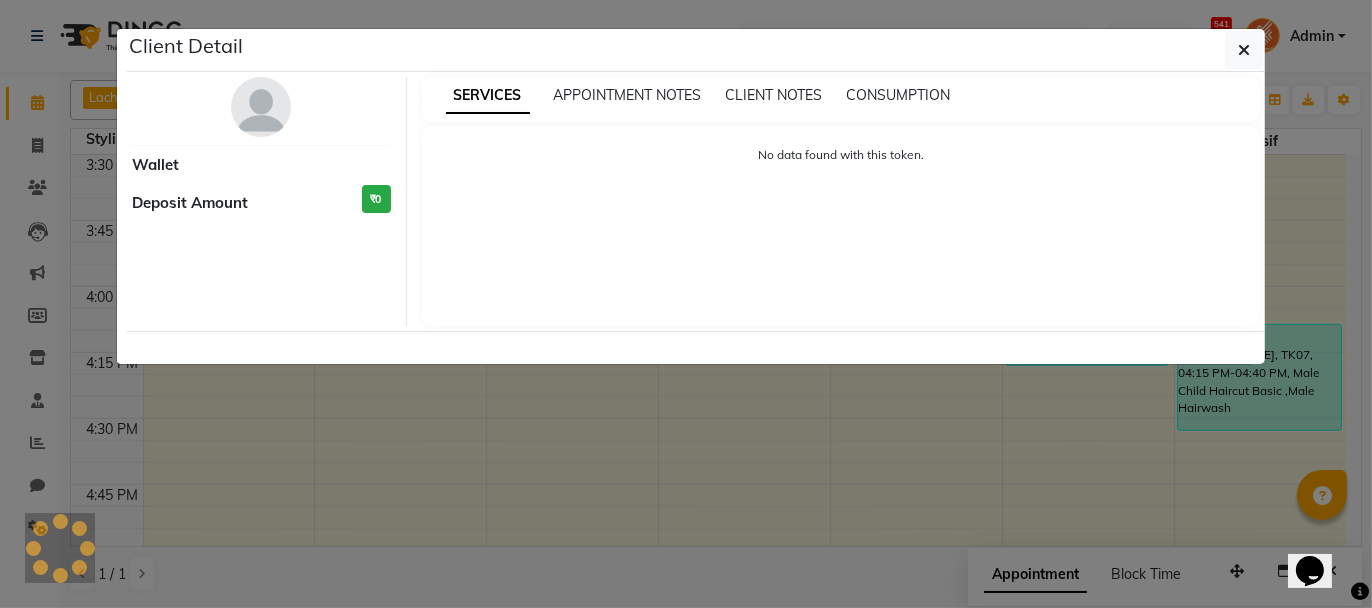 select on "7" 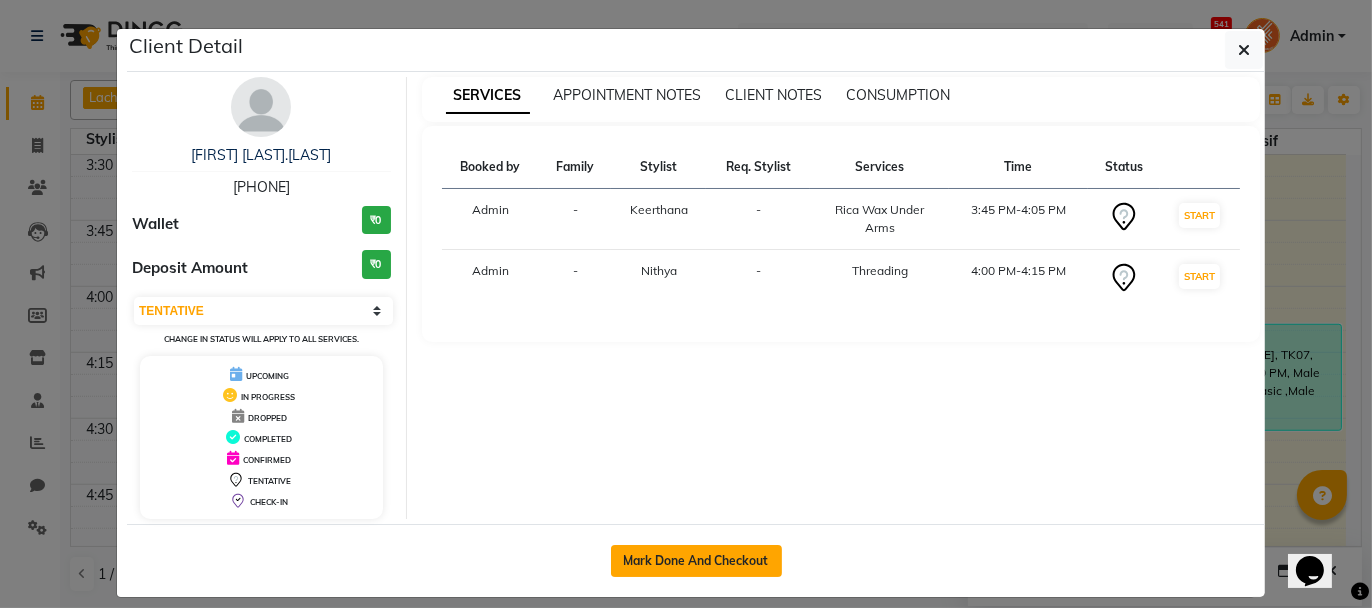 click on "Mark Done And Checkout" 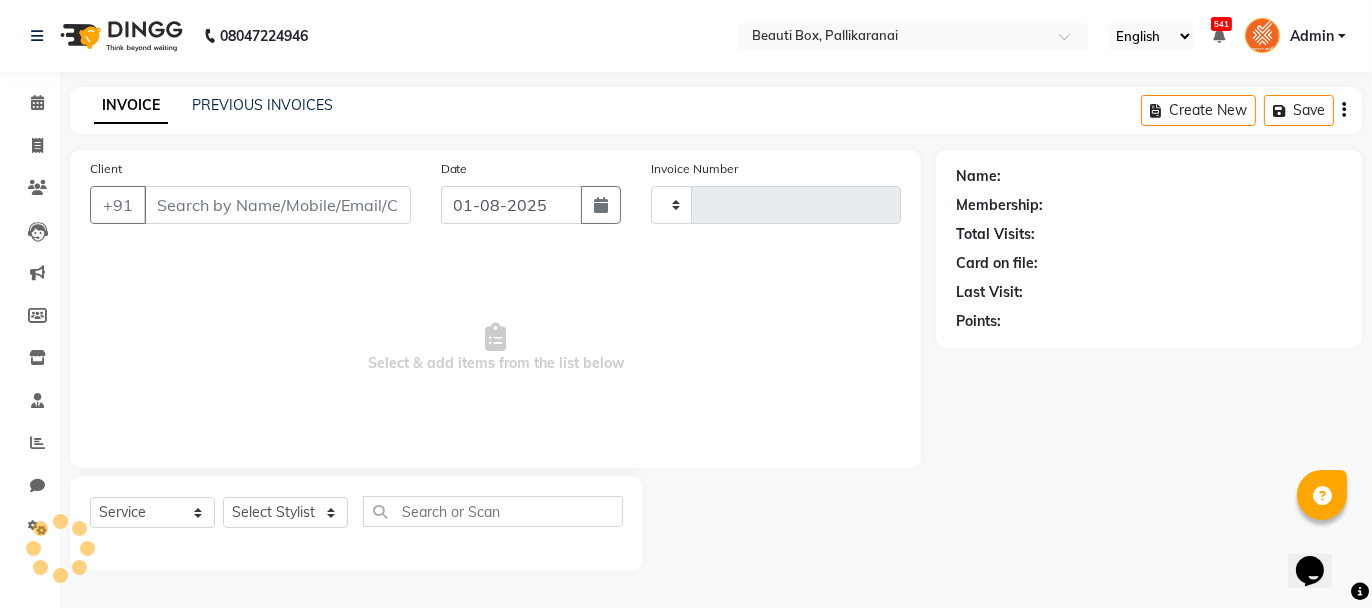 type on "1917" 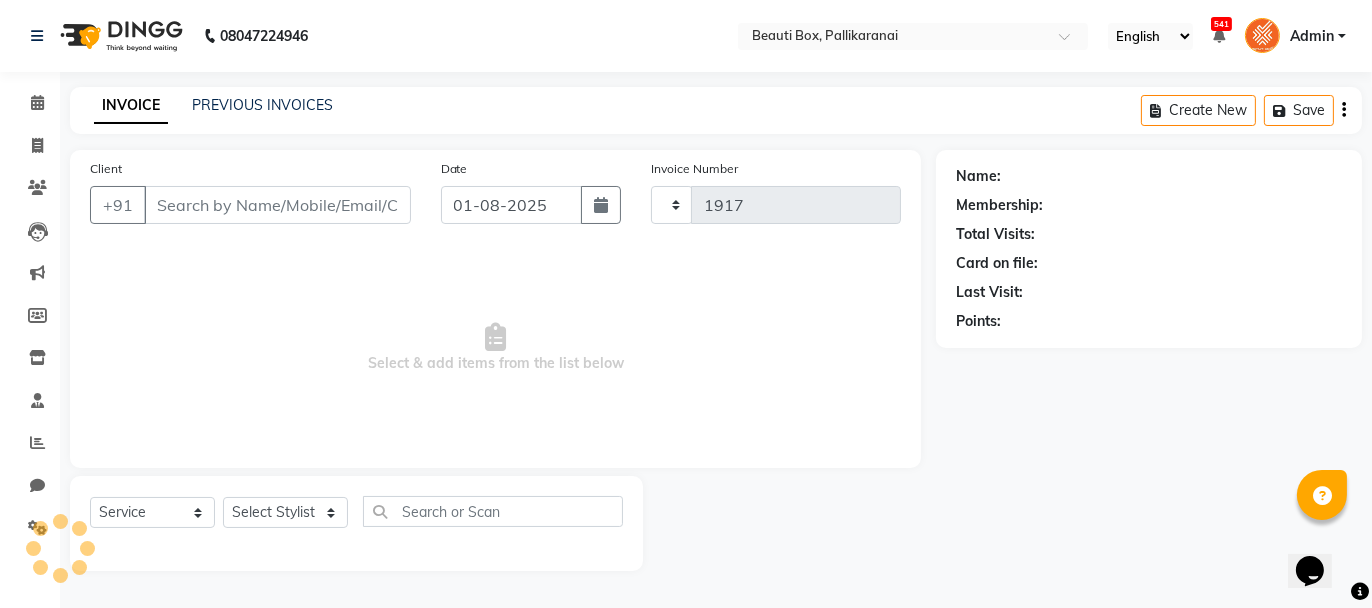select on "11" 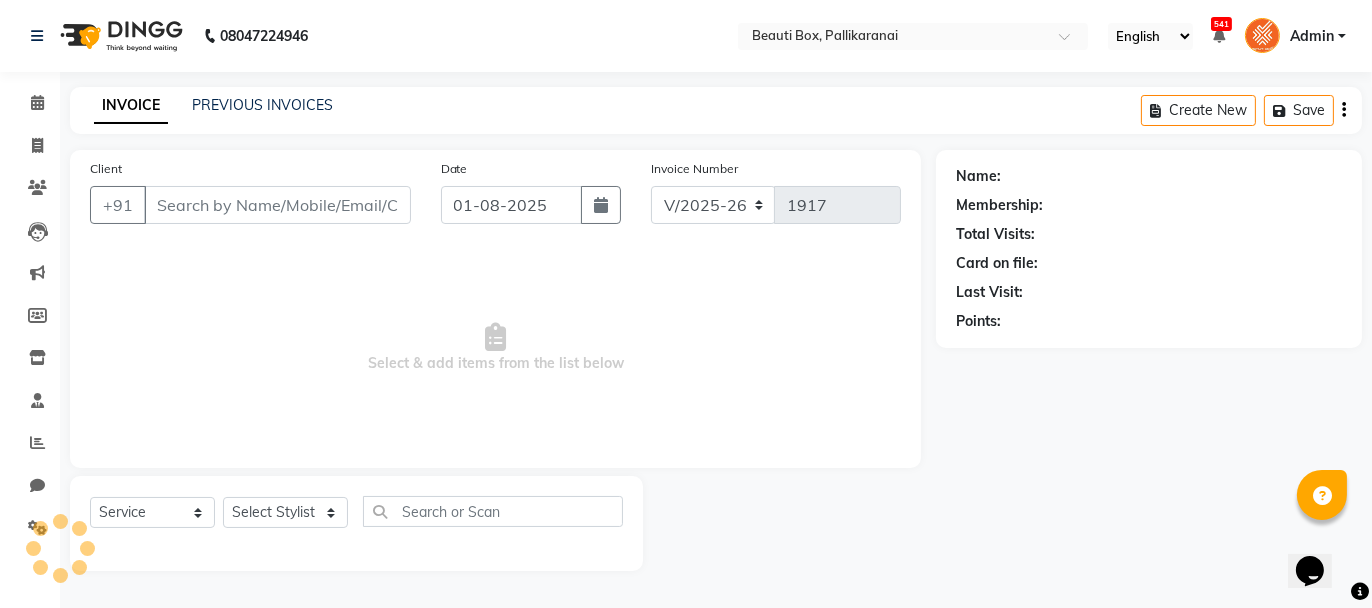 type on "[PHONE]" 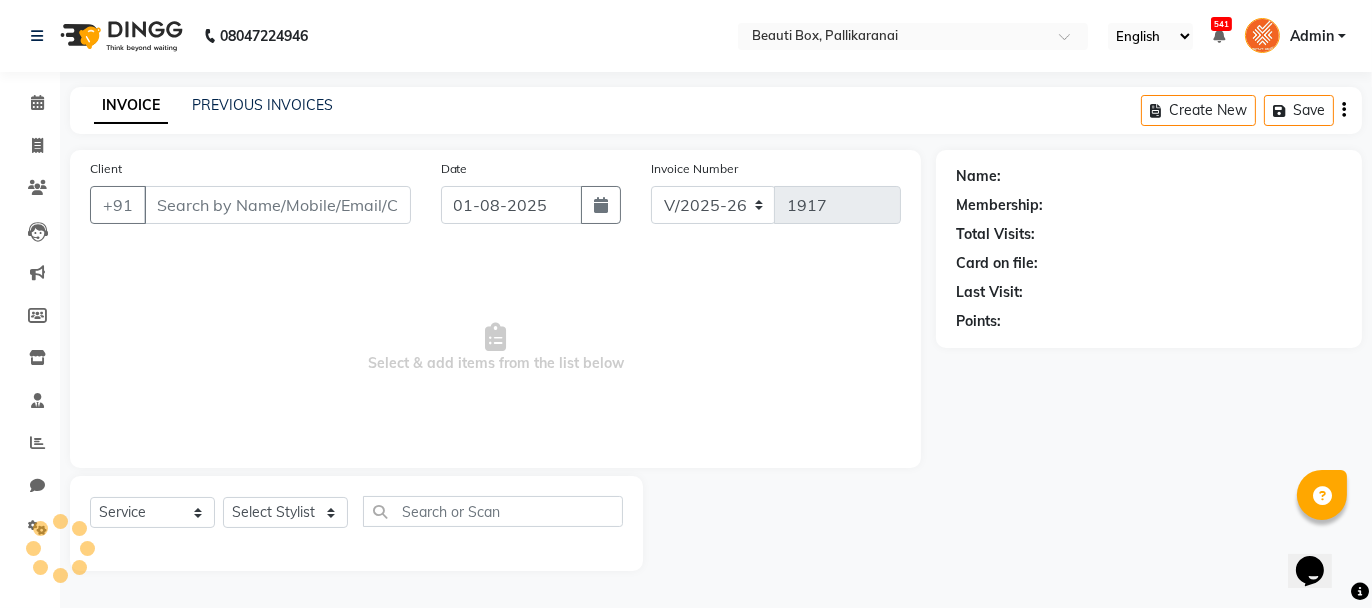 select on "40097" 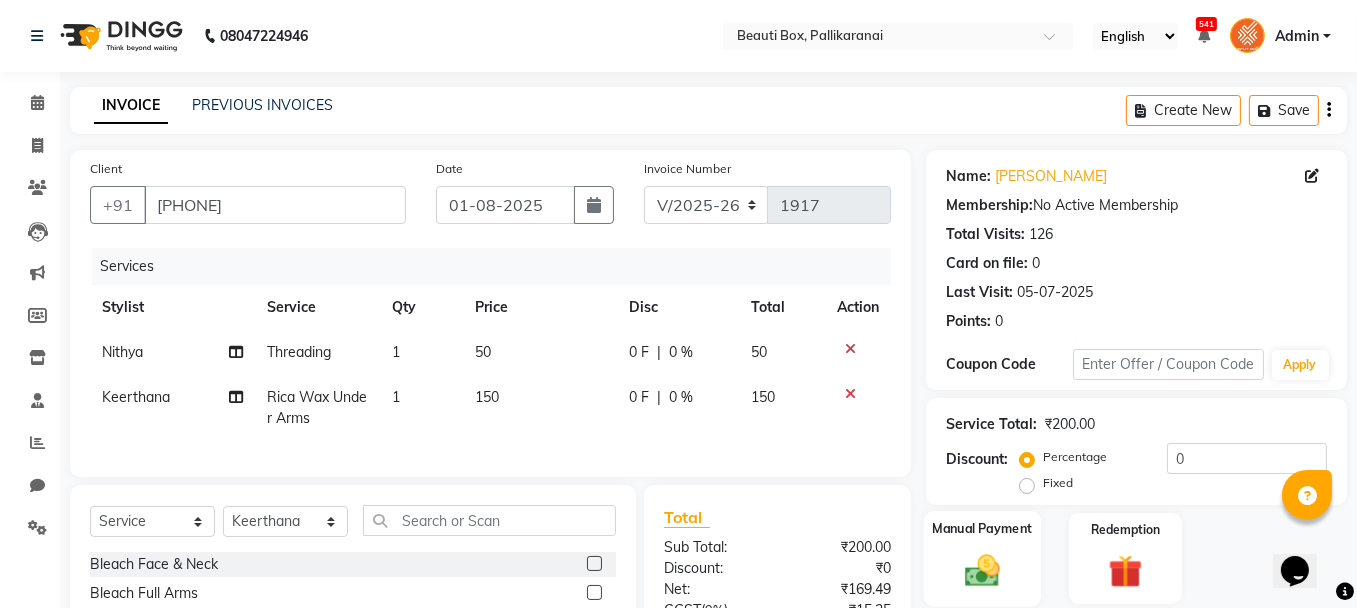 click 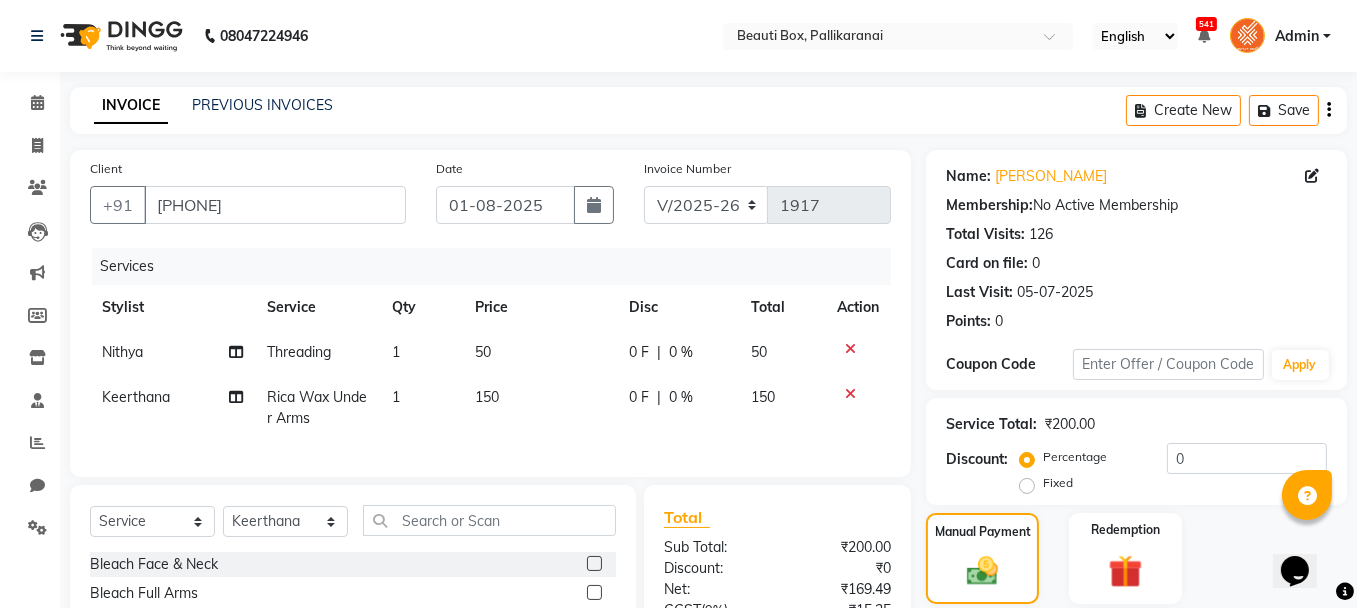 scroll, scrollTop: 215, scrollLeft: 0, axis: vertical 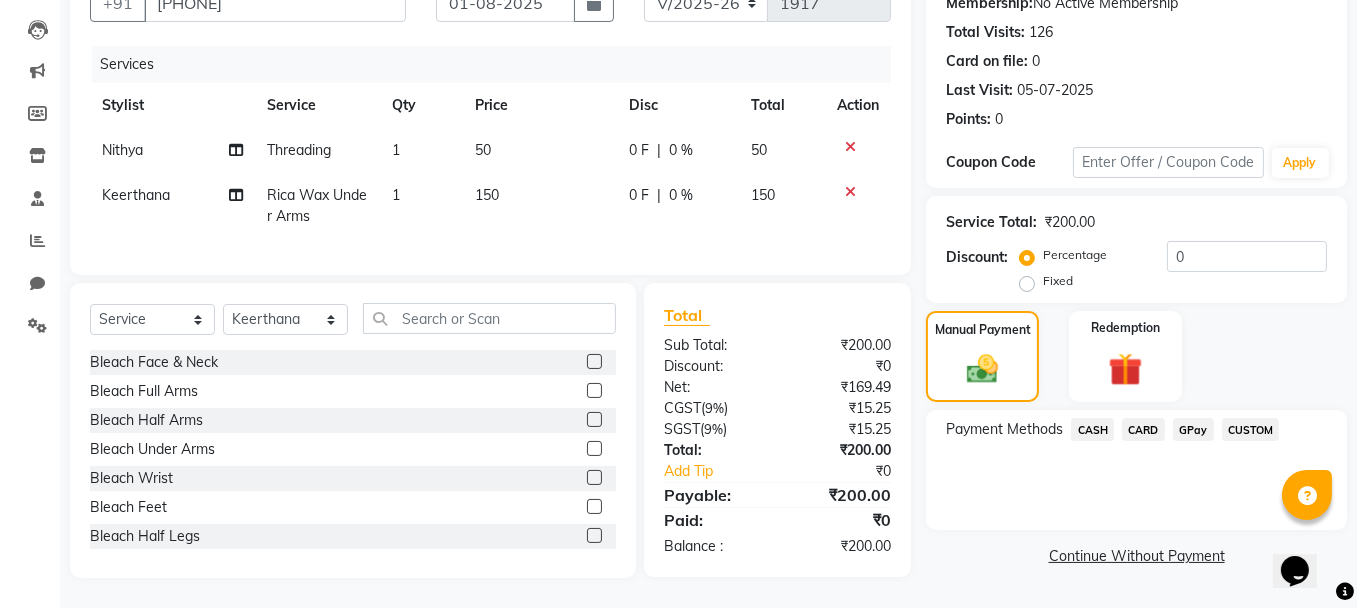 click on "GPay" 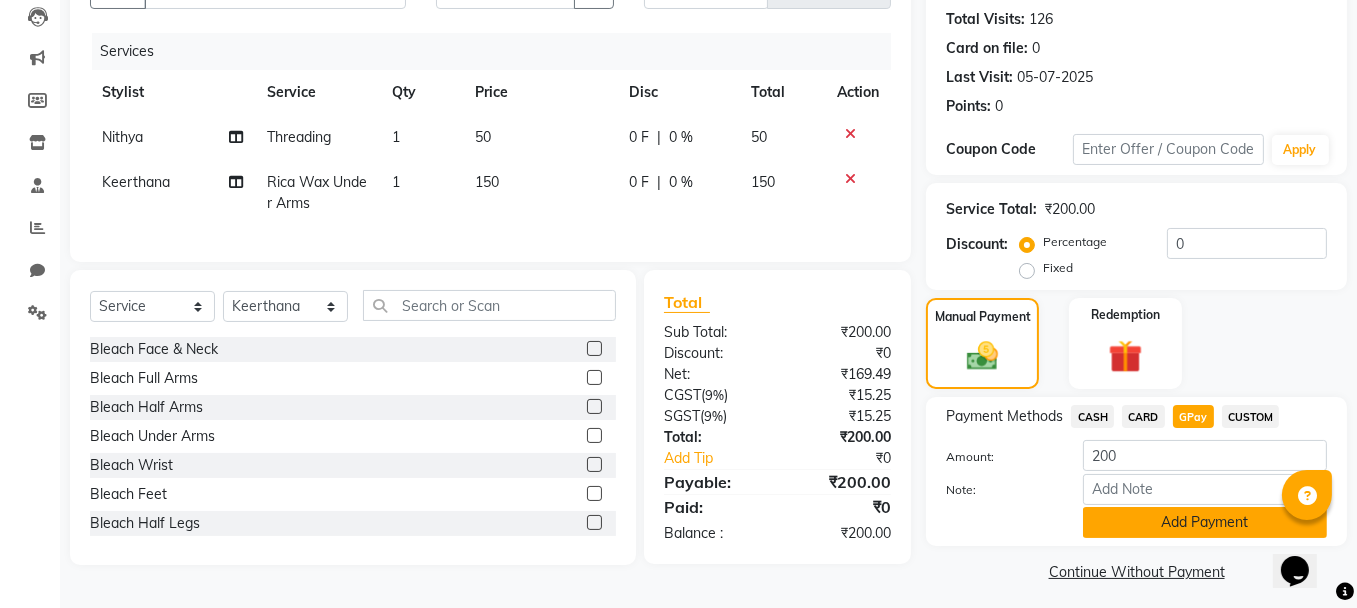 click on "Add Payment" 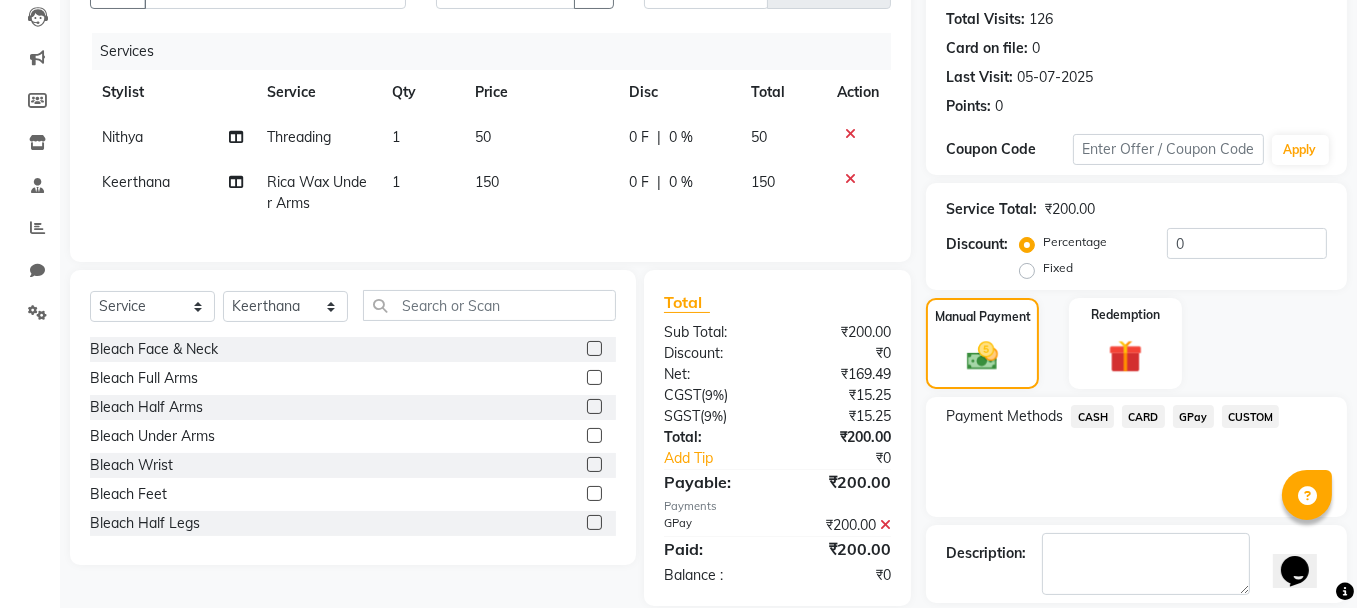 scroll, scrollTop: 305, scrollLeft: 0, axis: vertical 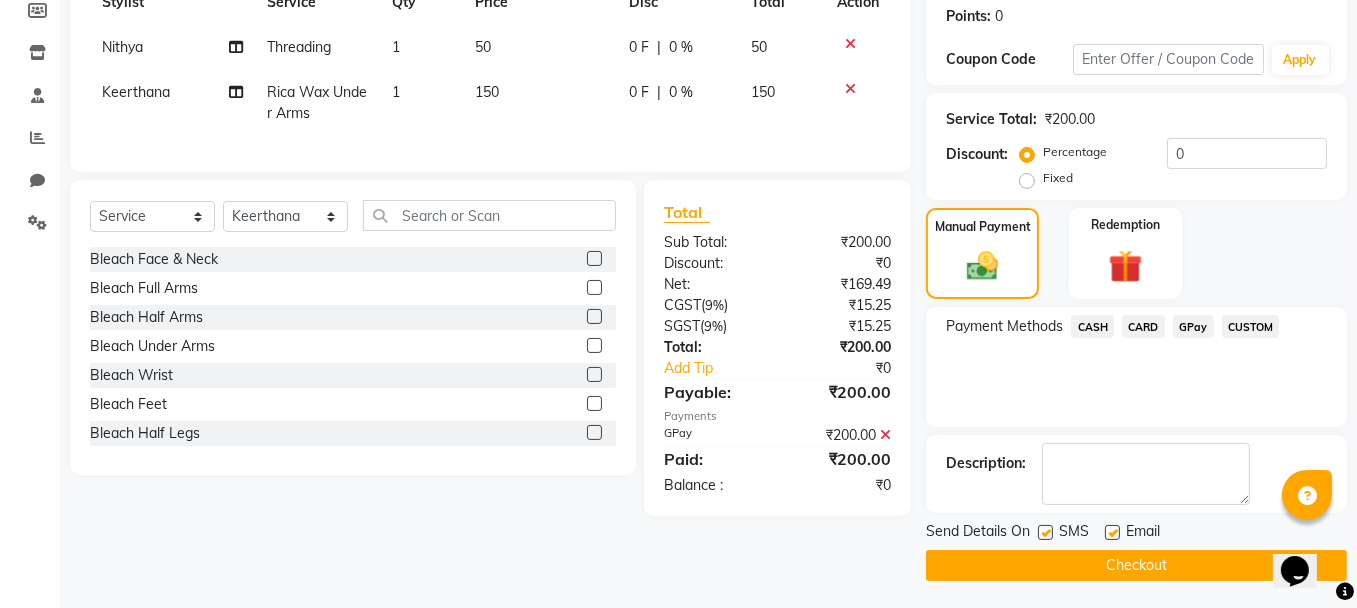 click on "Checkout" 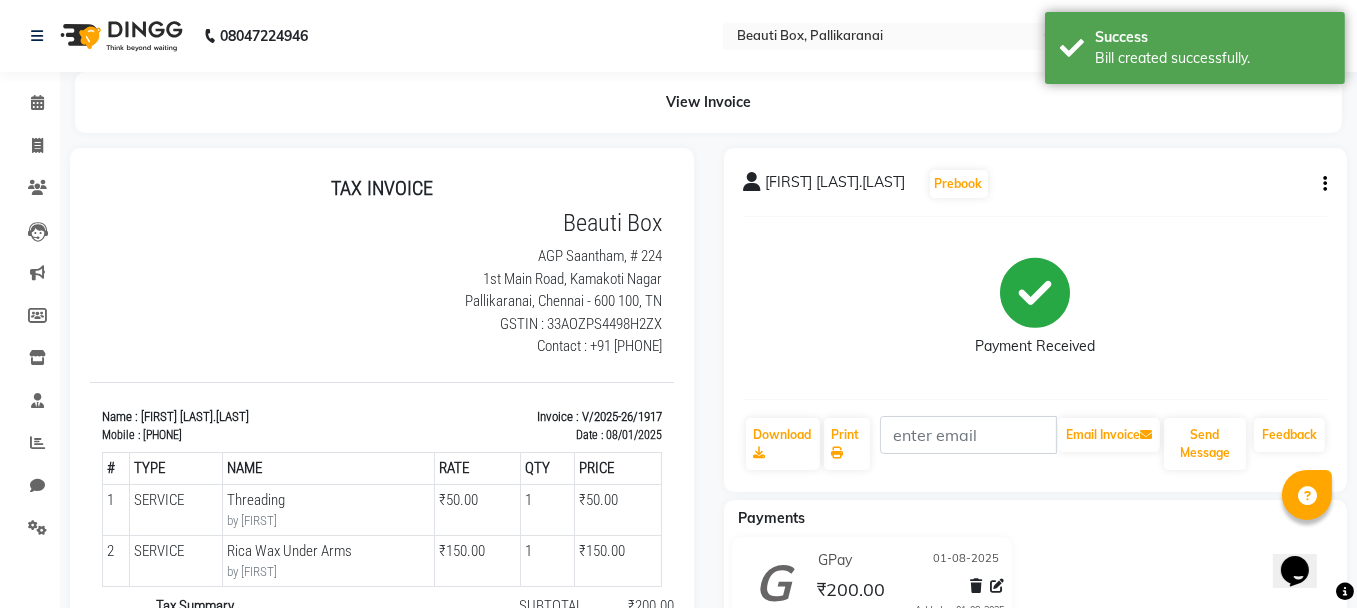 scroll, scrollTop: 0, scrollLeft: 0, axis: both 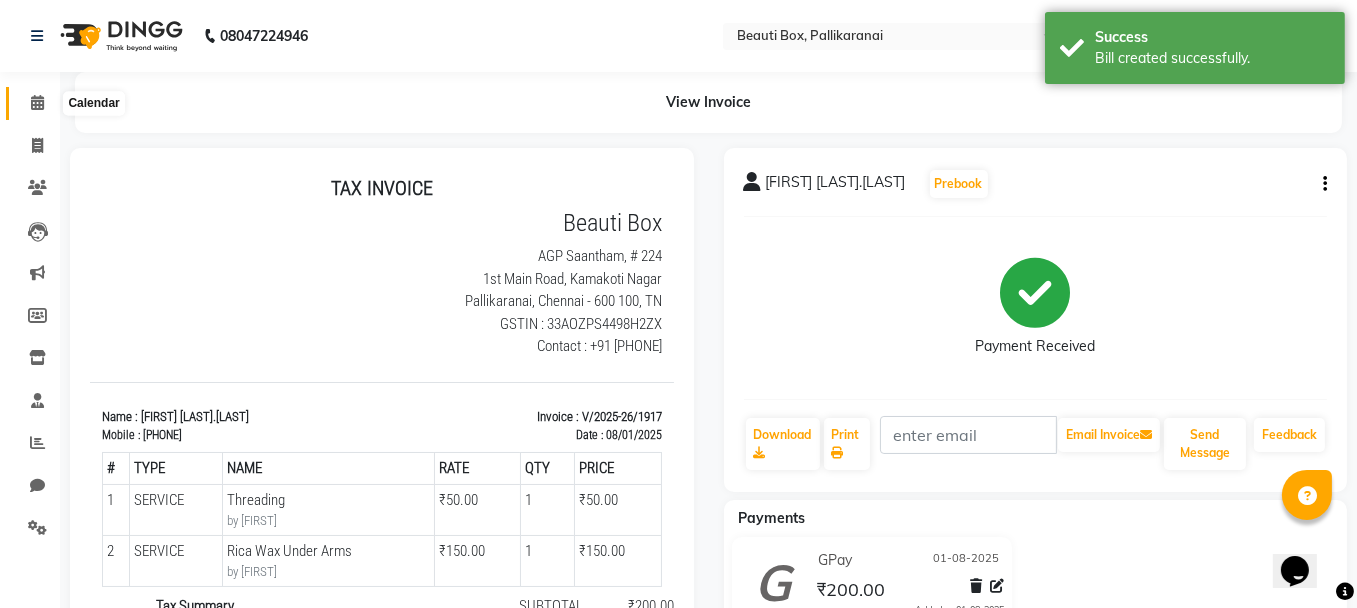 click 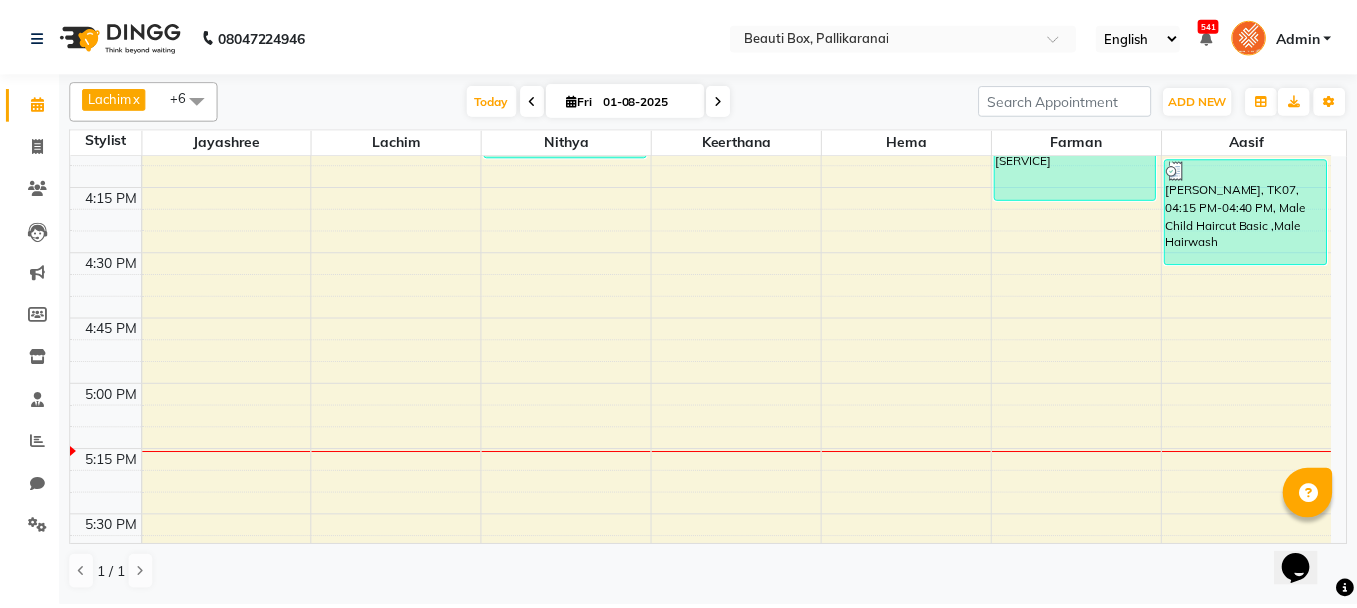 scroll, scrollTop: 2200, scrollLeft: 0, axis: vertical 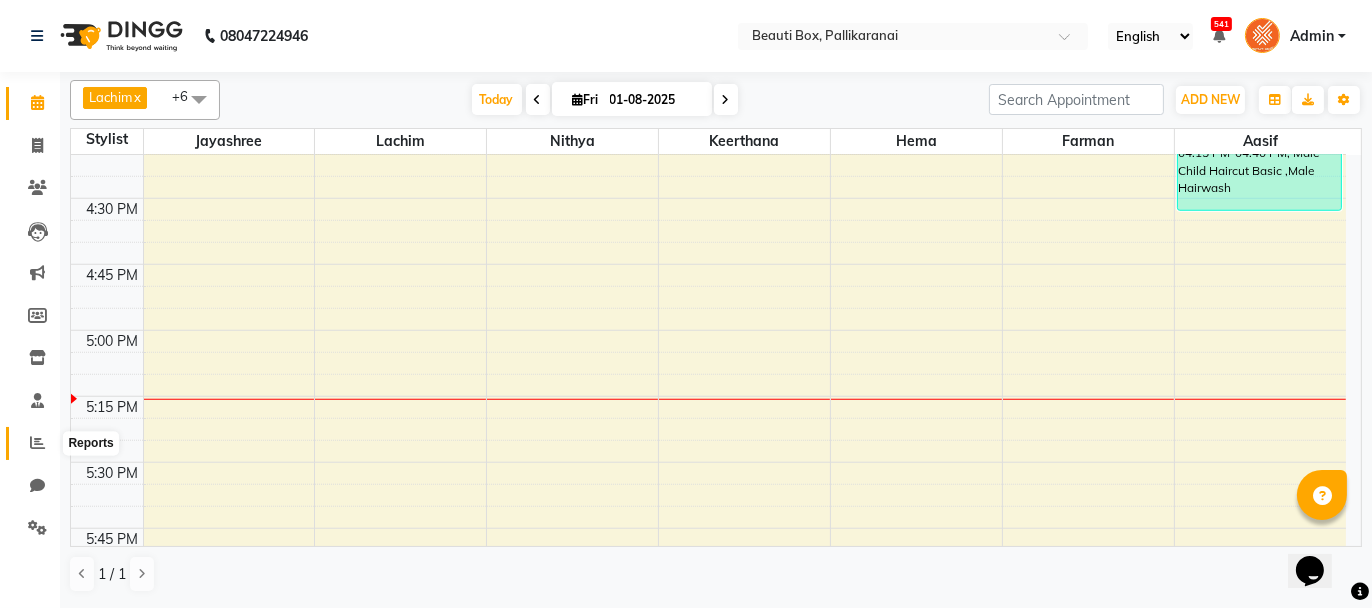 click 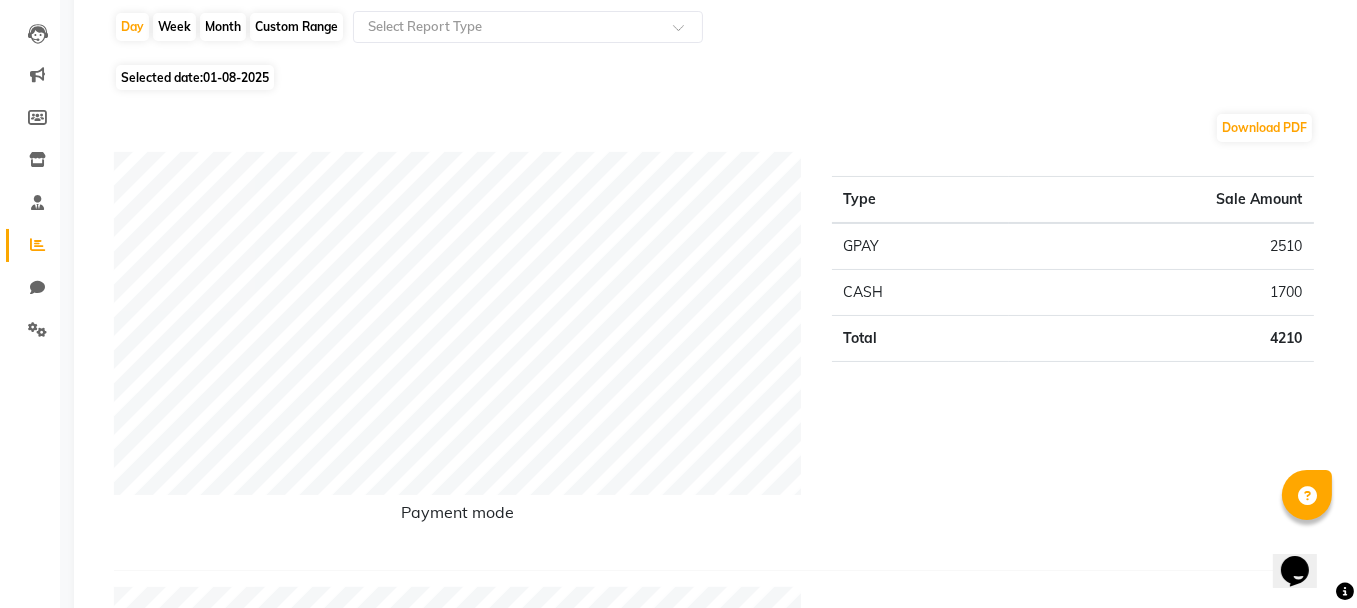 scroll, scrollTop: 200, scrollLeft: 0, axis: vertical 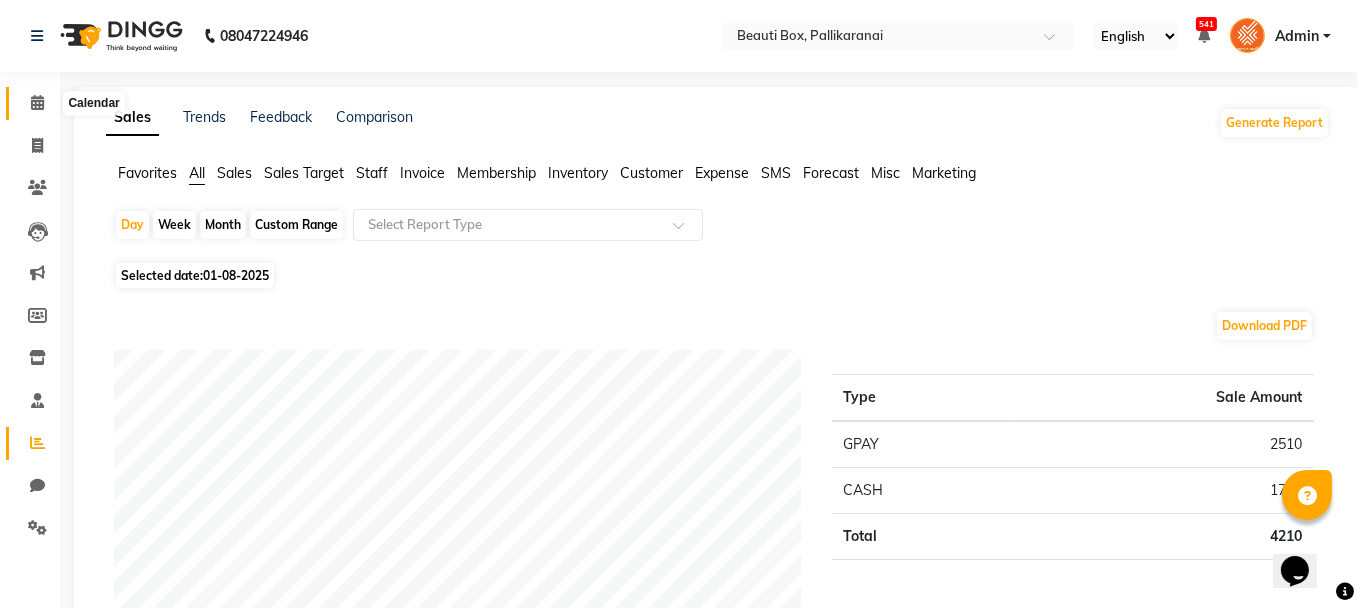 click 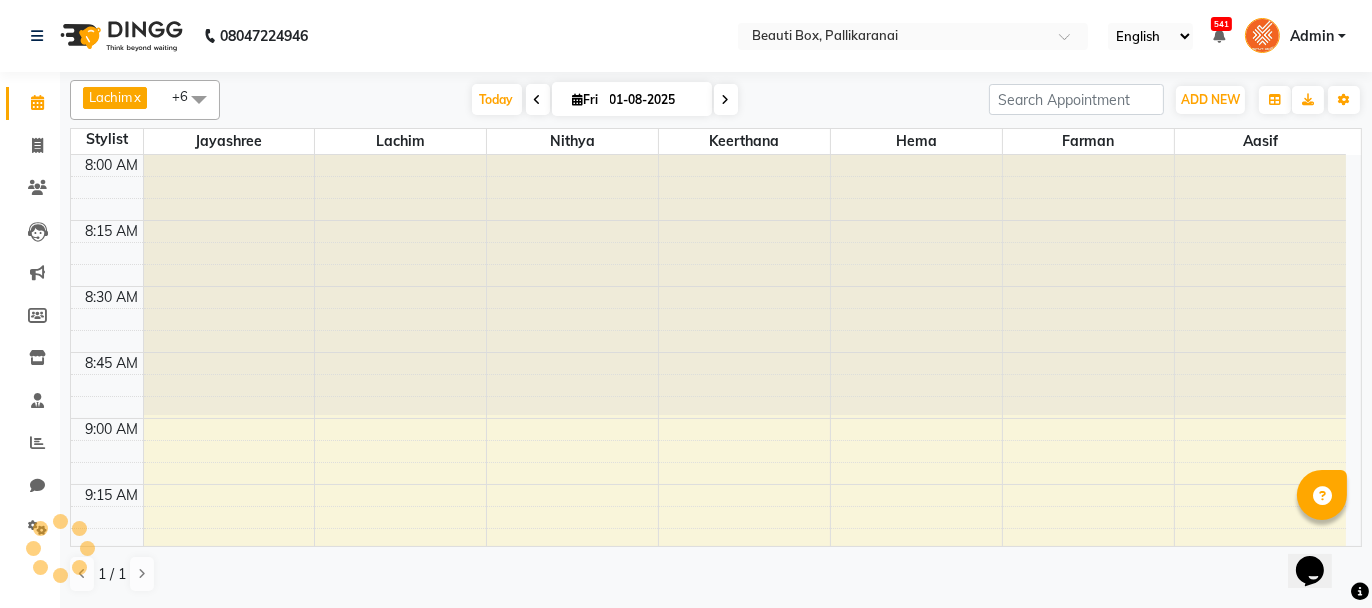 scroll, scrollTop: 2345, scrollLeft: 0, axis: vertical 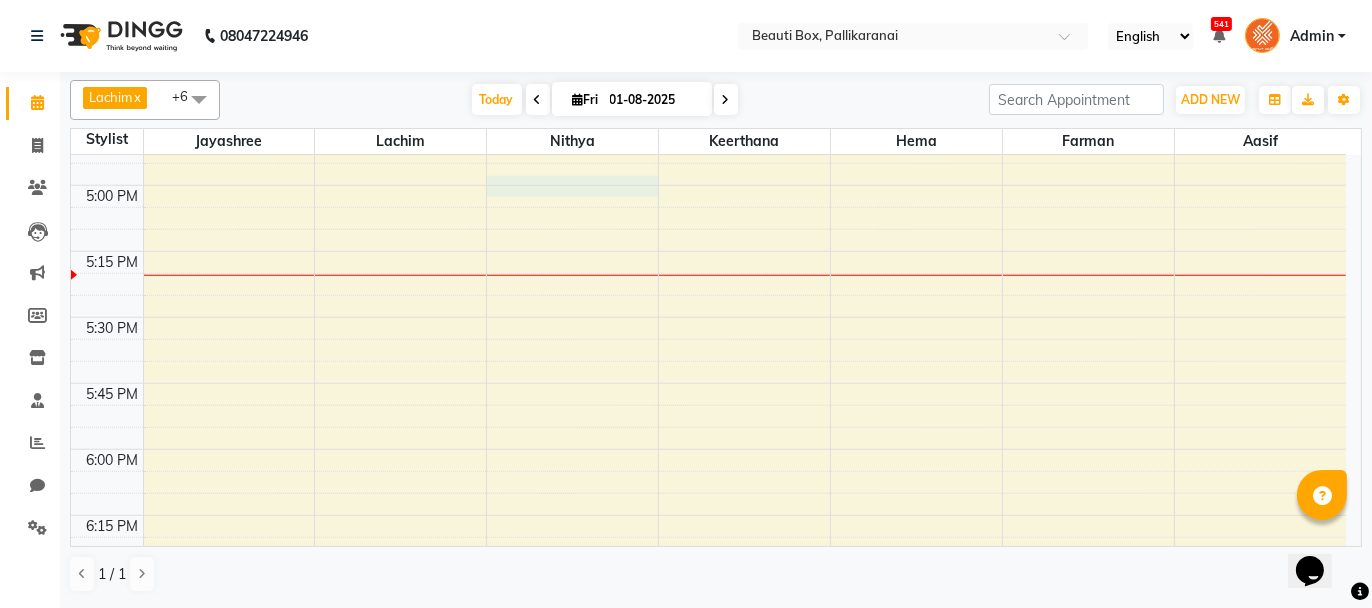 click on "Bindha, TK01, 09:15 AM-09:45 AM, U/ Straight Hair cut      Sidharth, TK05, 10:30 AM-11:45 AM, MP2,Extra Service      Loshy, TK06, 01:45 PM-02:15 PM, Men Fading Haircut      Navathi Prabhakar.K, TK08, 04:00 PM-04:15 PM, Threading     Navathi Prabhakar.K, TK08, 03:45 PM-04:05 PM, Rica Wax Under Arms      Vinotha, TK04, 12:30 PM-01:30 PM, WP5     Ram, TK02, 10:00 AM-11:00 AM, MP2     Suman, TK03, 12:15 PM-12:45 PM, Men Fading Haircut      Creeta, TK07, 04:00 PM-04:25 PM, Male Child Haircut Basic ,Male Hairwash" at bounding box center [708, -343] 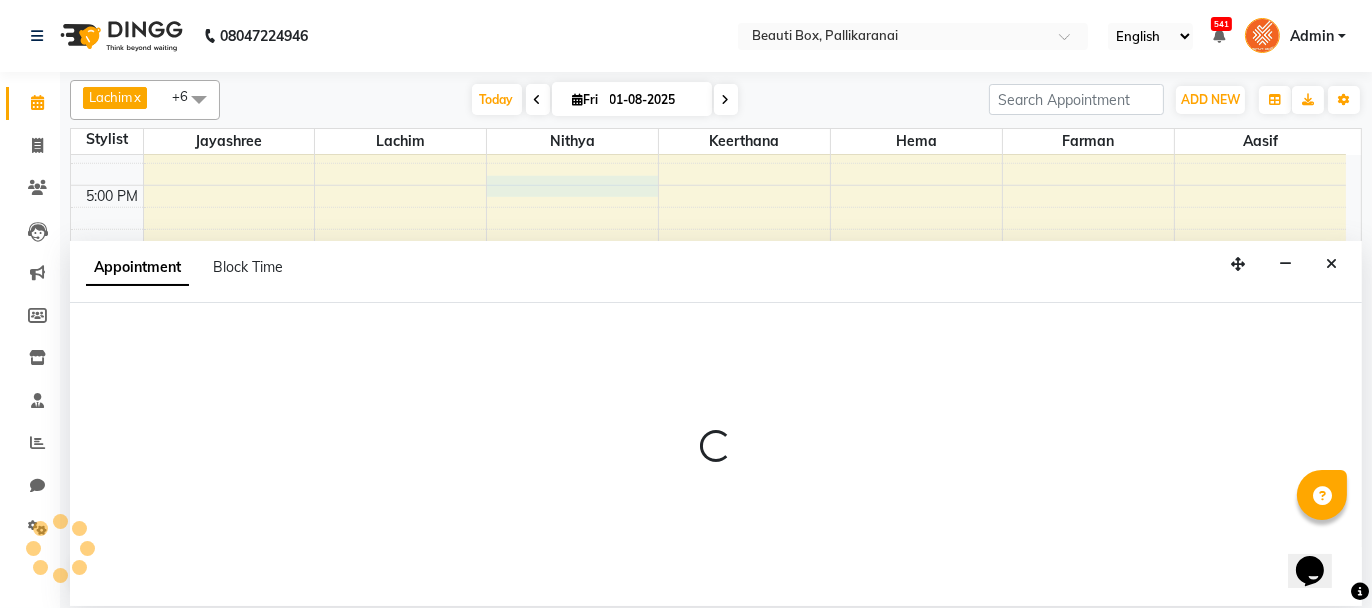 select on "18746" 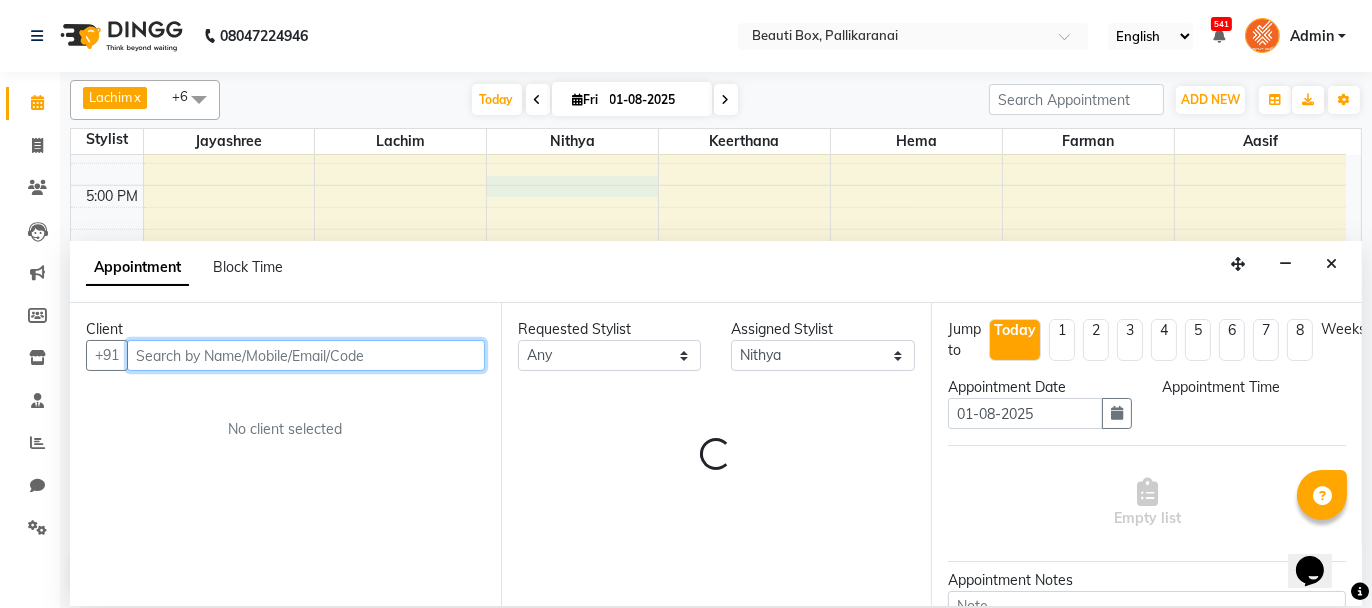 select on "1020" 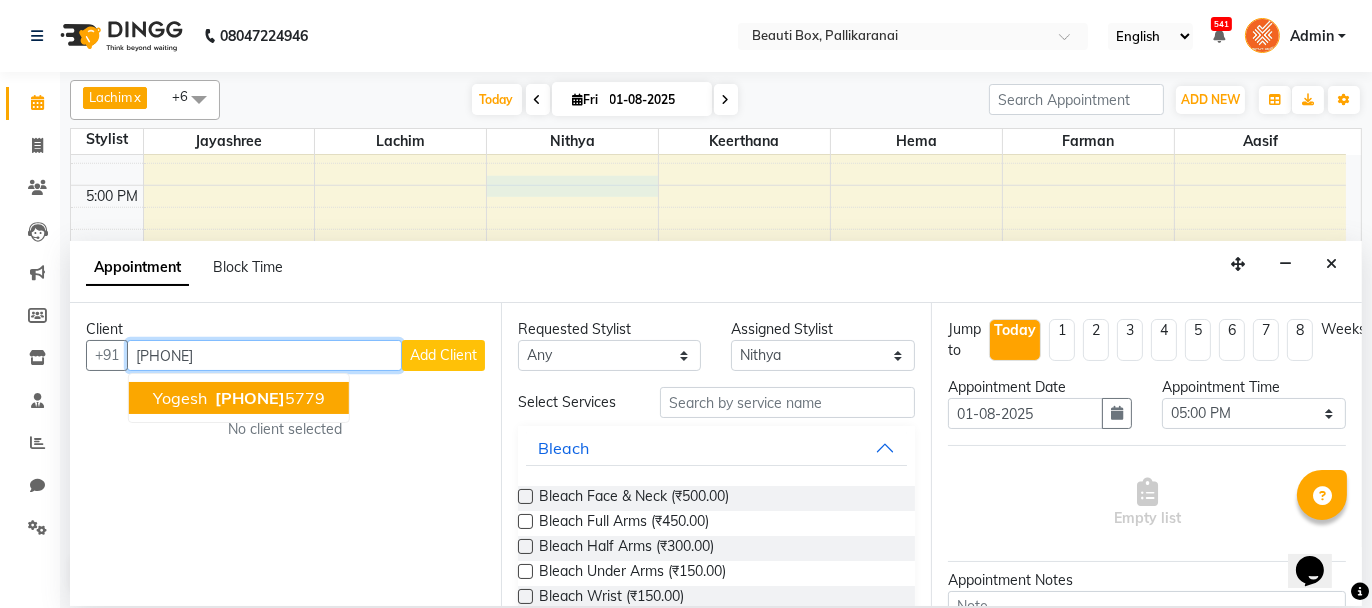 click on "[PHONE] [PHONE]" at bounding box center (268, 398) 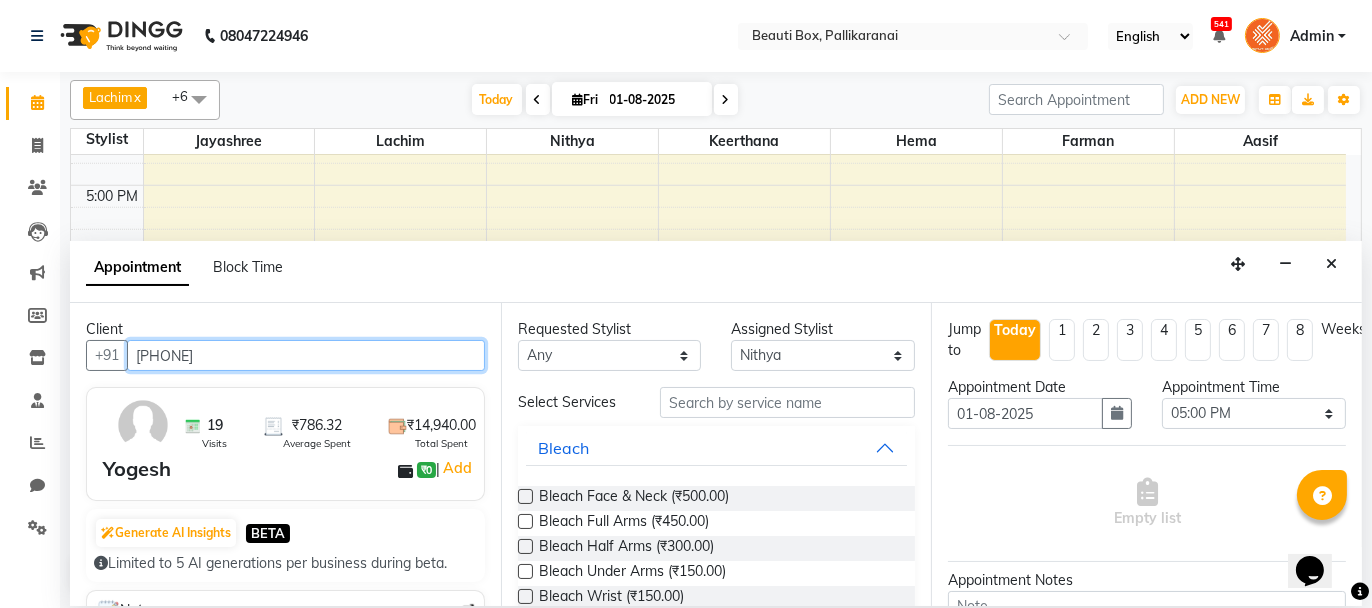 type on "[PHONE]" 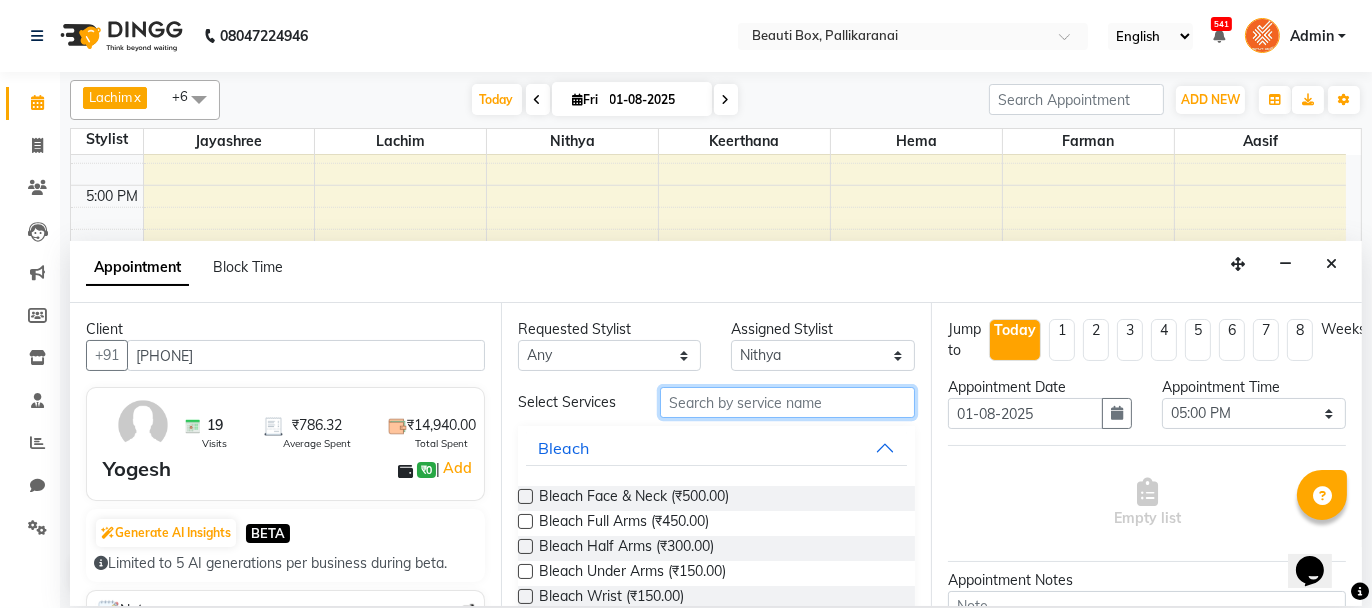 click at bounding box center (787, 402) 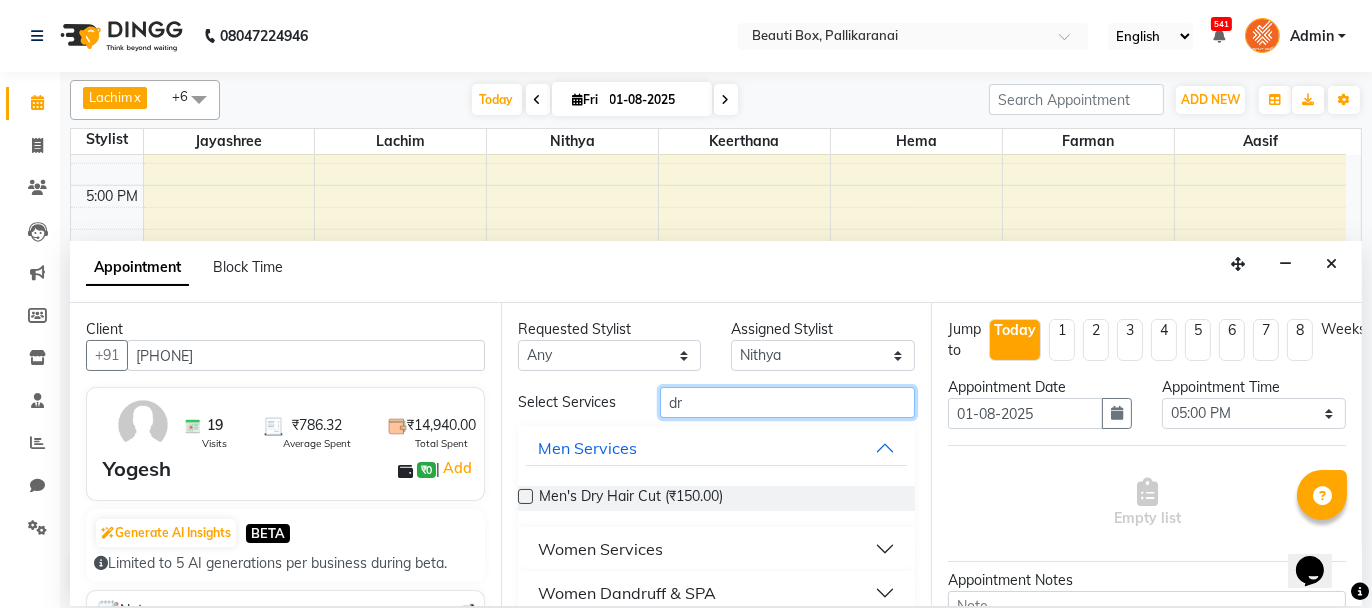 type on "dr" 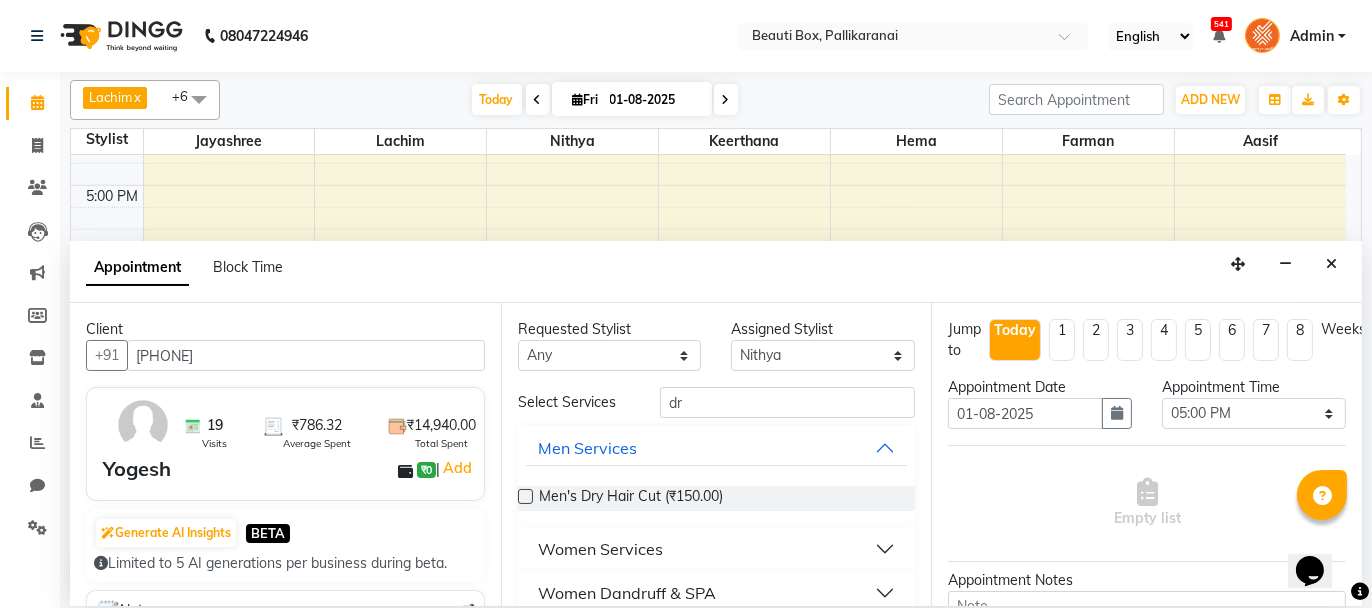 click at bounding box center (525, 496) 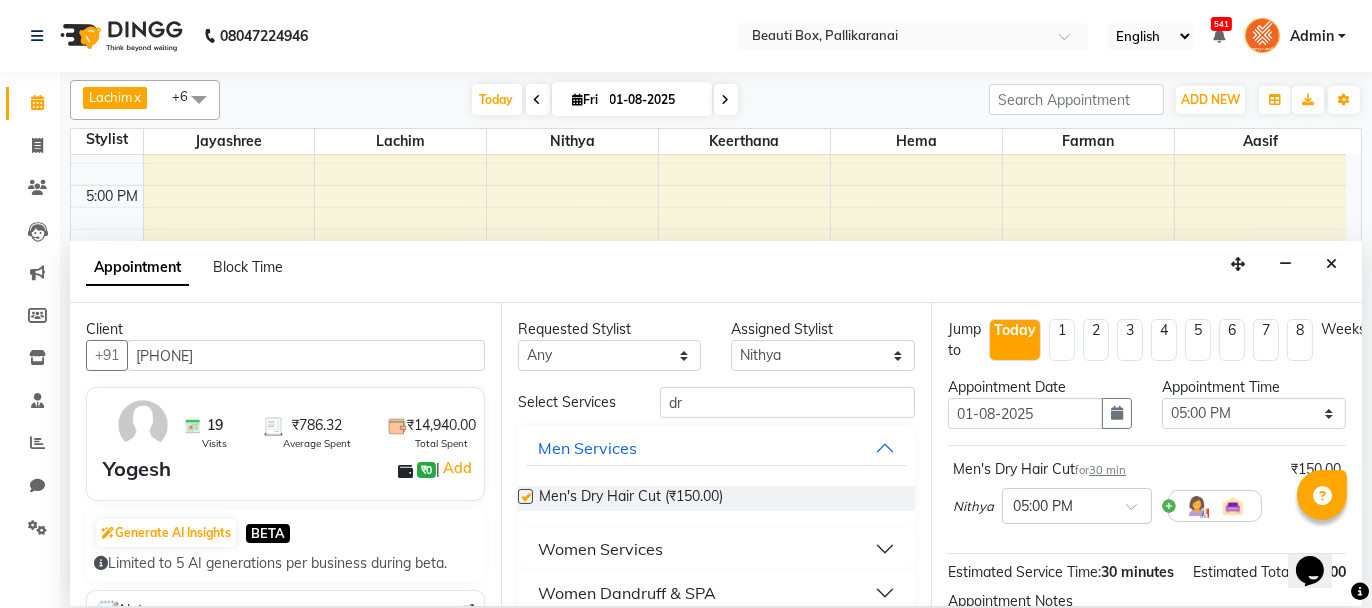 checkbox on "false" 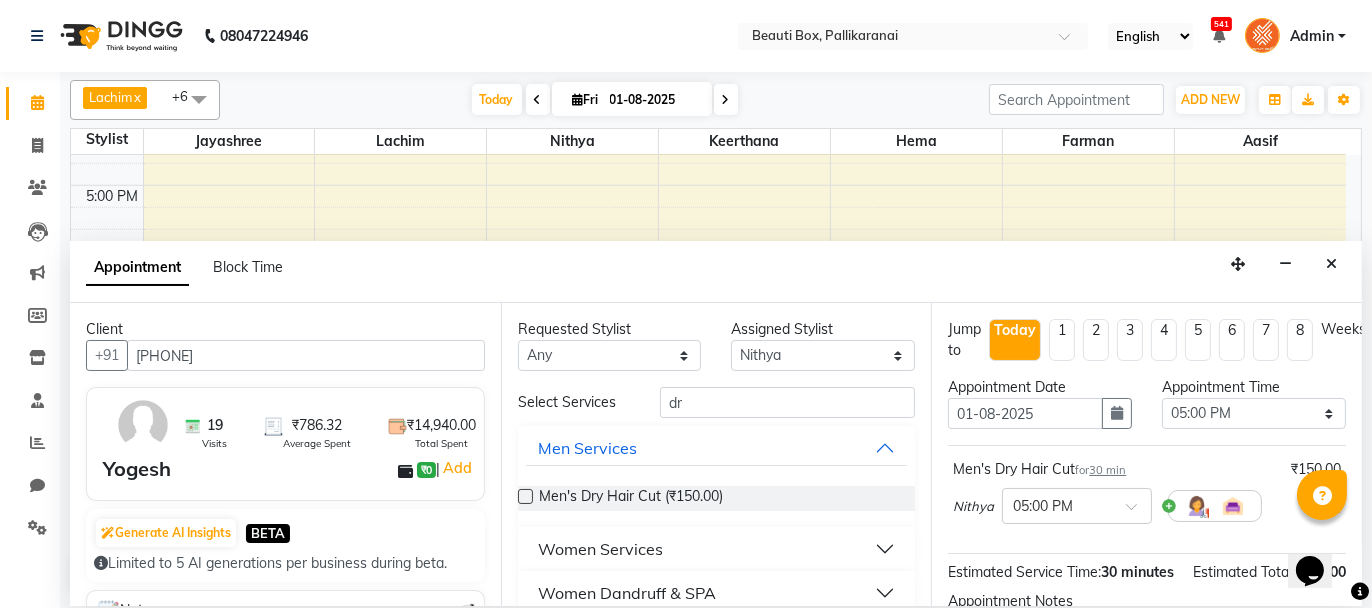 scroll, scrollTop: 100, scrollLeft: 0, axis: vertical 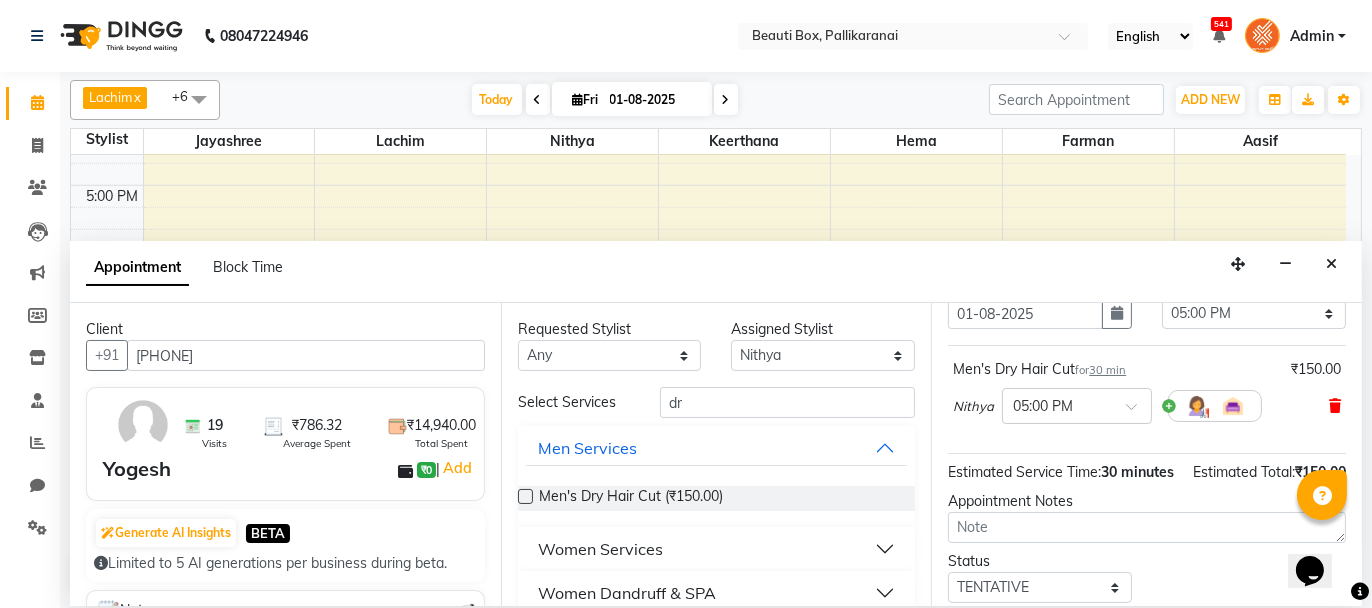 click at bounding box center [1335, 406] 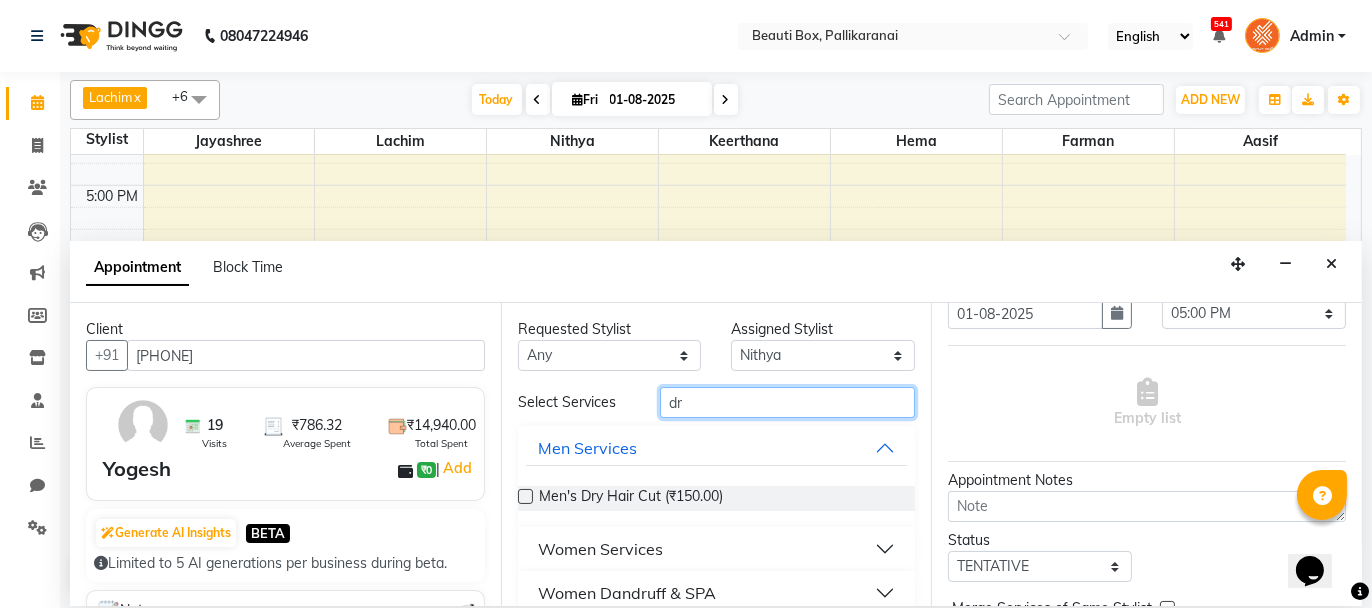 click on "dr" at bounding box center (787, 402) 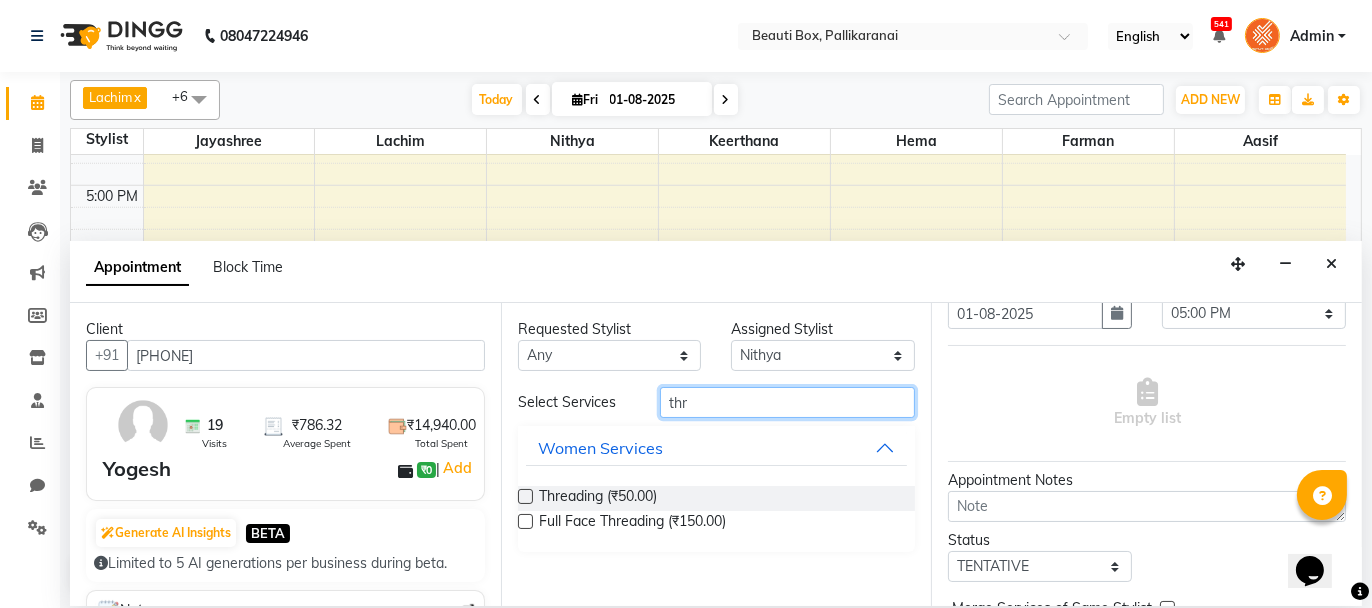 type on "thr" 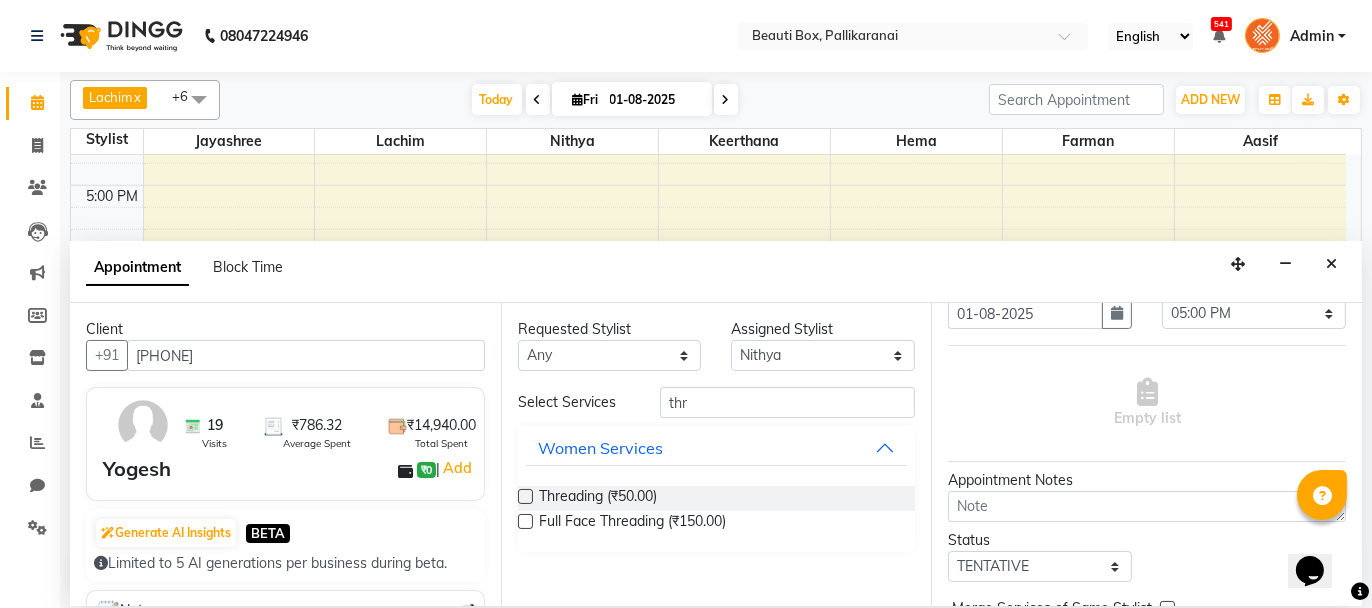 click at bounding box center [525, 496] 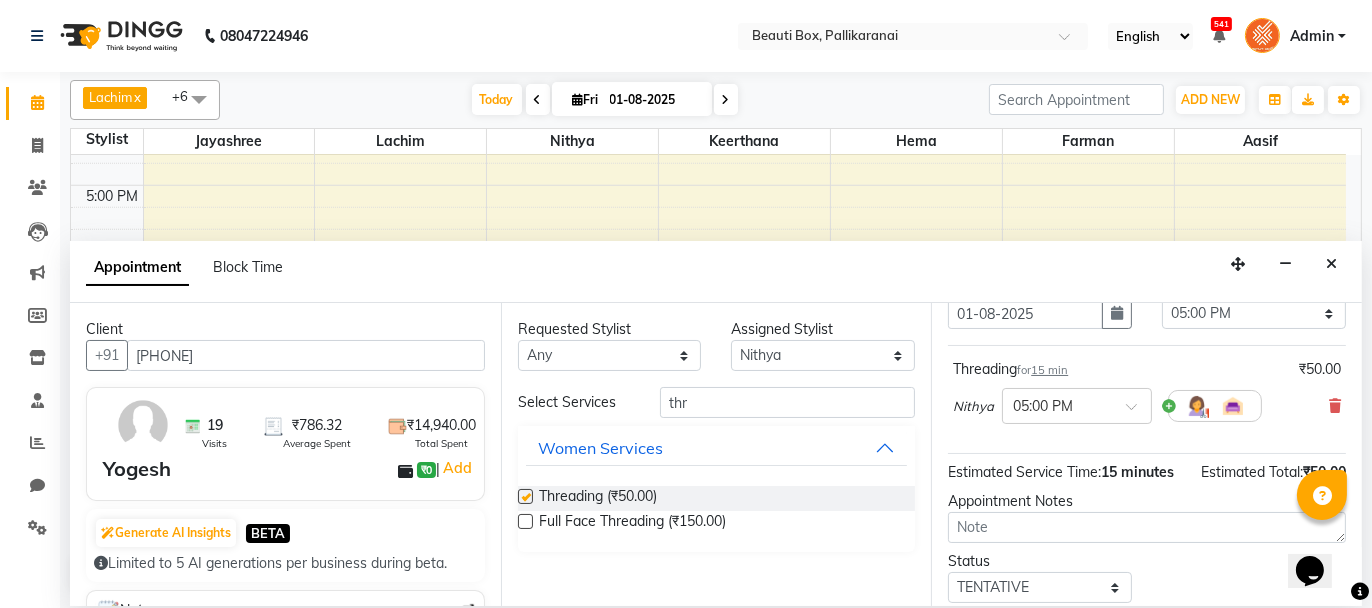 checkbox on "false" 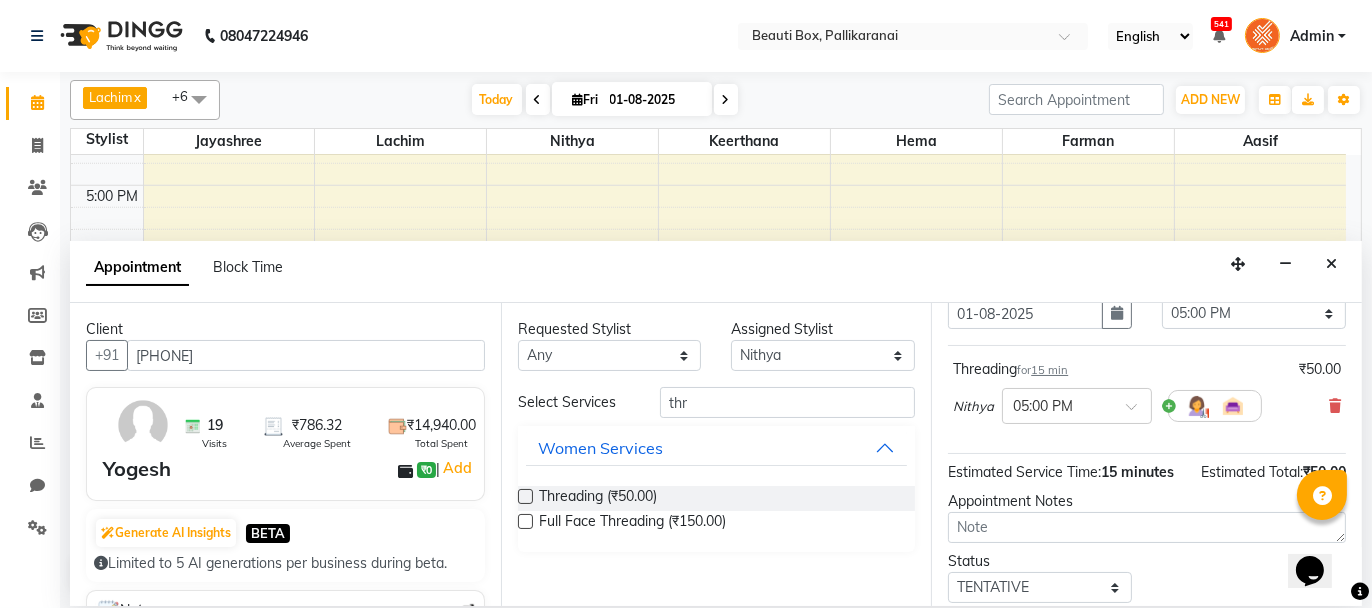 click on "Opens Chat This icon Opens the chat window." at bounding box center (1319, 535) 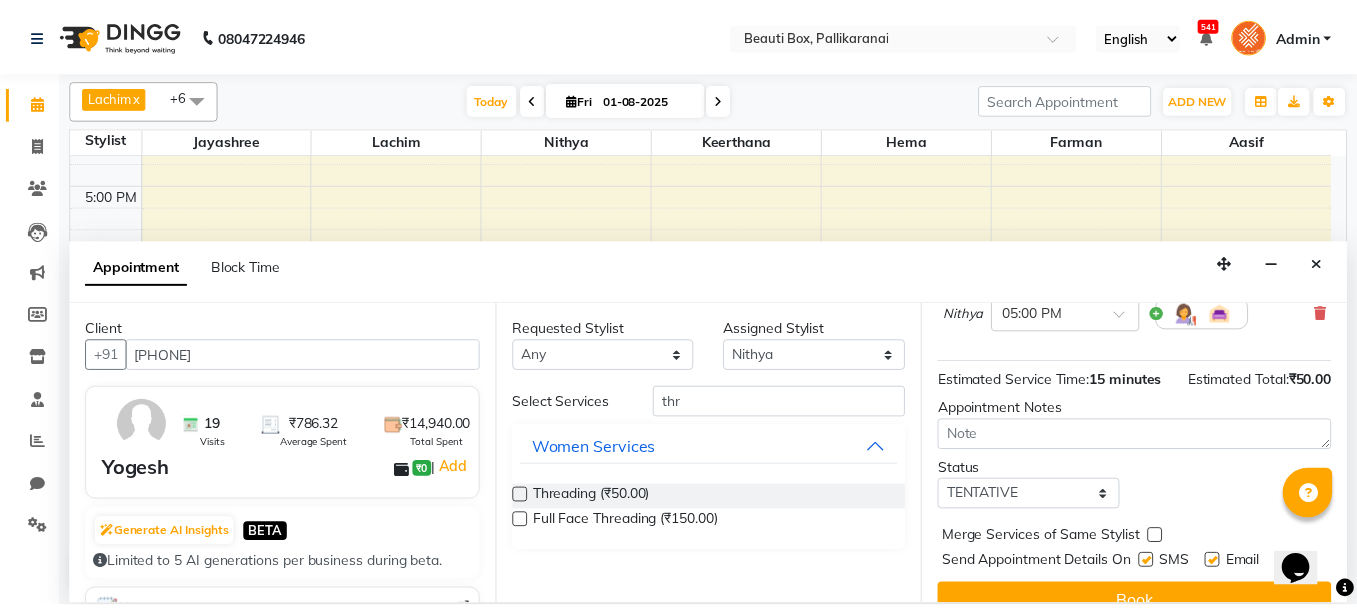 scroll, scrollTop: 242, scrollLeft: 0, axis: vertical 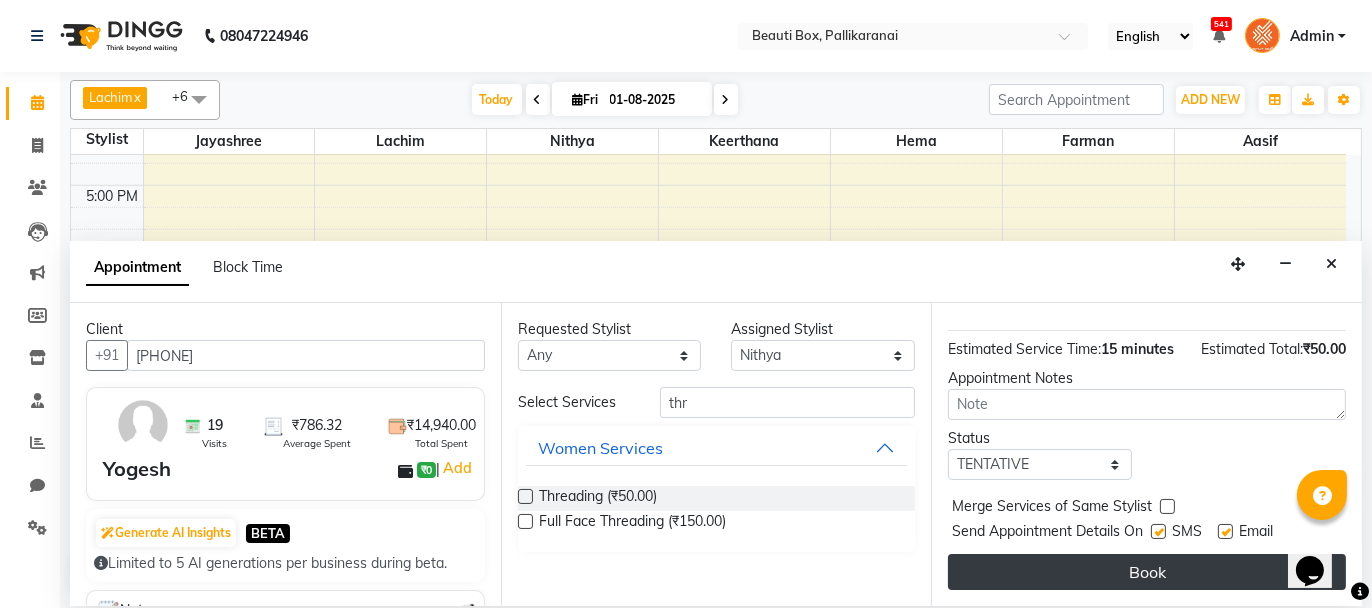 click on "Book" at bounding box center (1147, 572) 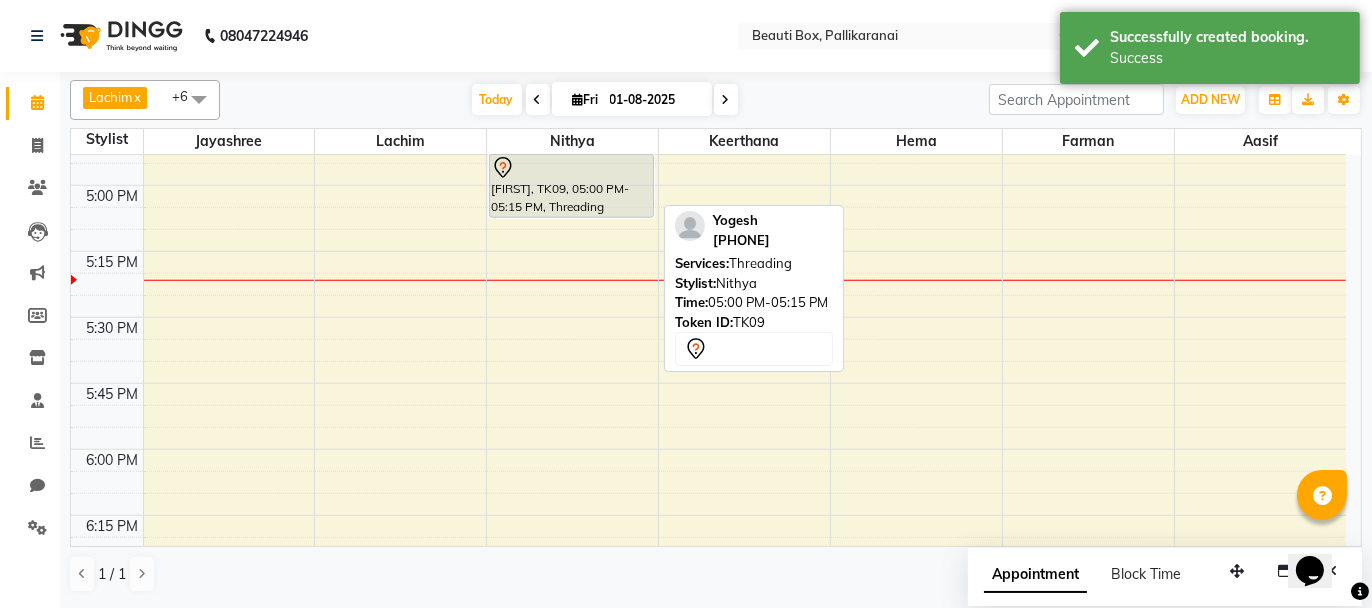 click at bounding box center [571, 168] 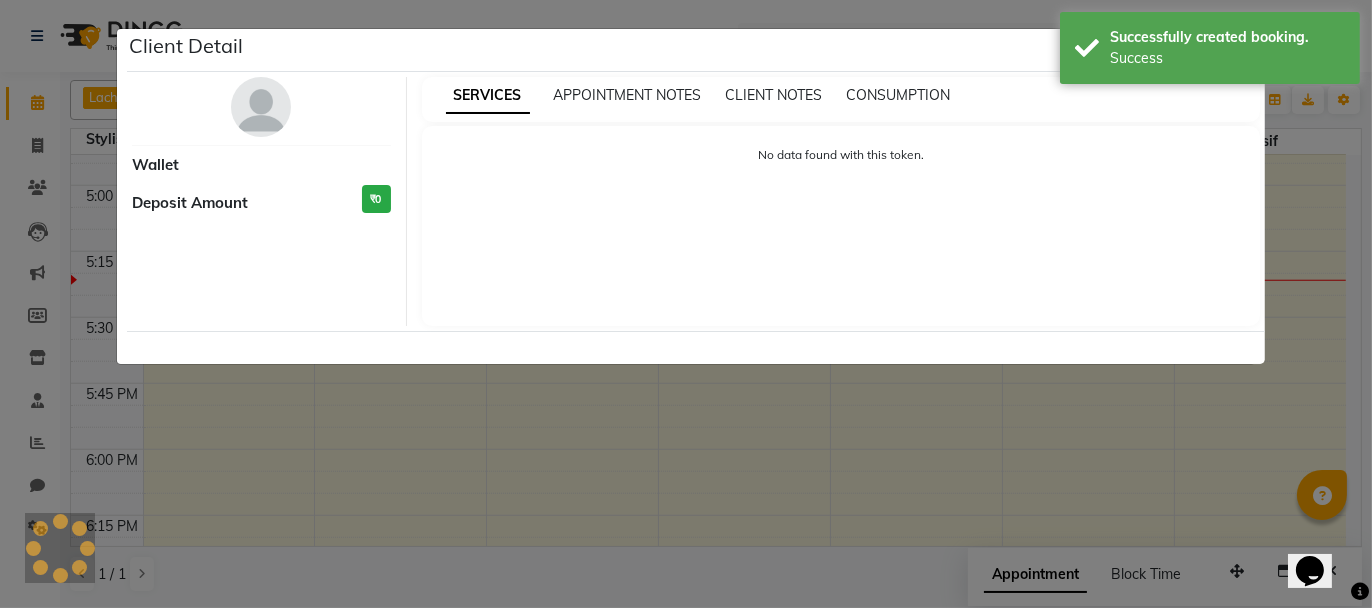 select on "7" 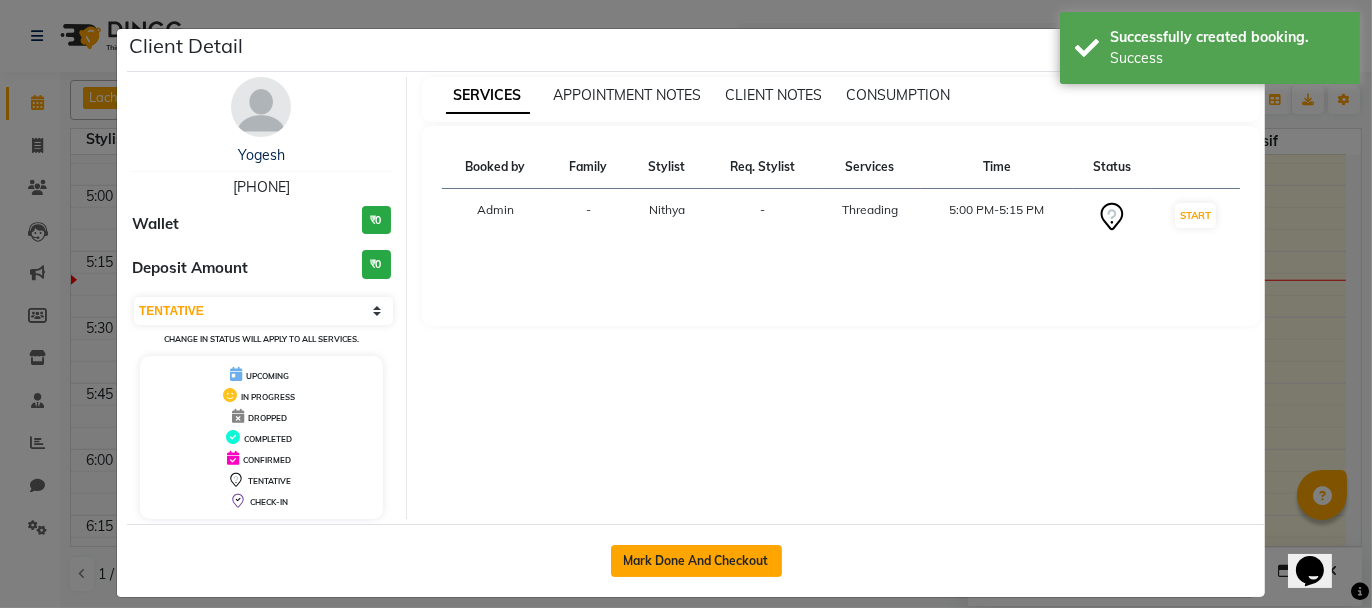 click on "Mark Done And Checkout" 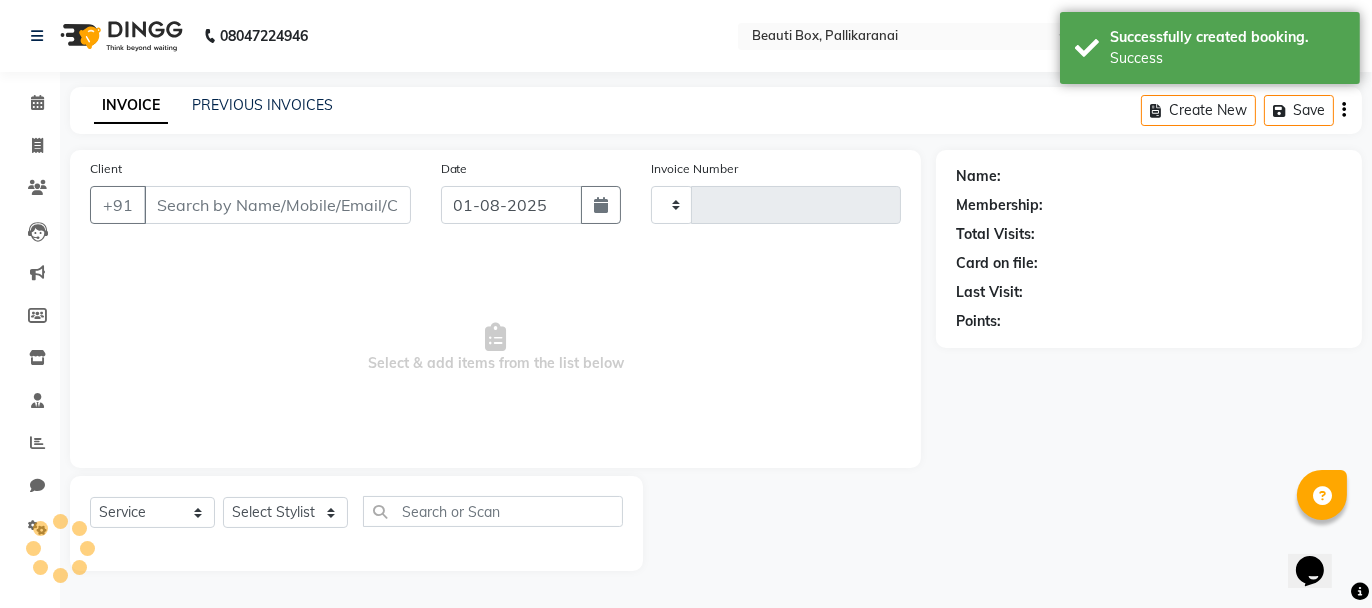 type on "1918" 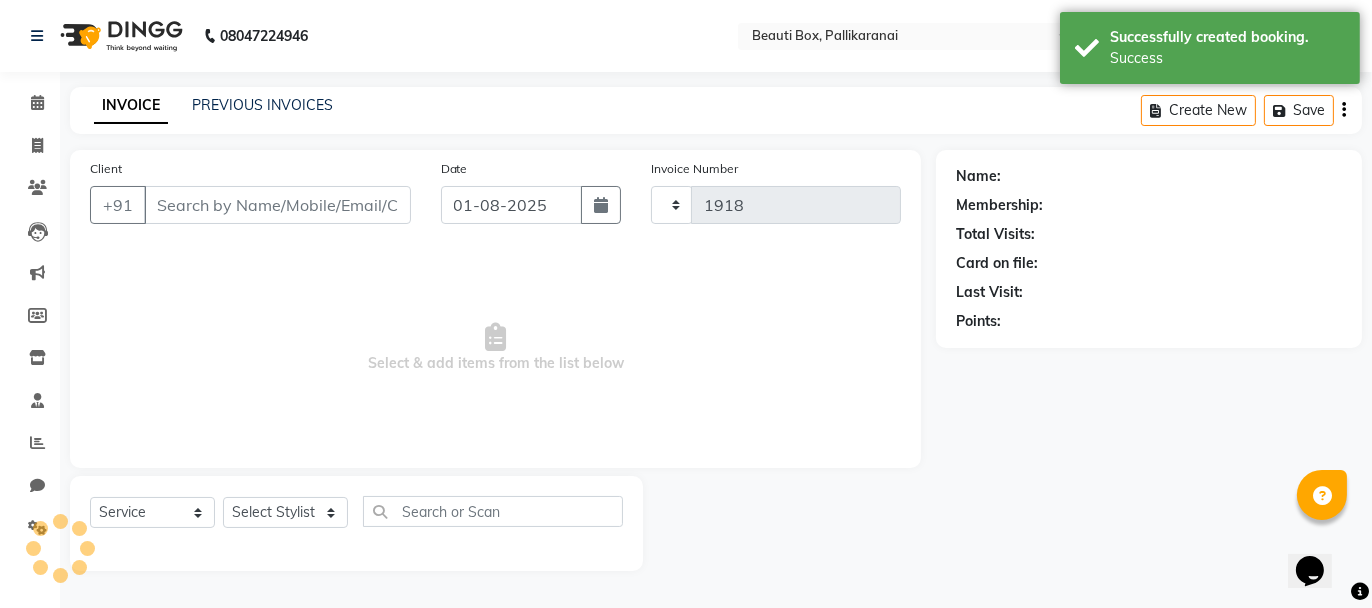select on "11" 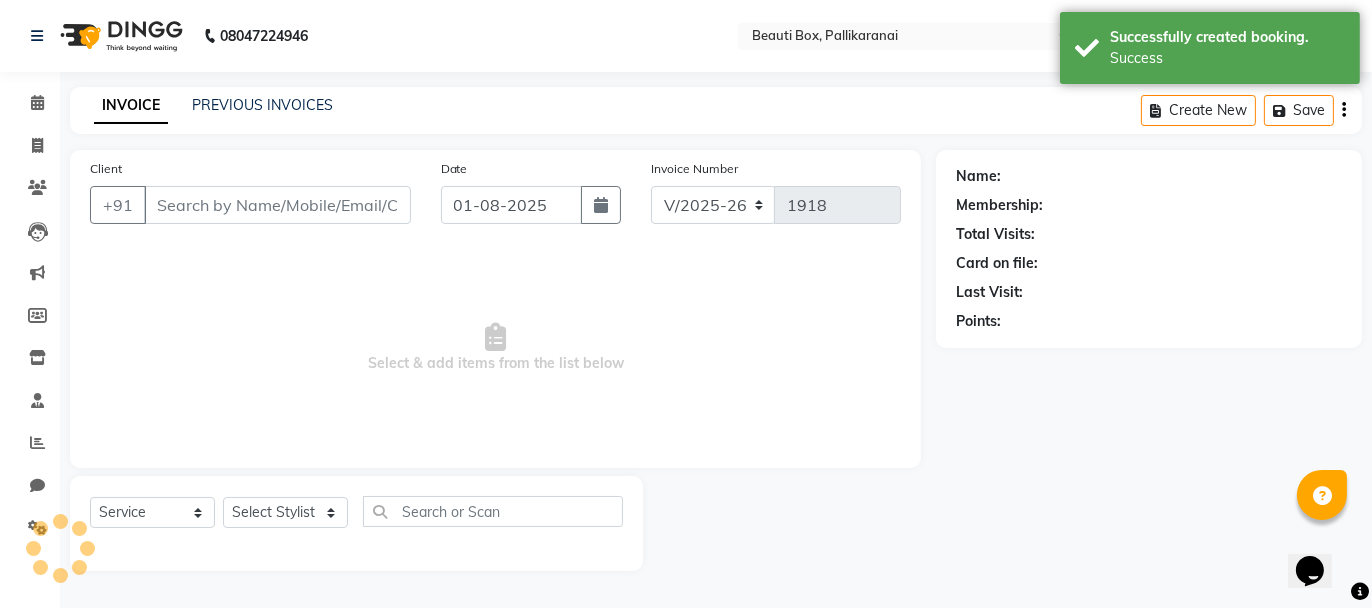 type on "[PHONE]" 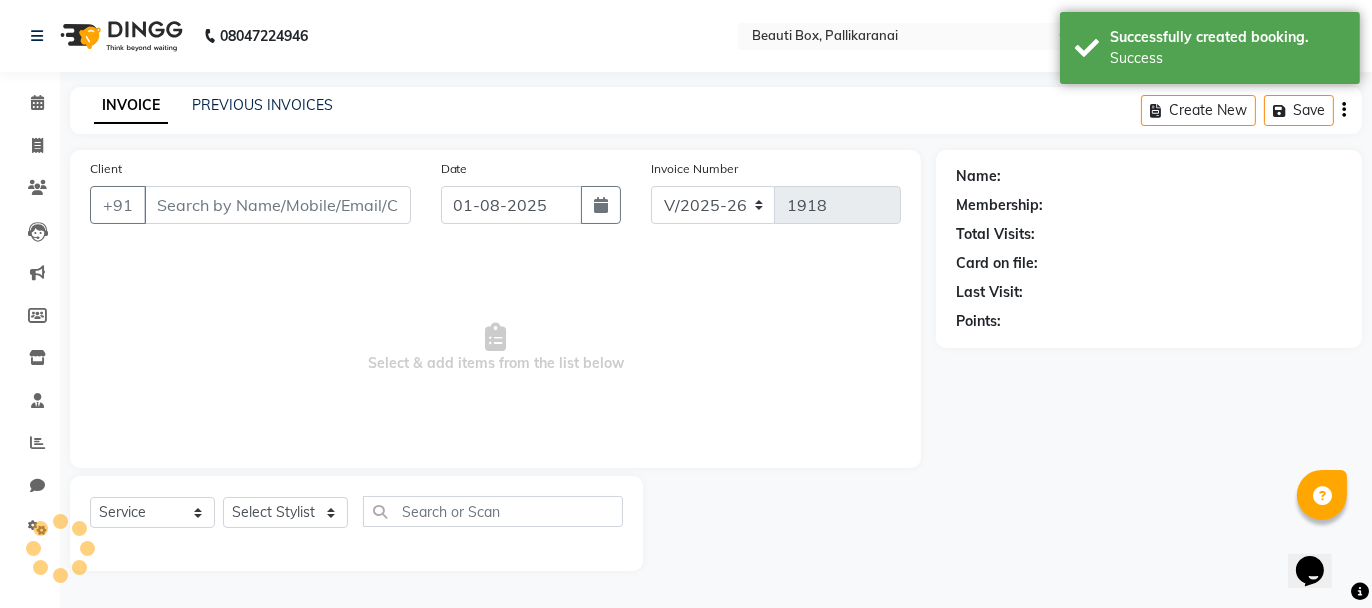 select on "18746" 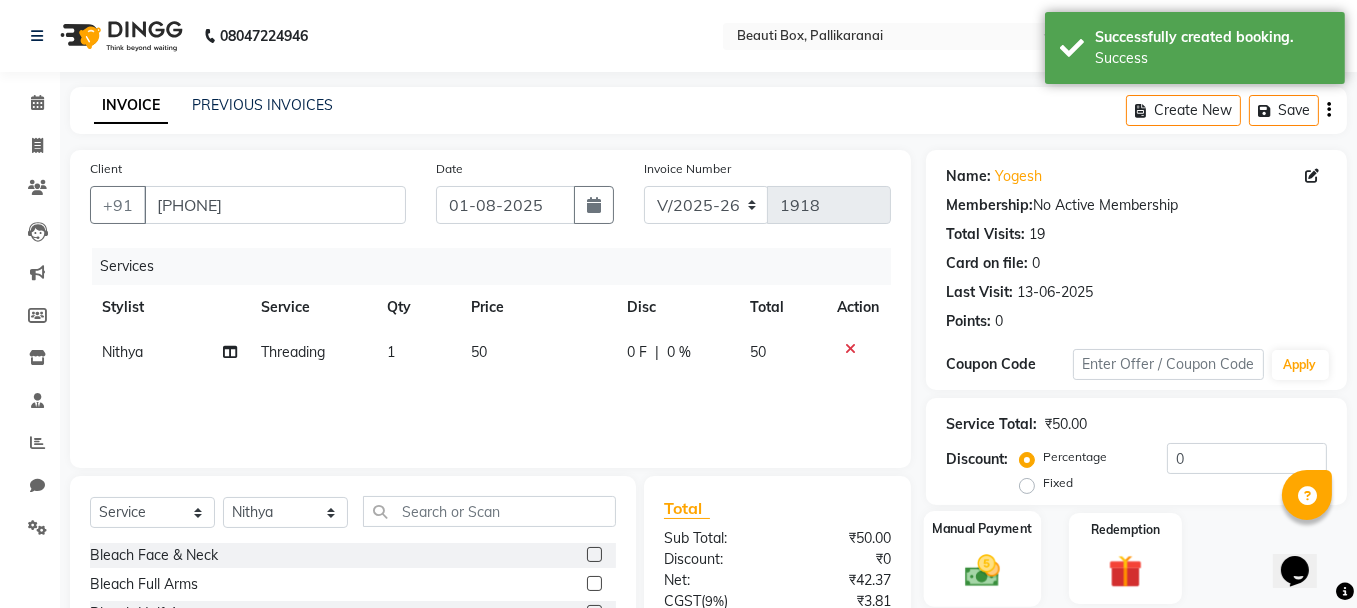 click 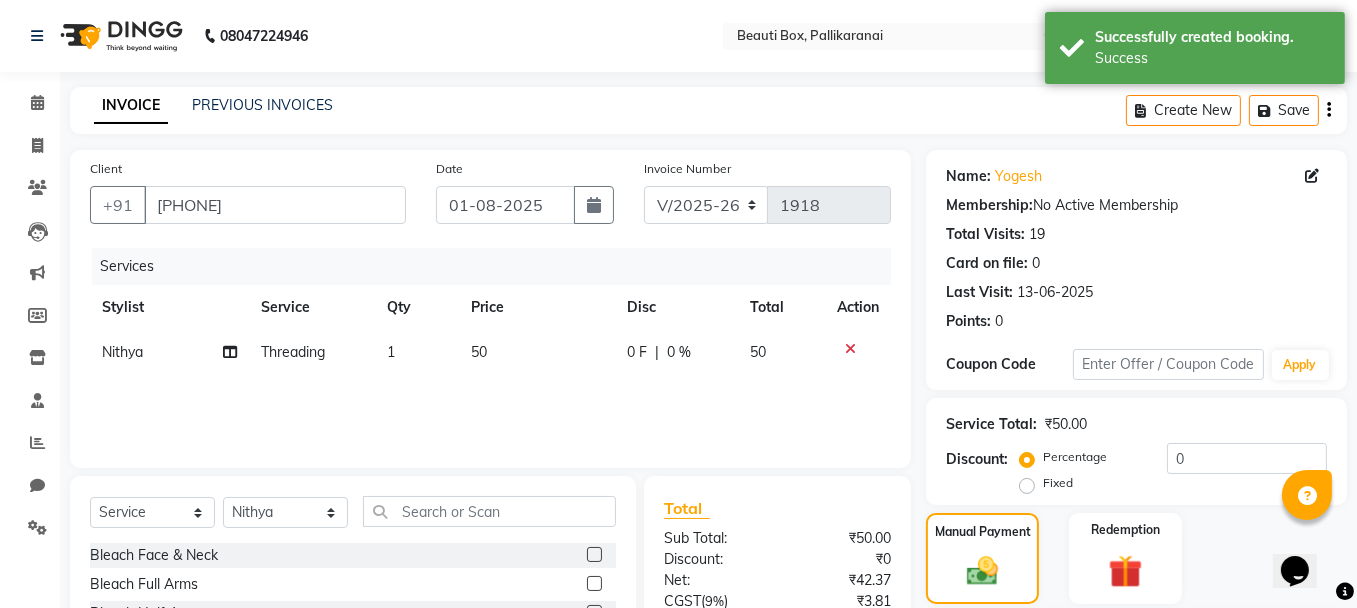 scroll, scrollTop: 194, scrollLeft: 0, axis: vertical 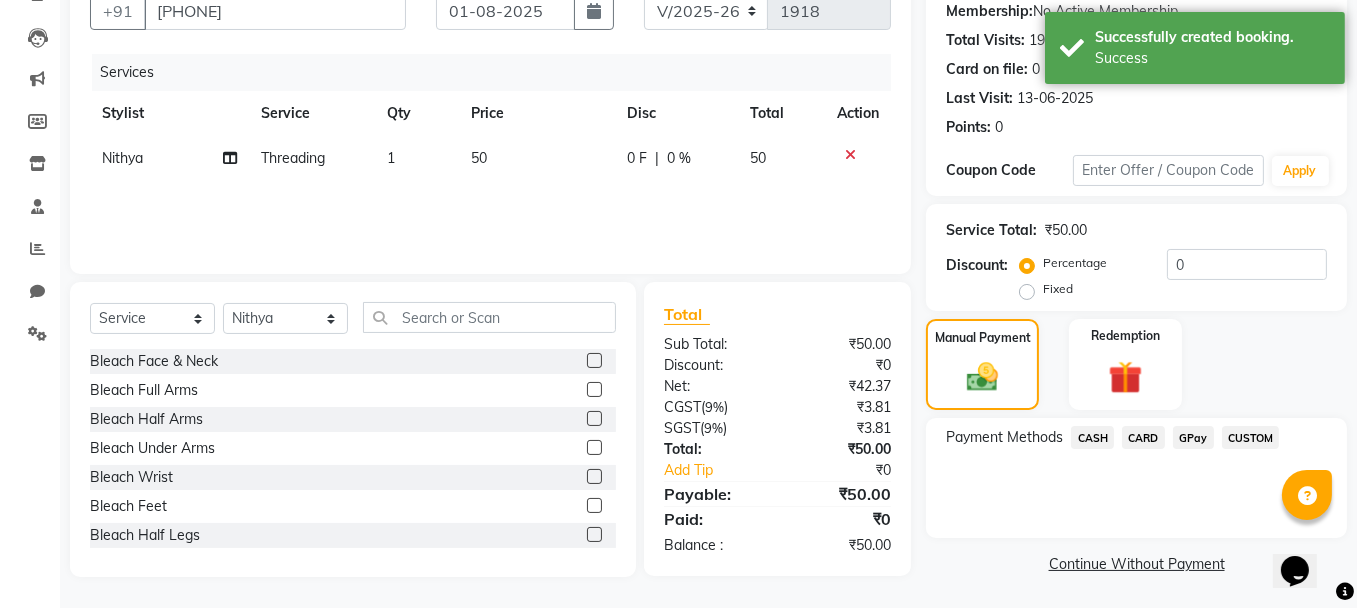 click on "GPay" 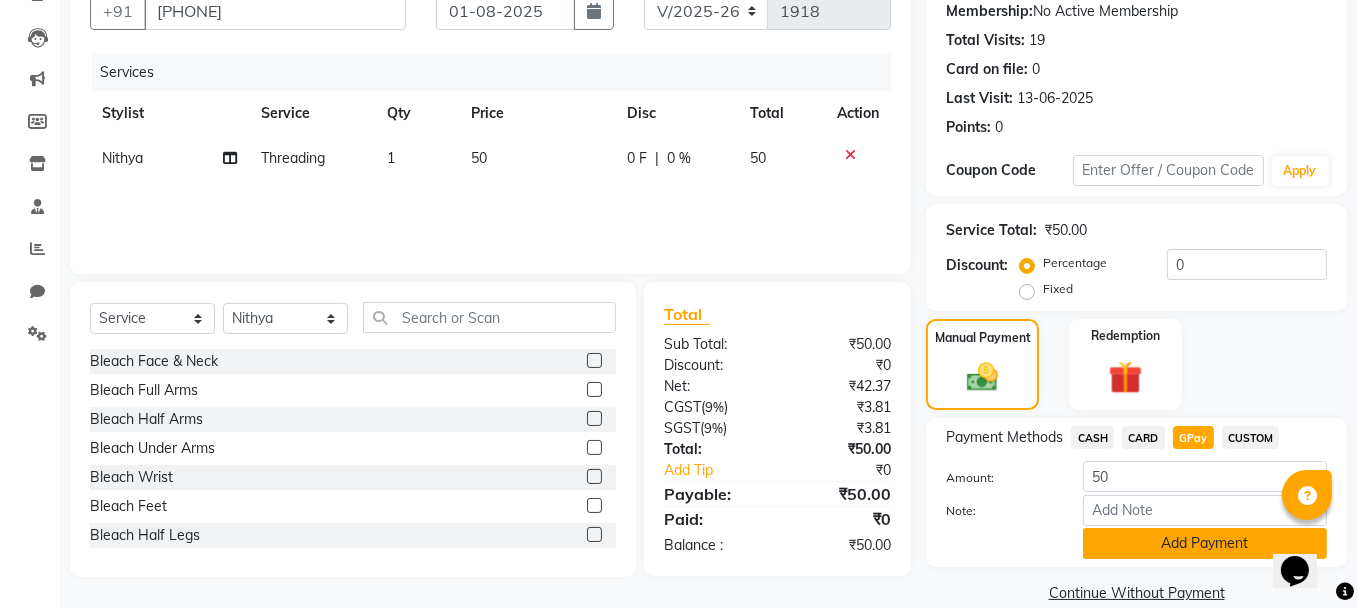 click on "Add Payment" 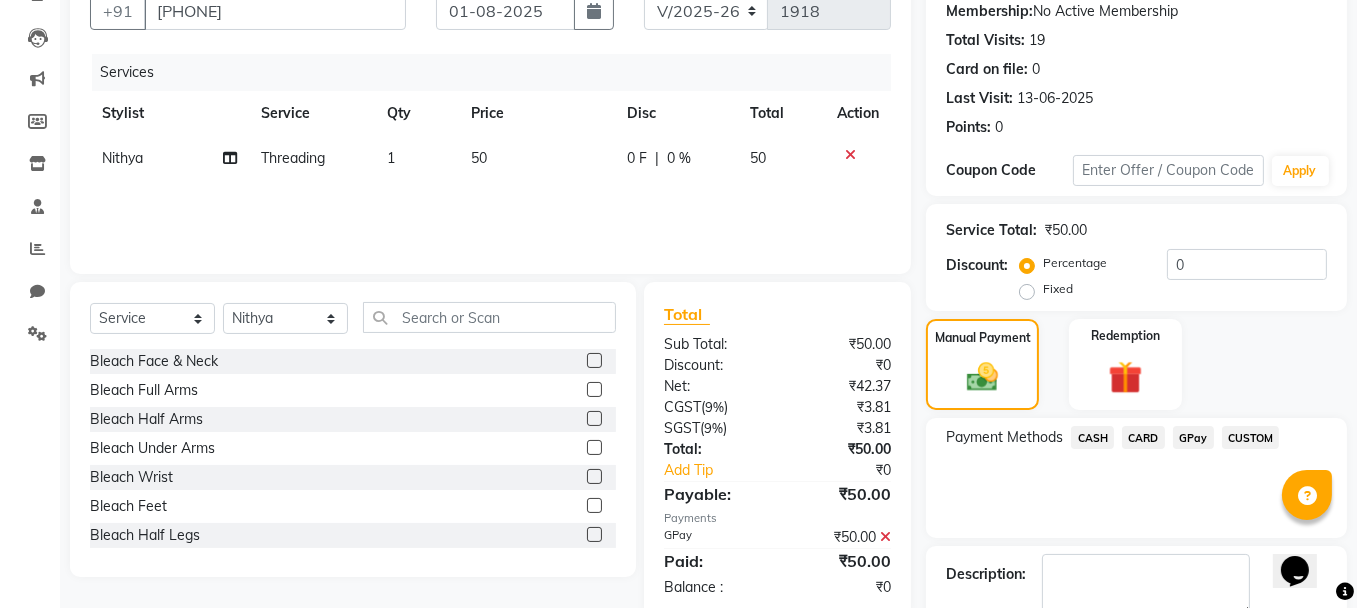 scroll, scrollTop: 305, scrollLeft: 0, axis: vertical 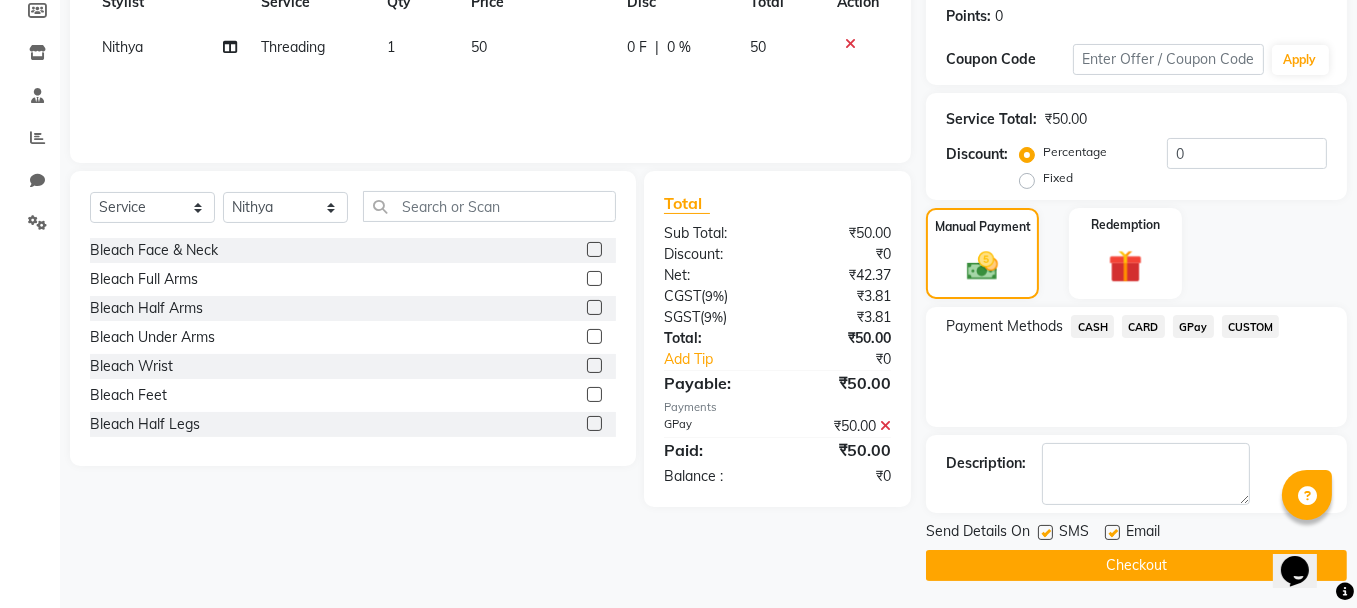 click on "Checkout" 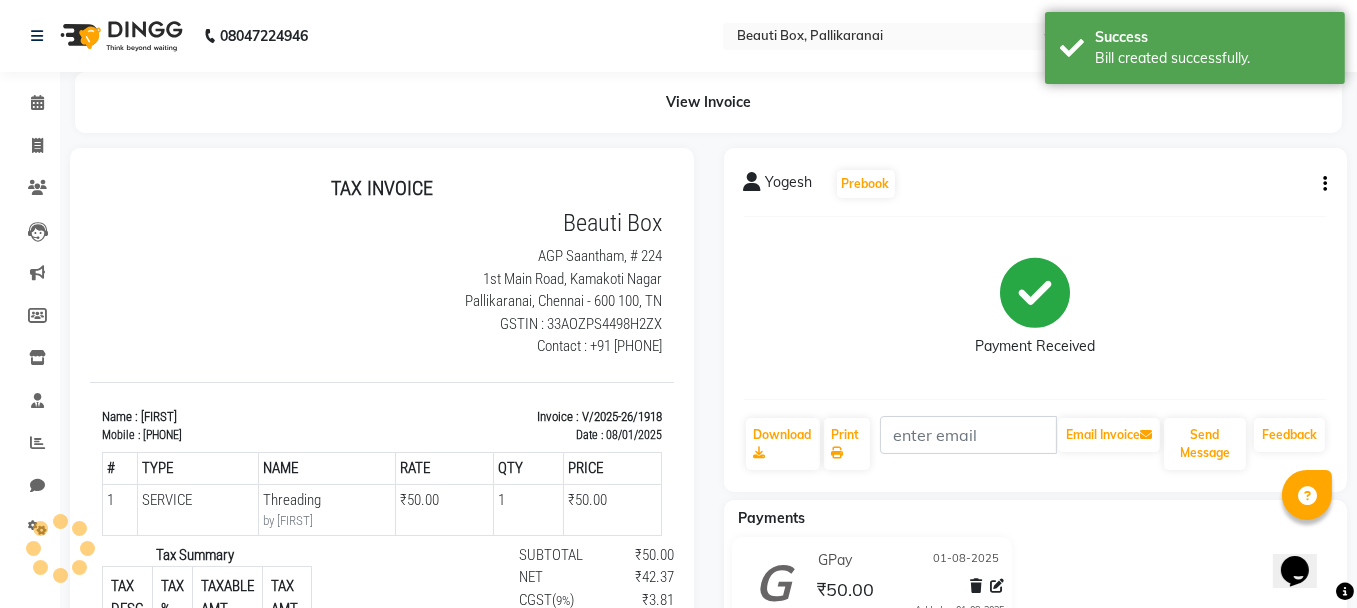 scroll, scrollTop: 0, scrollLeft: 0, axis: both 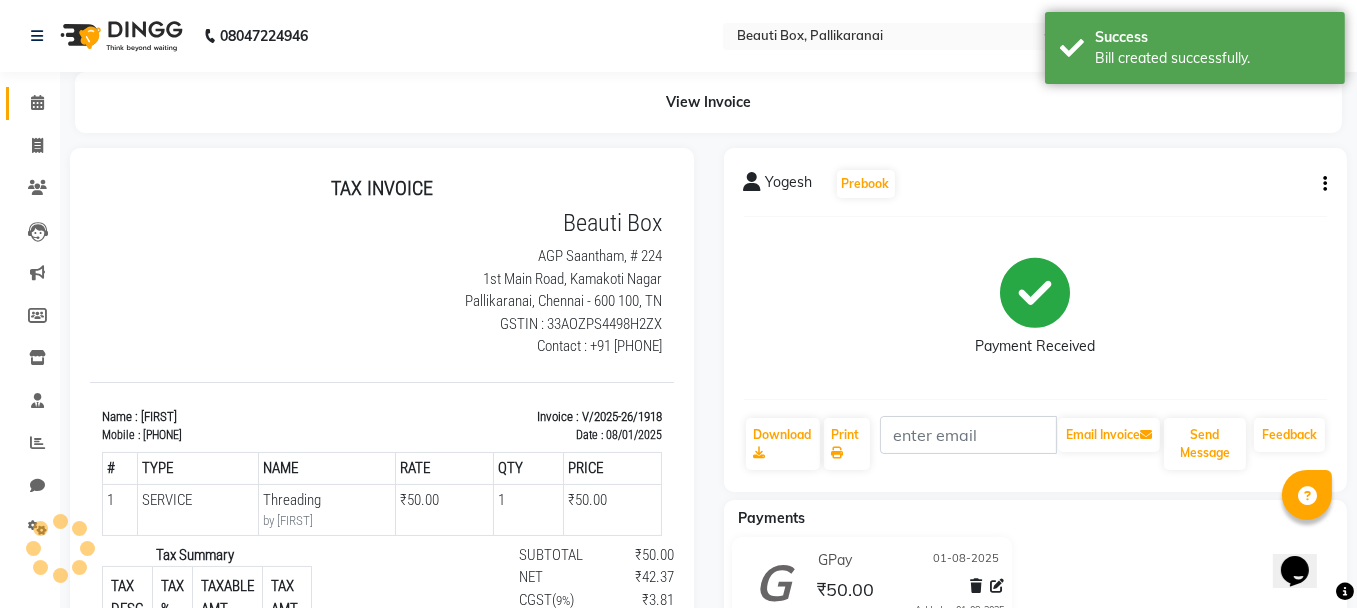 click 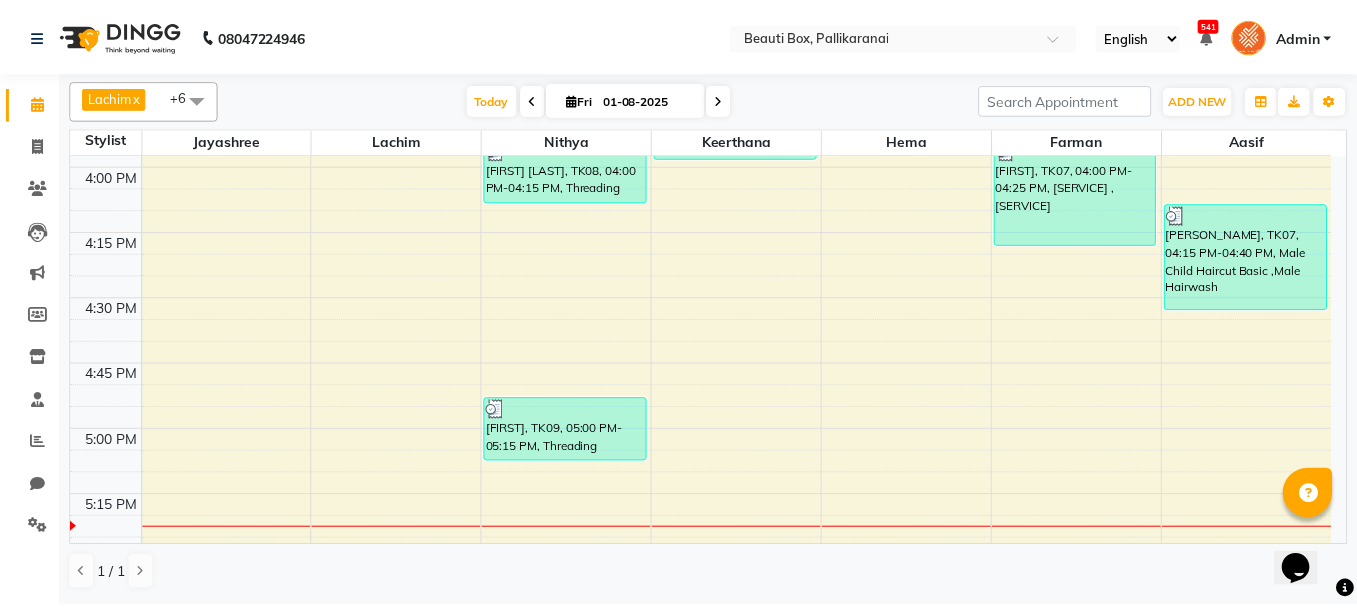 scroll, scrollTop: 2300, scrollLeft: 0, axis: vertical 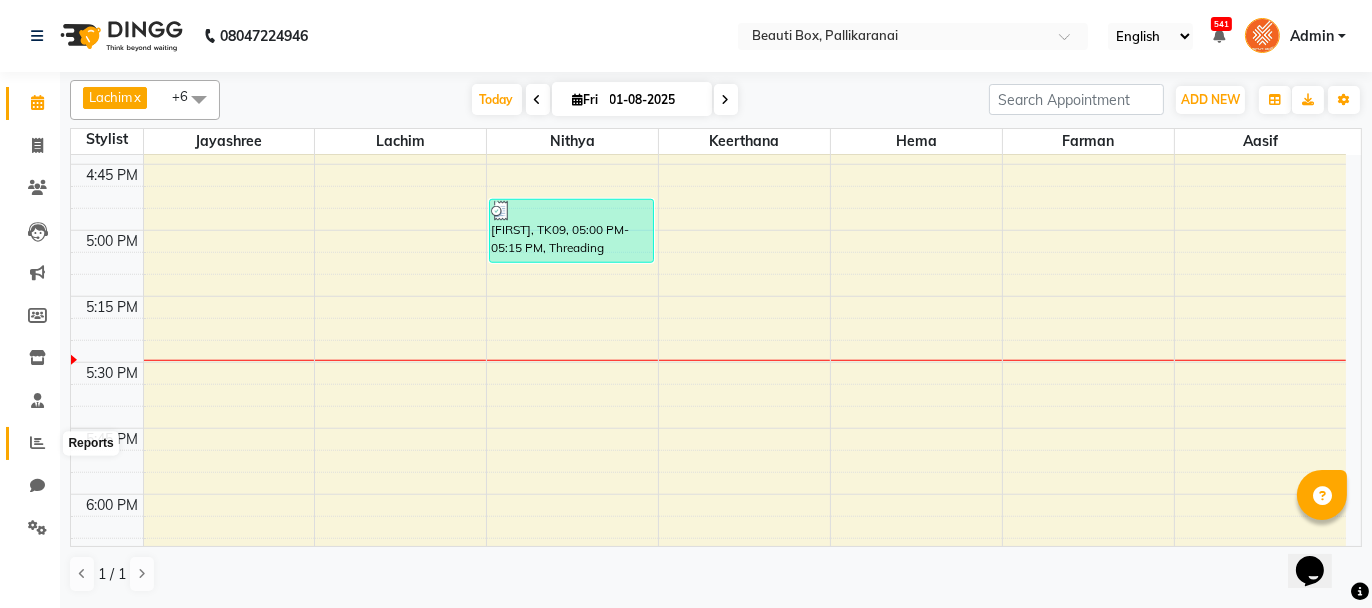 click 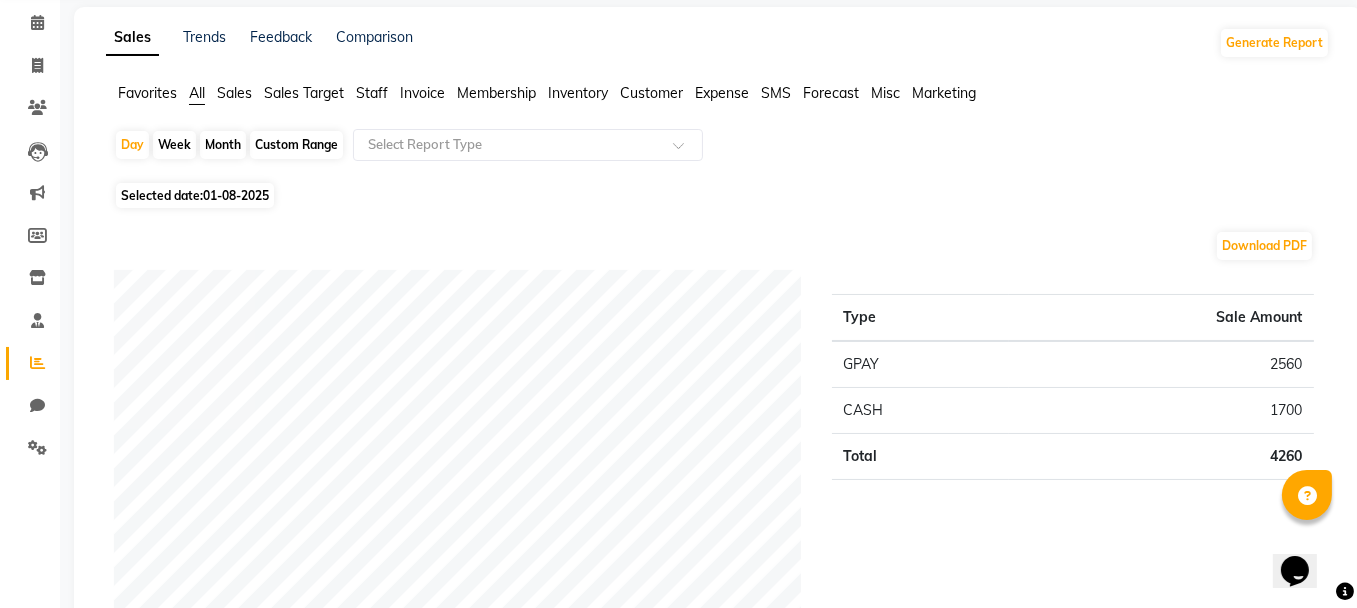 scroll, scrollTop: 200, scrollLeft: 0, axis: vertical 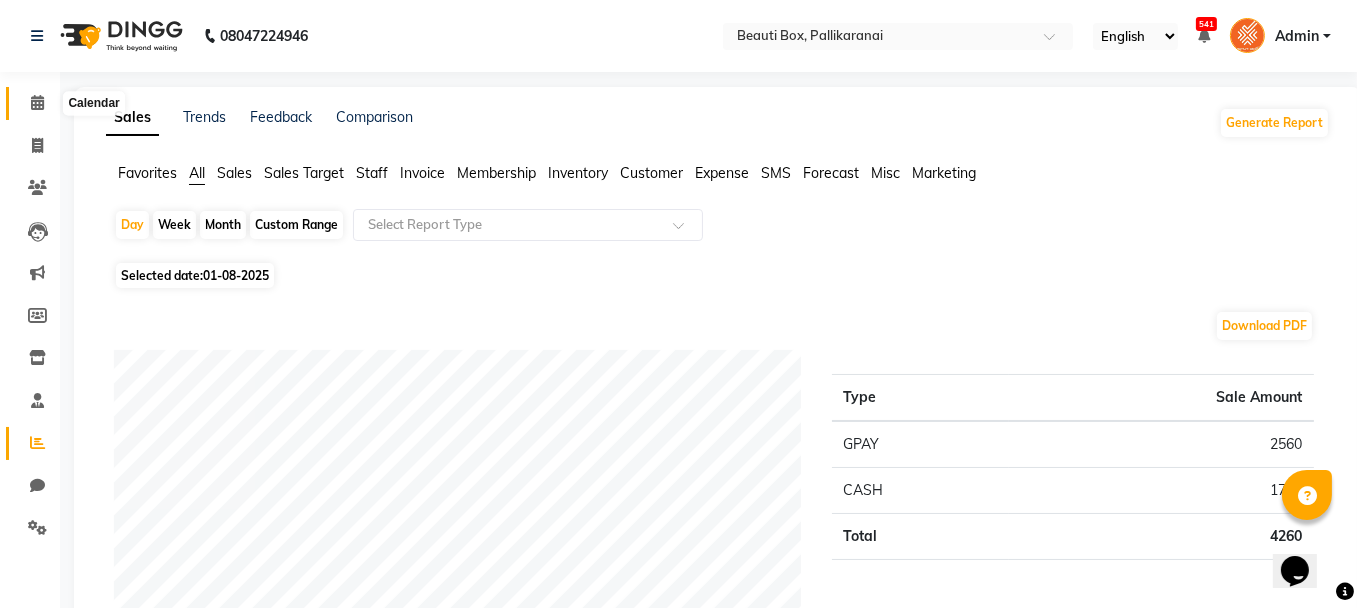 click 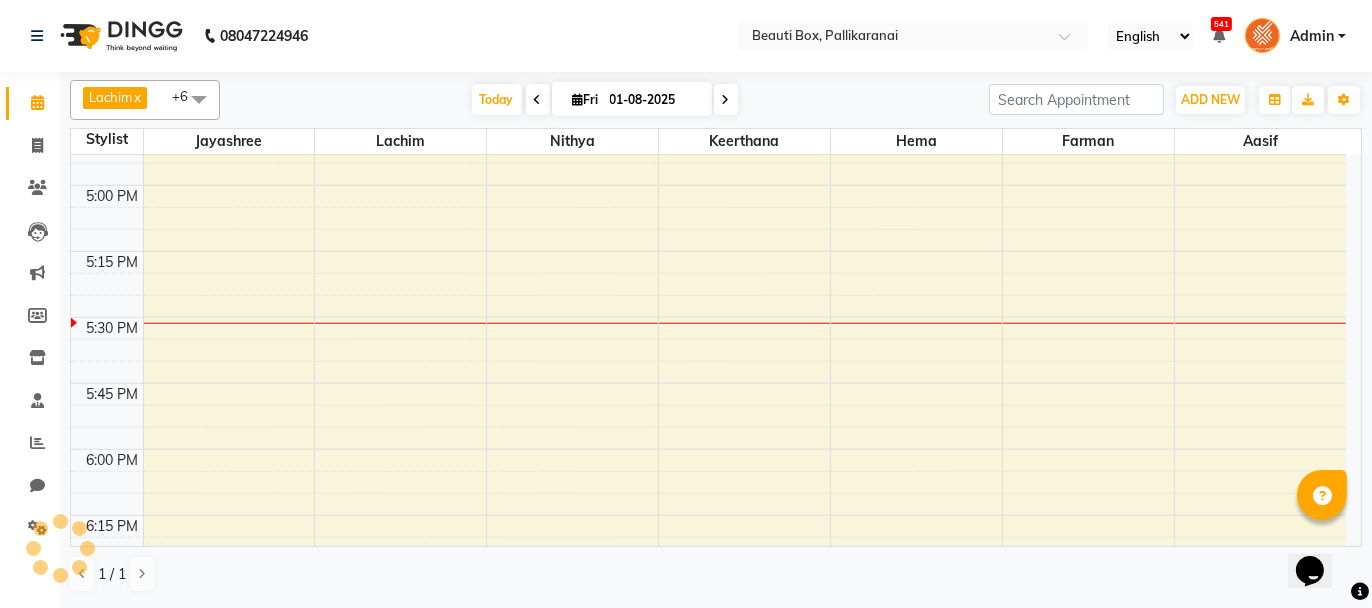 scroll, scrollTop: 2145, scrollLeft: 0, axis: vertical 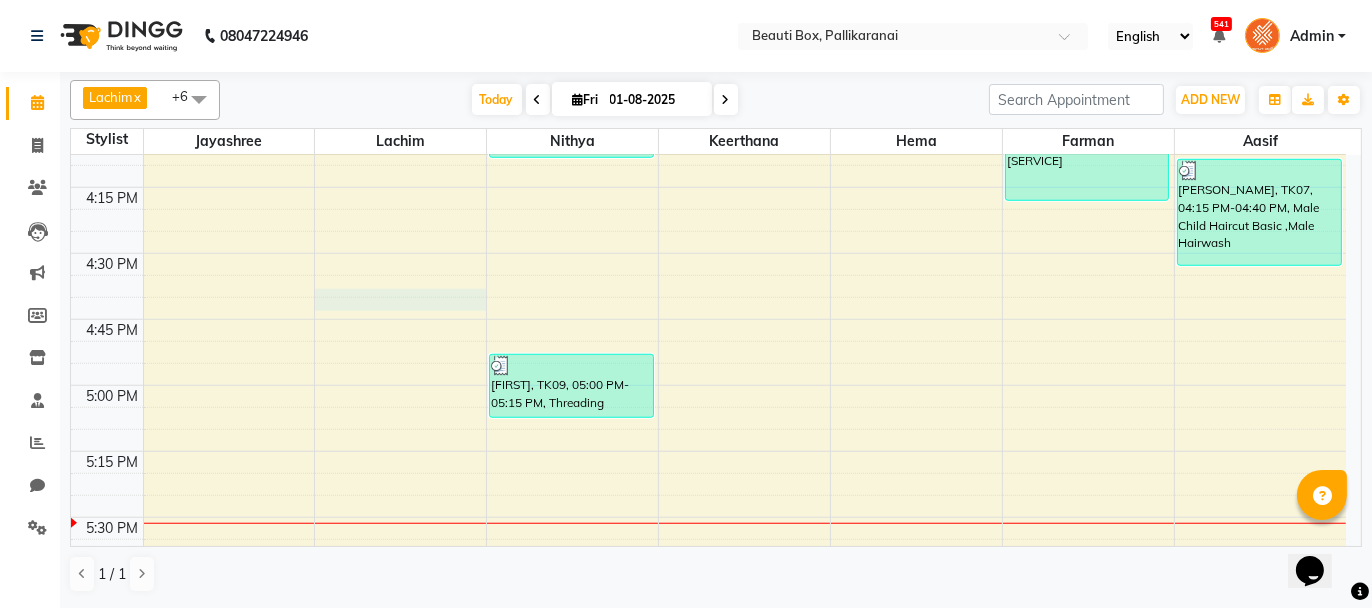 click on "Bindha, TK01, 09:15 AM-09:45 AM, U/ Straight Hair cut      Sidharth, TK05, 10:30 AM-11:45 AM, MP2,Extra Service      Loshy, TK06, 01:45 PM-02:15 PM, Men Fading Haircut      Navathi Prabhakar.K, TK08, 04:00 PM-04:15 PM, Threading     Yogesh, TK09, 05:00 PM-05:15 PM, Threading     Navathi Prabhakar.K, TK08, 03:45 PM-04:05 PM, Rica Wax Under Arms      Vinotha, TK04, 12:30 PM-01:30 PM, WP5     Ram, TK02, 10:00 AM-11:00 AM, MP2     Suman, TK03, 12:15 PM-12:45 PM, Men Fading Haircut      Creeta, TK07, 04:00 PM-04:25 PM, Male Child Haircut Basic ,Male Hairwash" at bounding box center [708, -143] 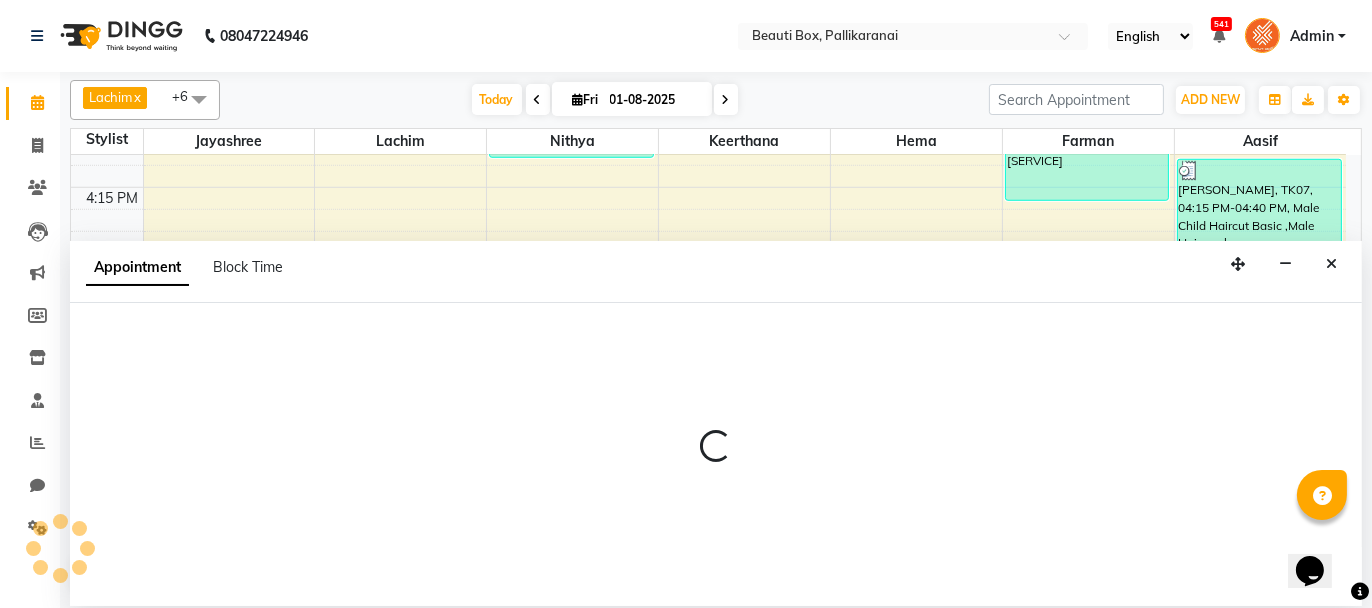 select on "9763" 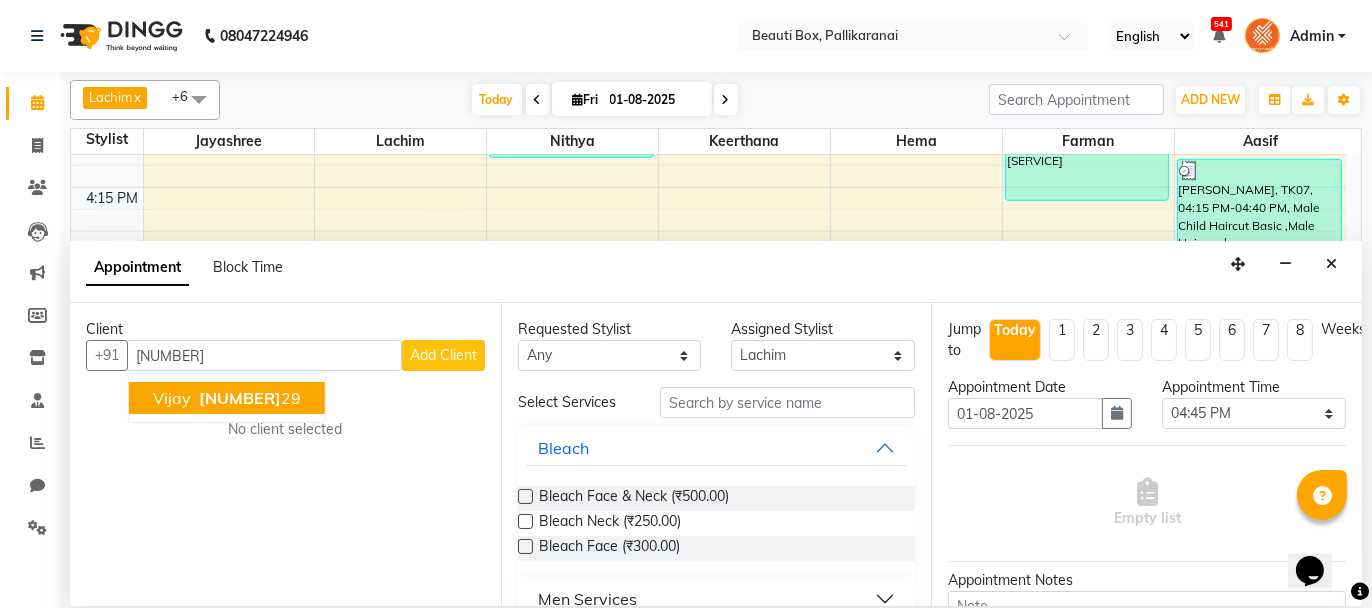 click on "[NUMBER]" at bounding box center (240, 398) 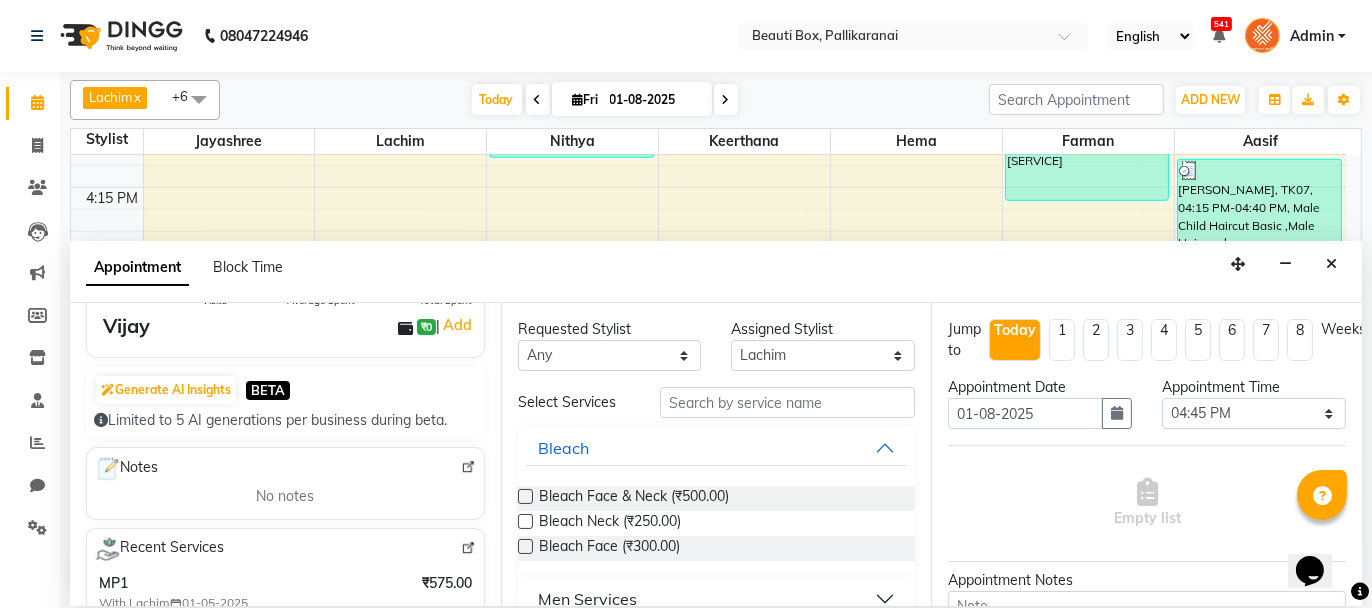scroll, scrollTop: 100, scrollLeft: 0, axis: vertical 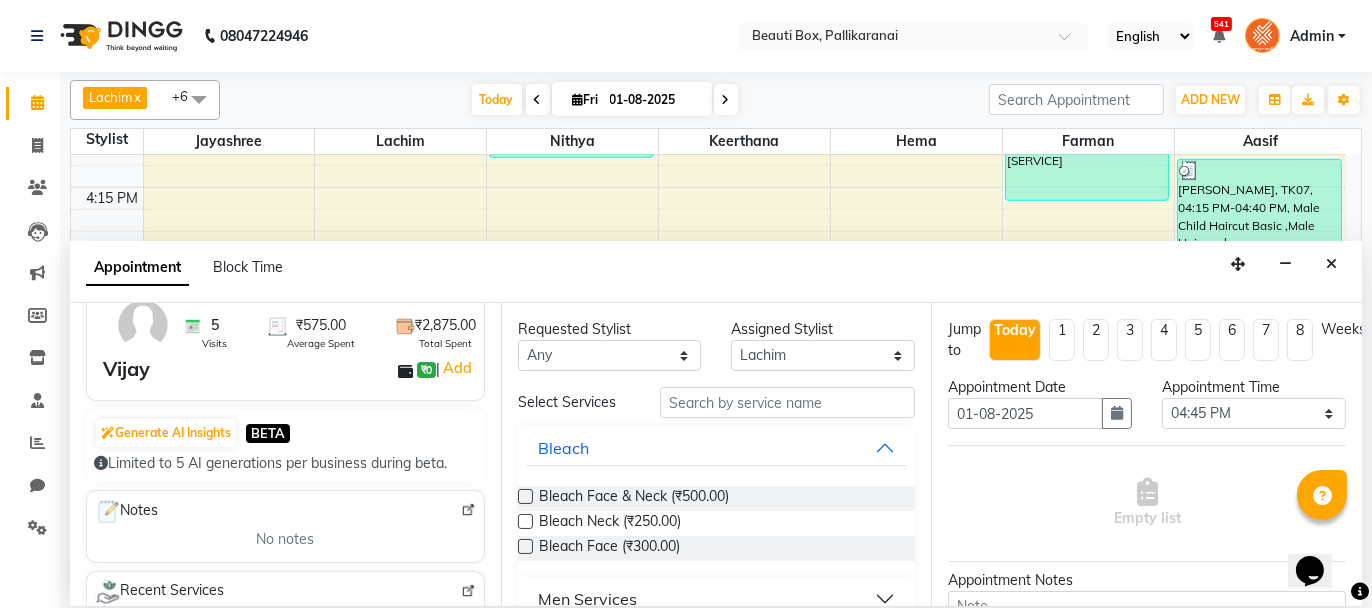 type on "[PHONE]" 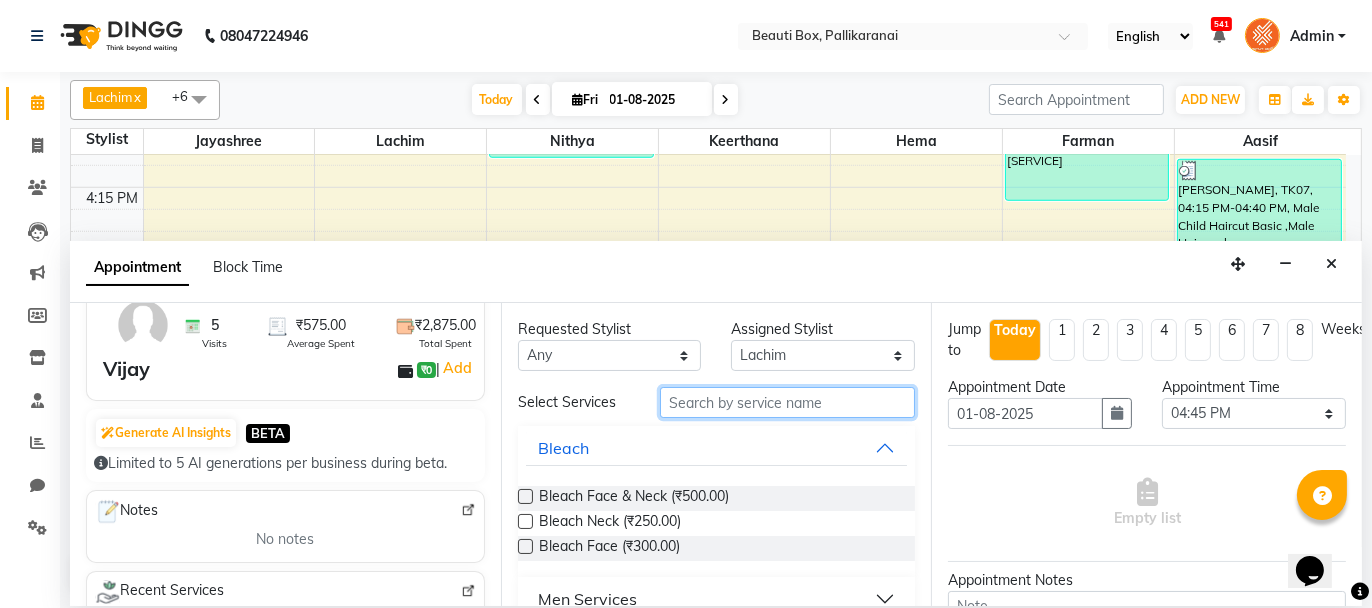 click at bounding box center (787, 402) 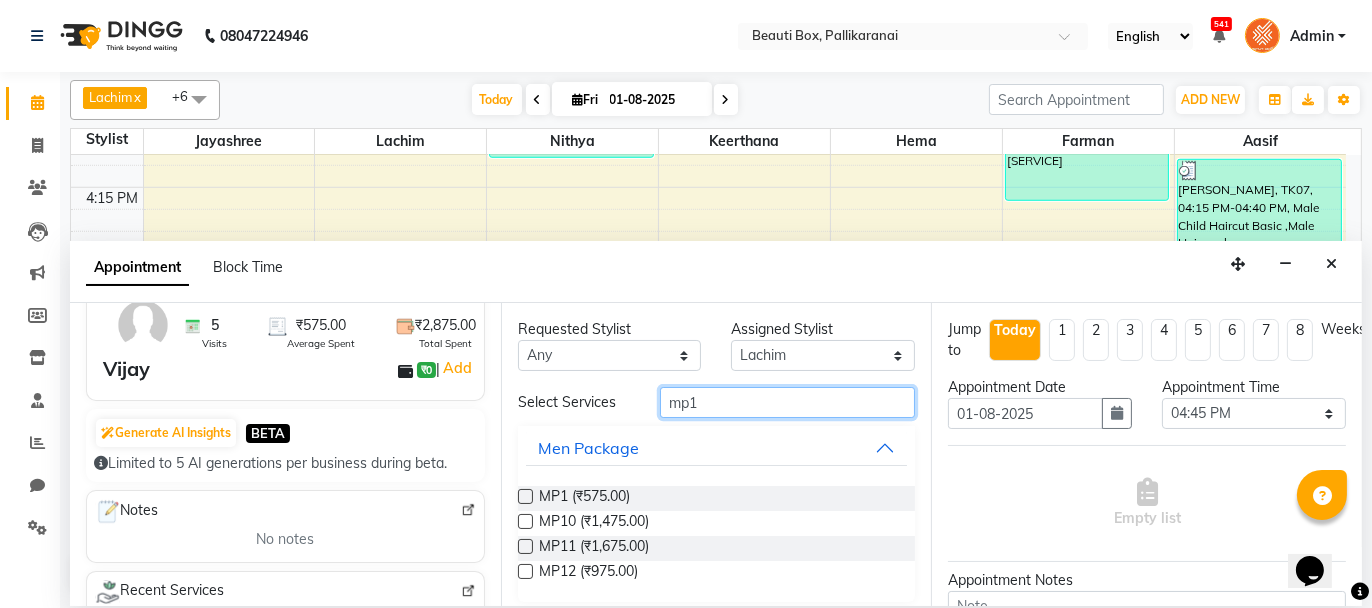 type on "mp1" 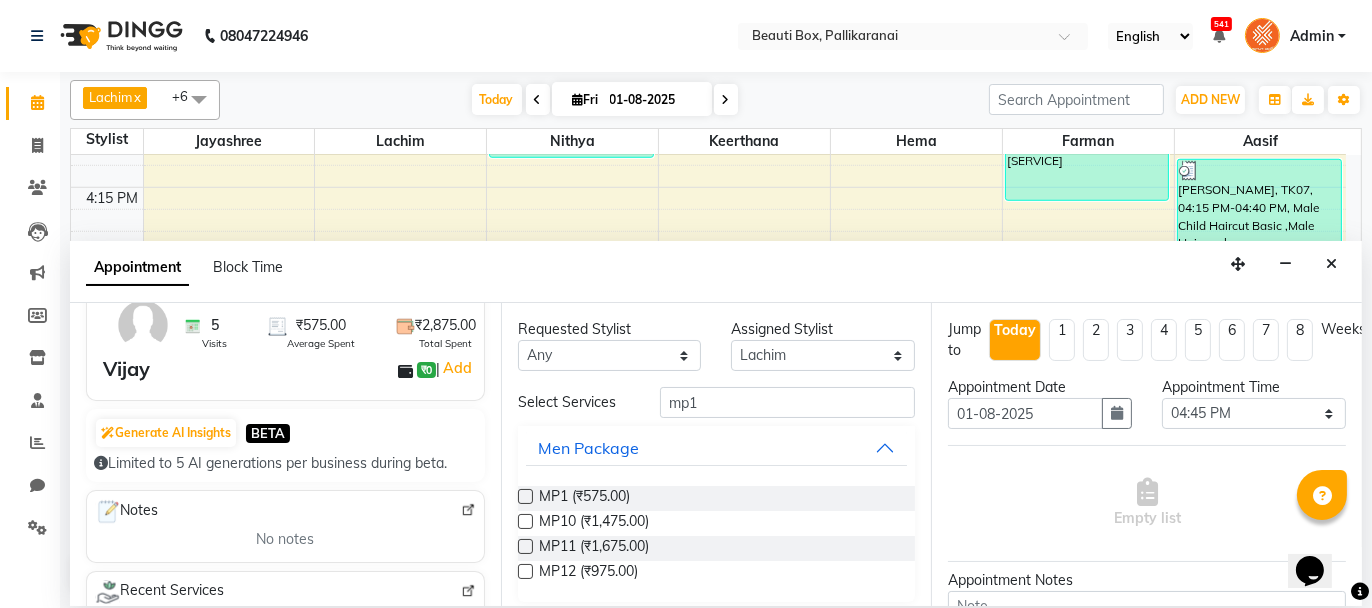 click at bounding box center [525, 496] 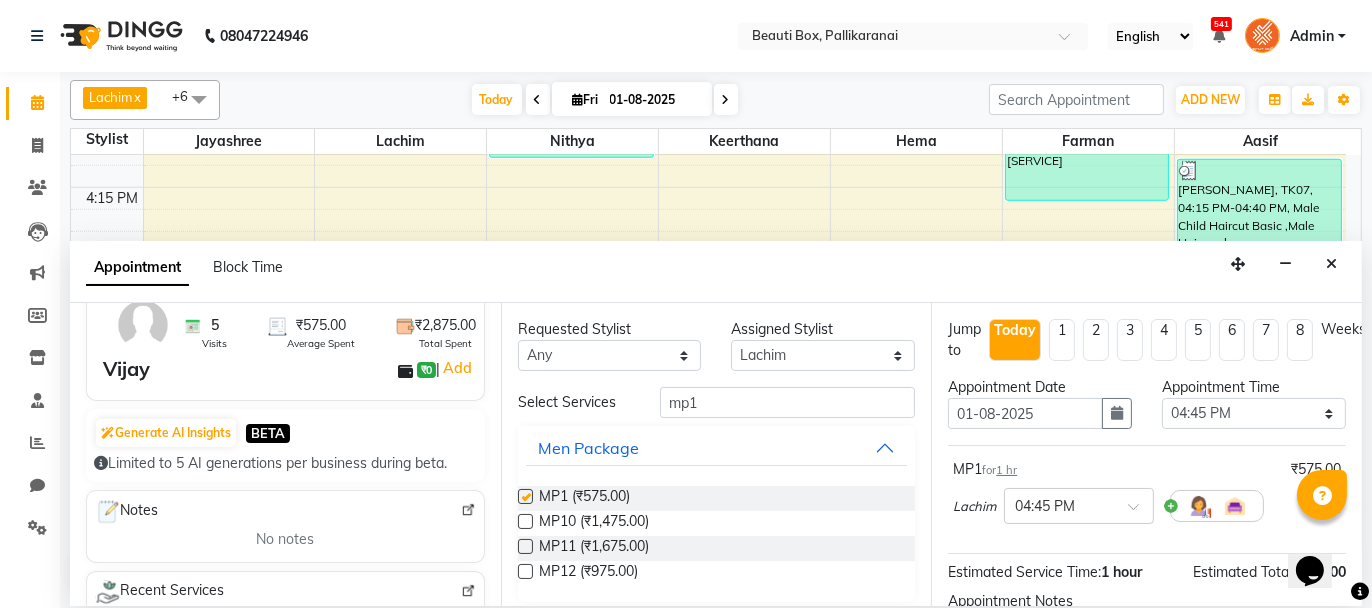 checkbox on "false" 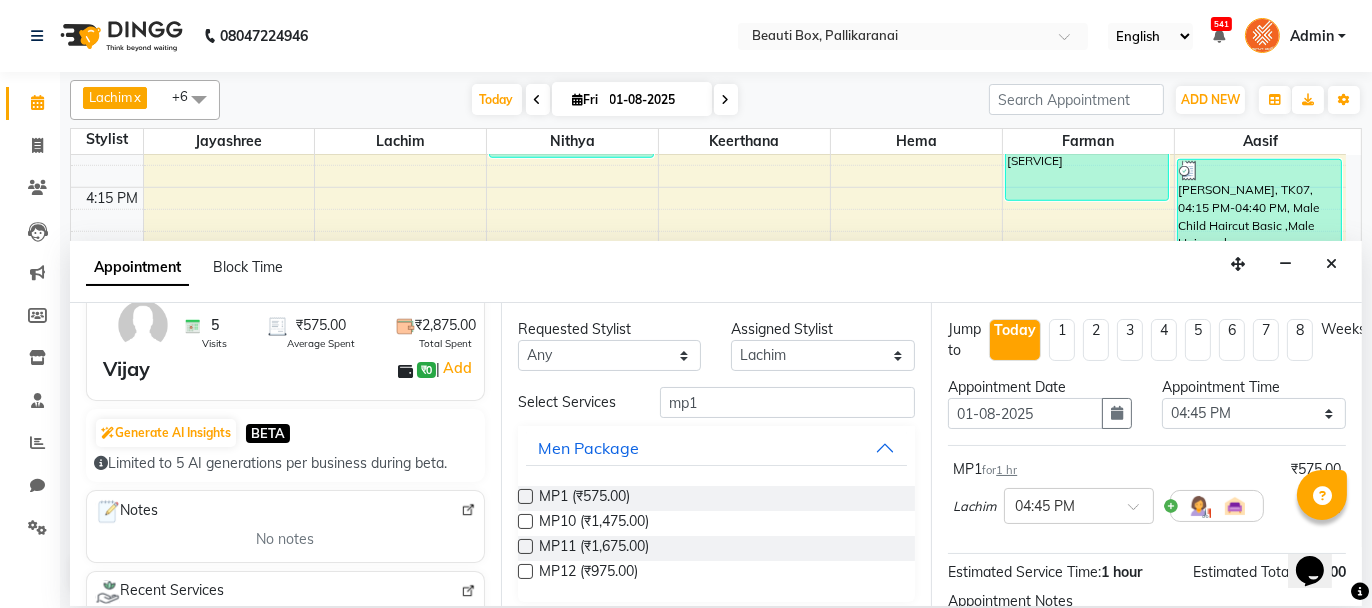 click on "Select All [FIRST] [LAST]  [FIRST] [LAST] [FIRST] [LAST] [FIRST] [LAST] [FIRST] [LAST]  [FIRST] [LAST] [FIRST] [LAST] [FIRST] [LAST] [FIRST] [LAST] [FIRST] [LAST] [FIRST] [LAST] [FIRST] [LAST] [FIRST] [LAST] [FIRST] [LAST] Group By  Staff View   Room View  View as Vertical  Vertical - Week View  Horizontal  Horizontal - Week View  List  Toggle Dropdown Calendar Settings Manage Tags   Arrange Stylists   Reset Stylists  Full Screen  Show Available Stylist  Appointment Form Zoom 300% Staff/Room Display Count 8 [FIRST]" 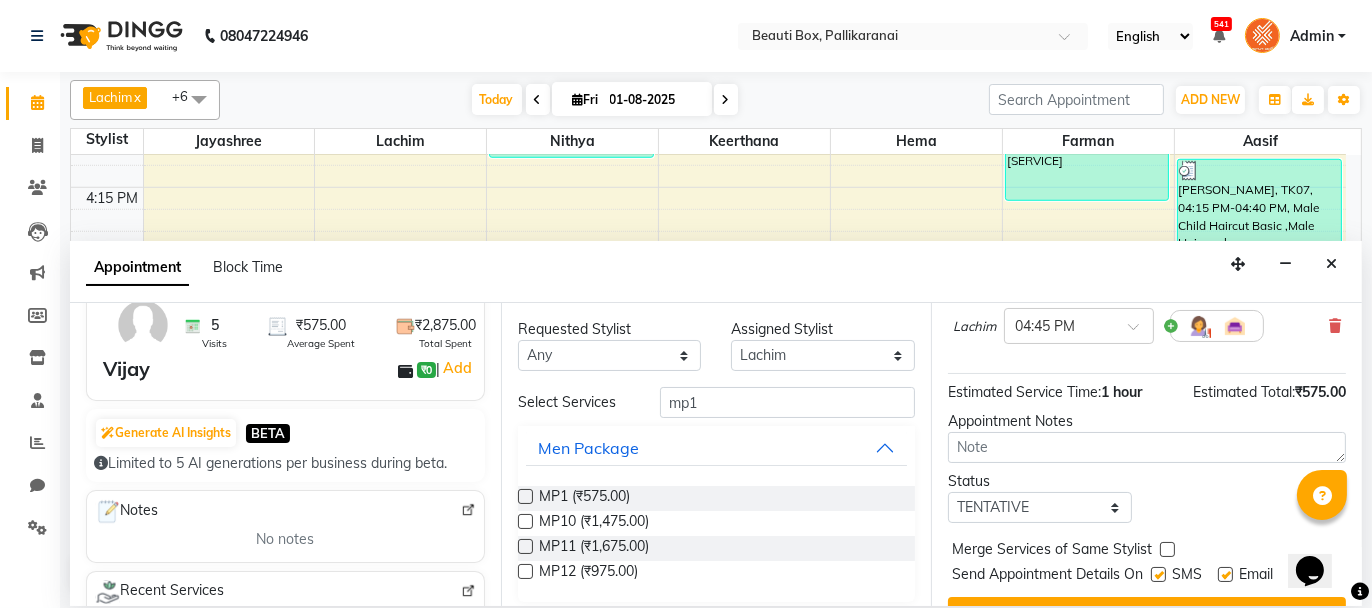 scroll, scrollTop: 221, scrollLeft: 0, axis: vertical 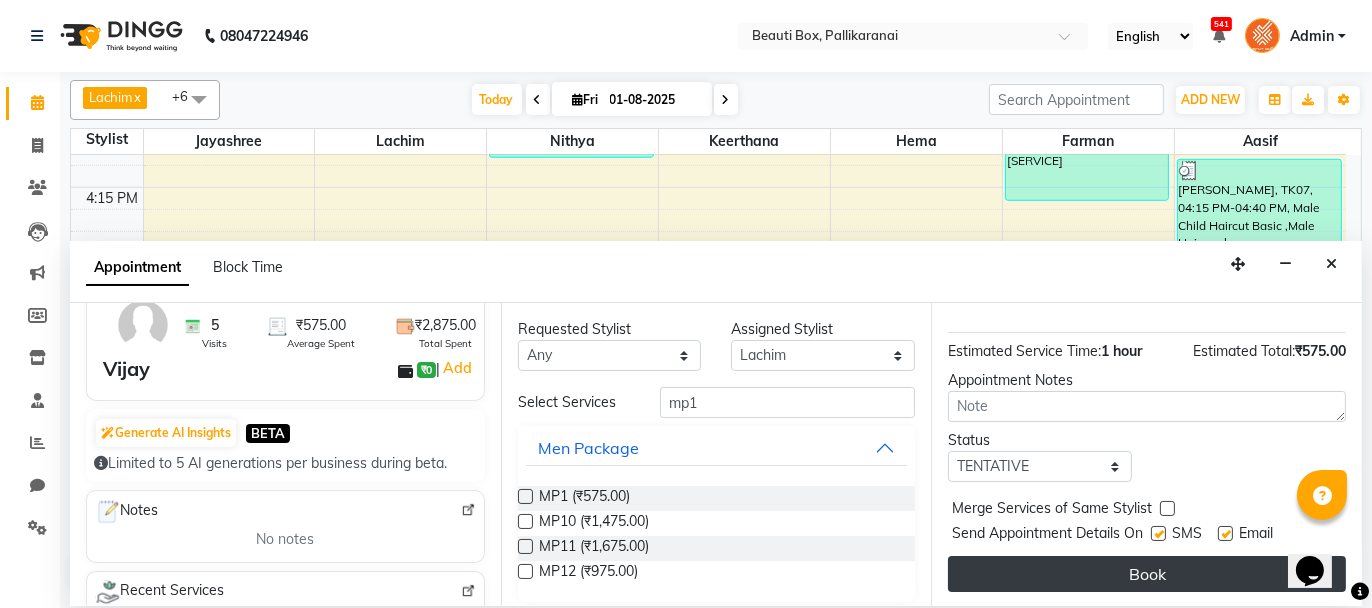 click on "Book" at bounding box center [1147, 574] 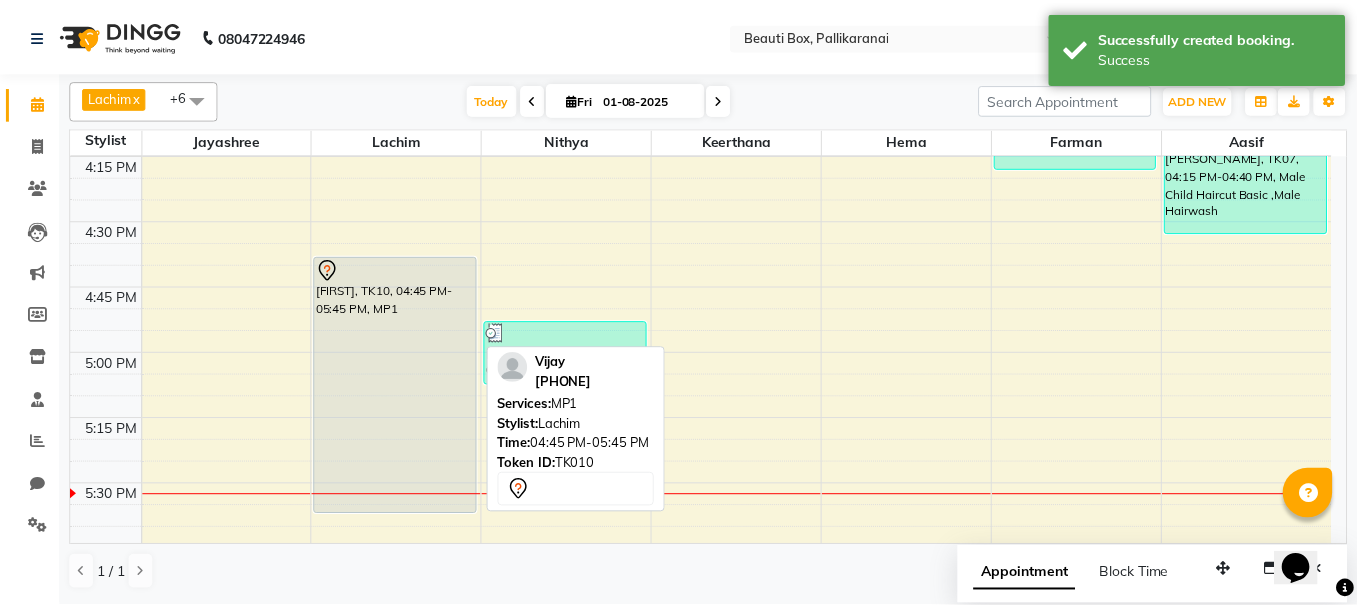 scroll, scrollTop: 2145, scrollLeft: 0, axis: vertical 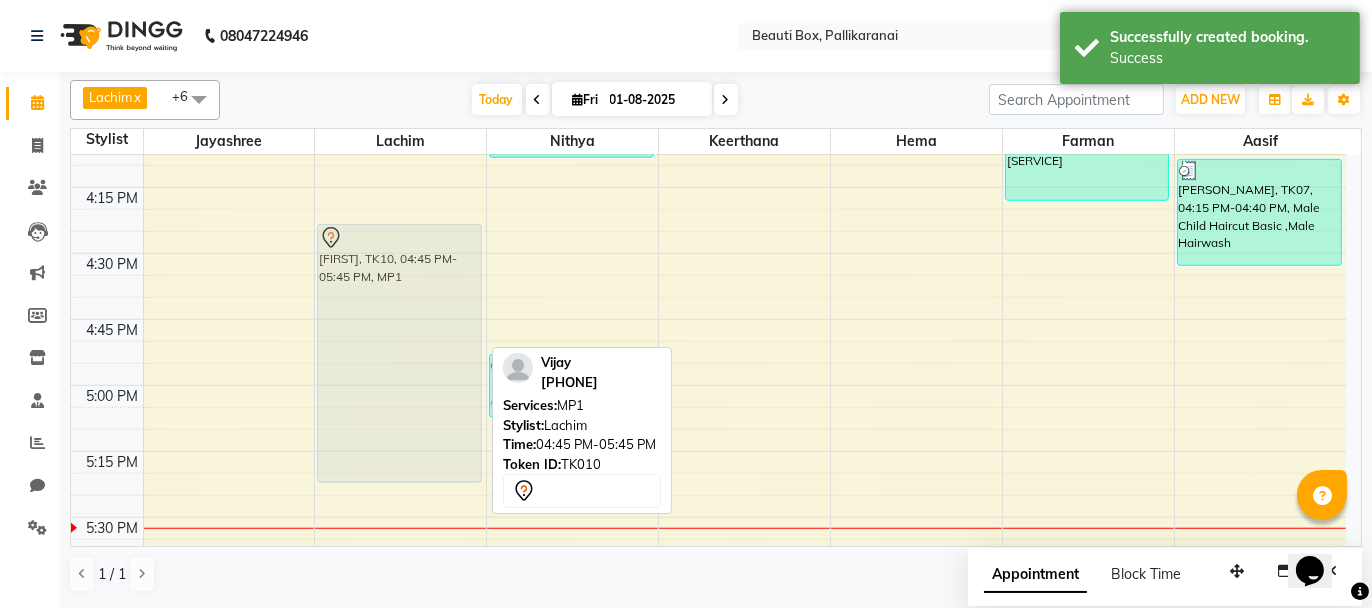 drag, startPoint x: 378, startPoint y: 422, endPoint x: 374, endPoint y: 361, distance: 61.13101 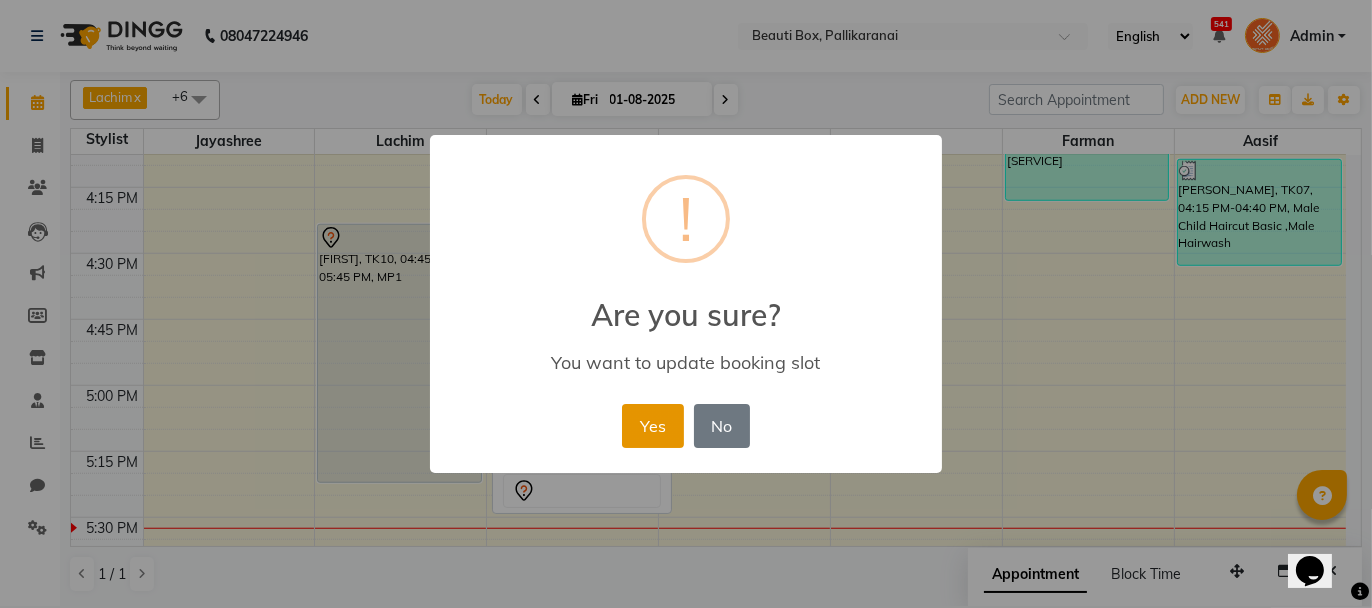 click on "Yes" at bounding box center [652, 426] 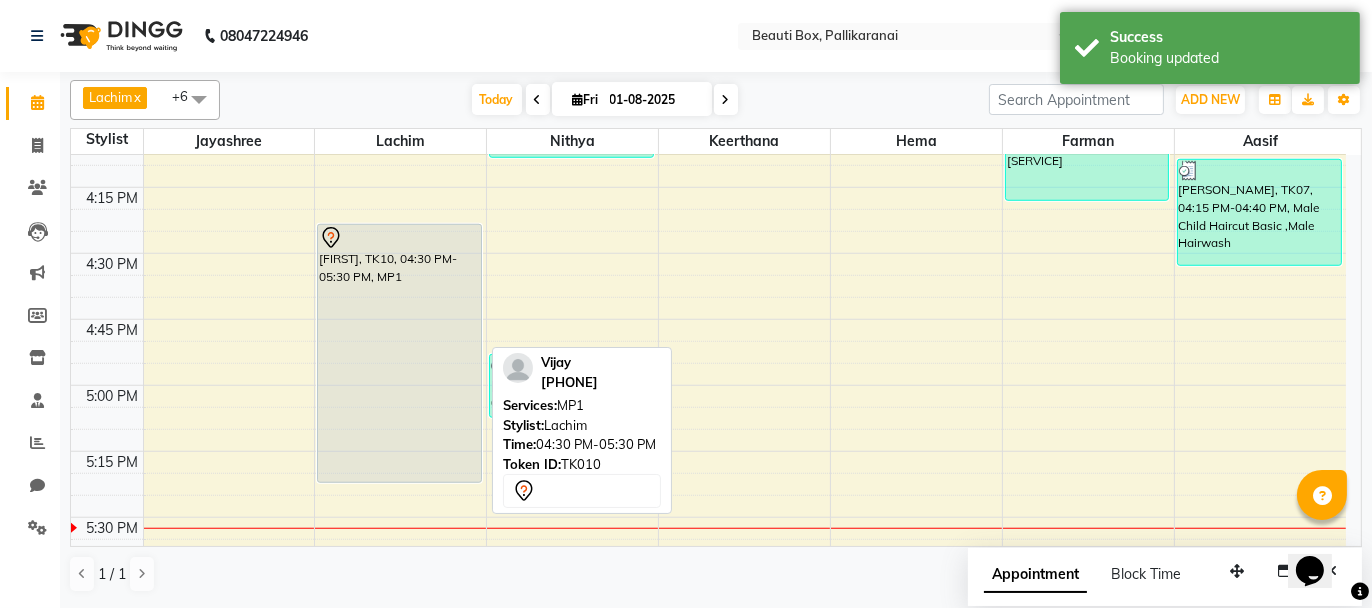 click on "[FIRST], TK10, 04:30 PM-05:30 PM, MP1" at bounding box center [399, 353] 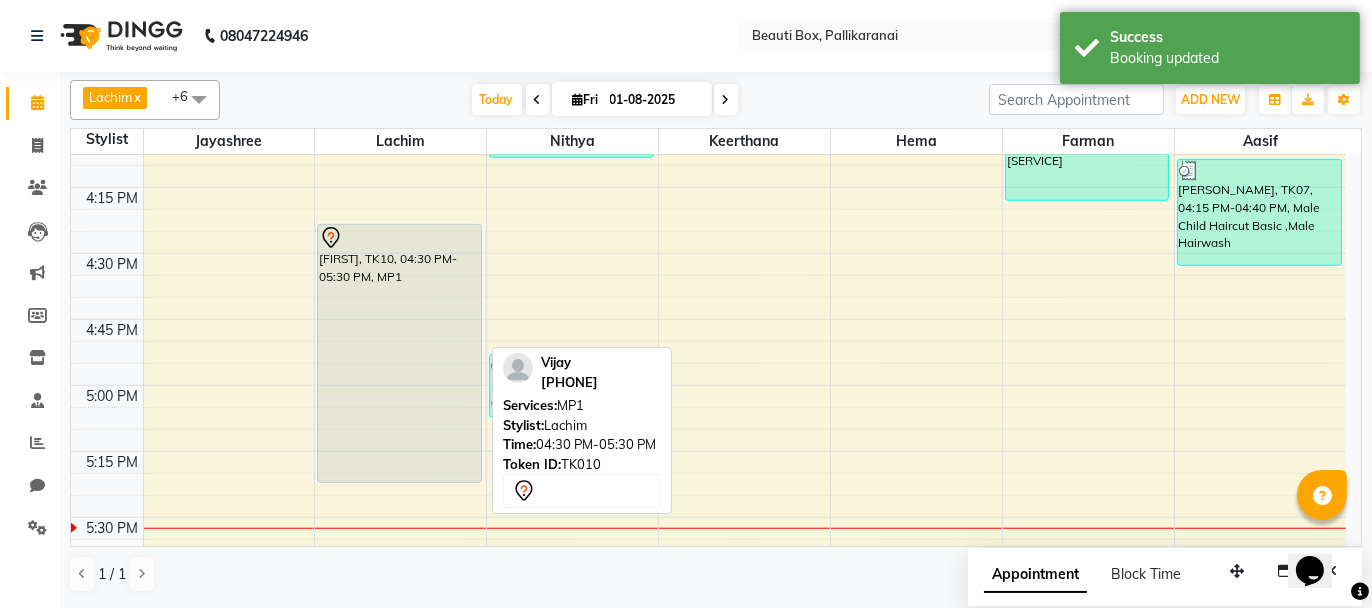 click on "[FIRST], TK10, 04:30 PM-05:30 PM, MP1" at bounding box center (399, 353) 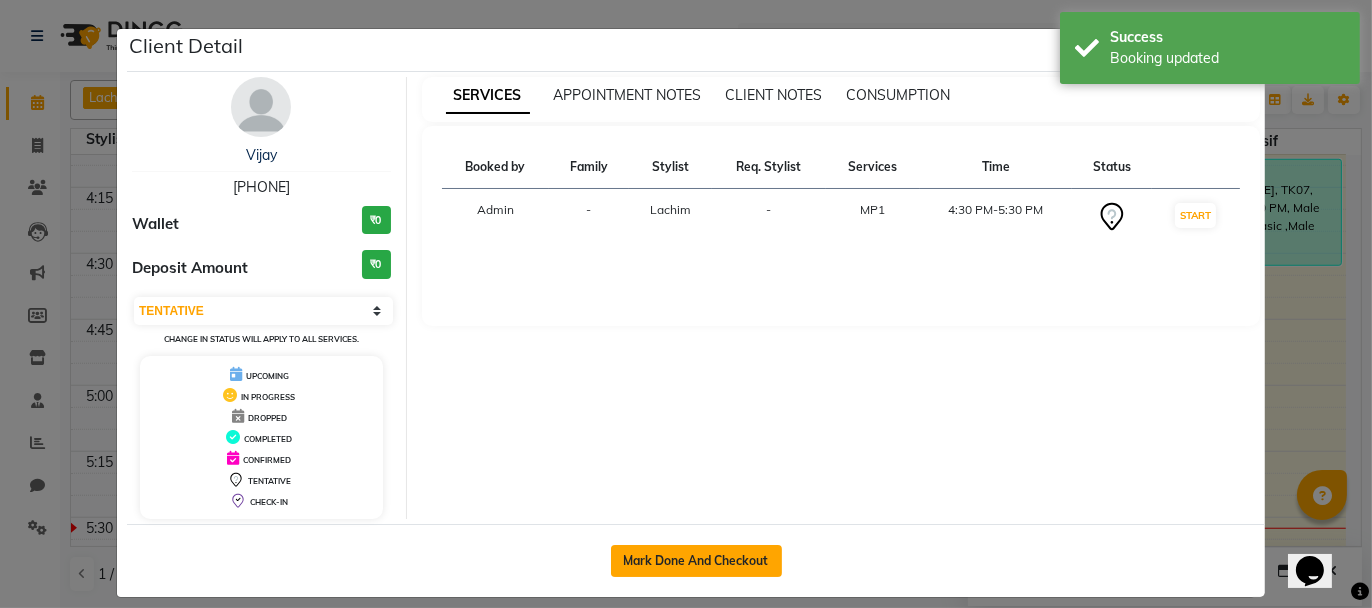 click on "Mark Done And Checkout" 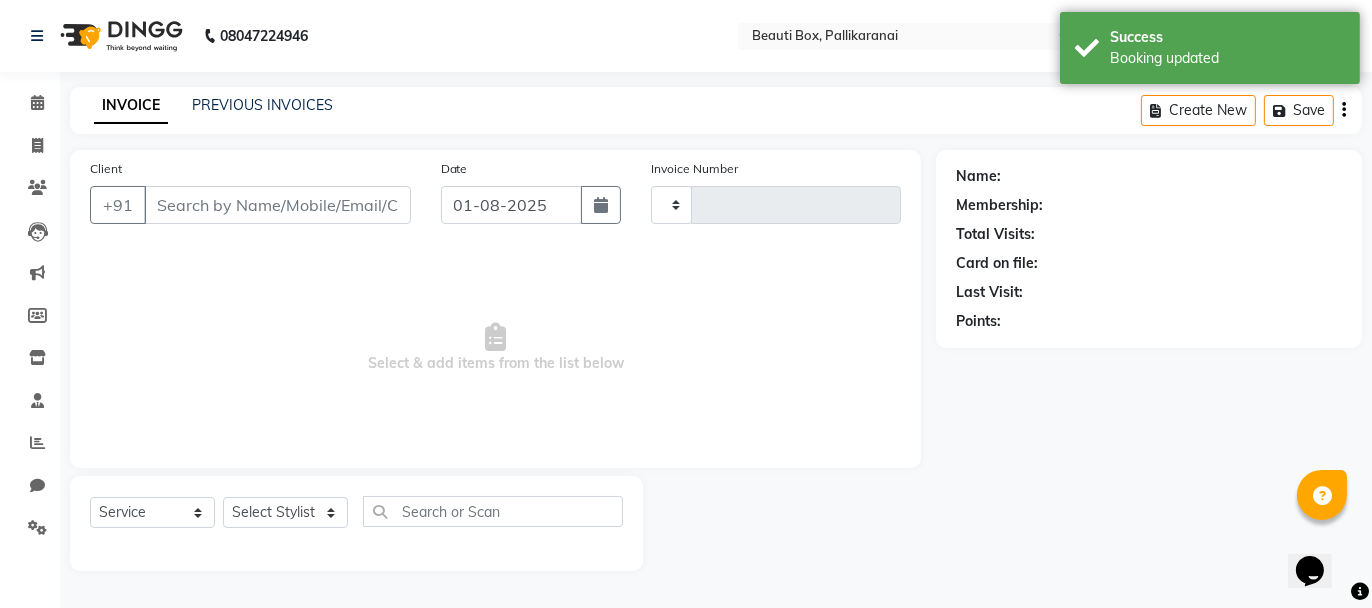 type on "1919" 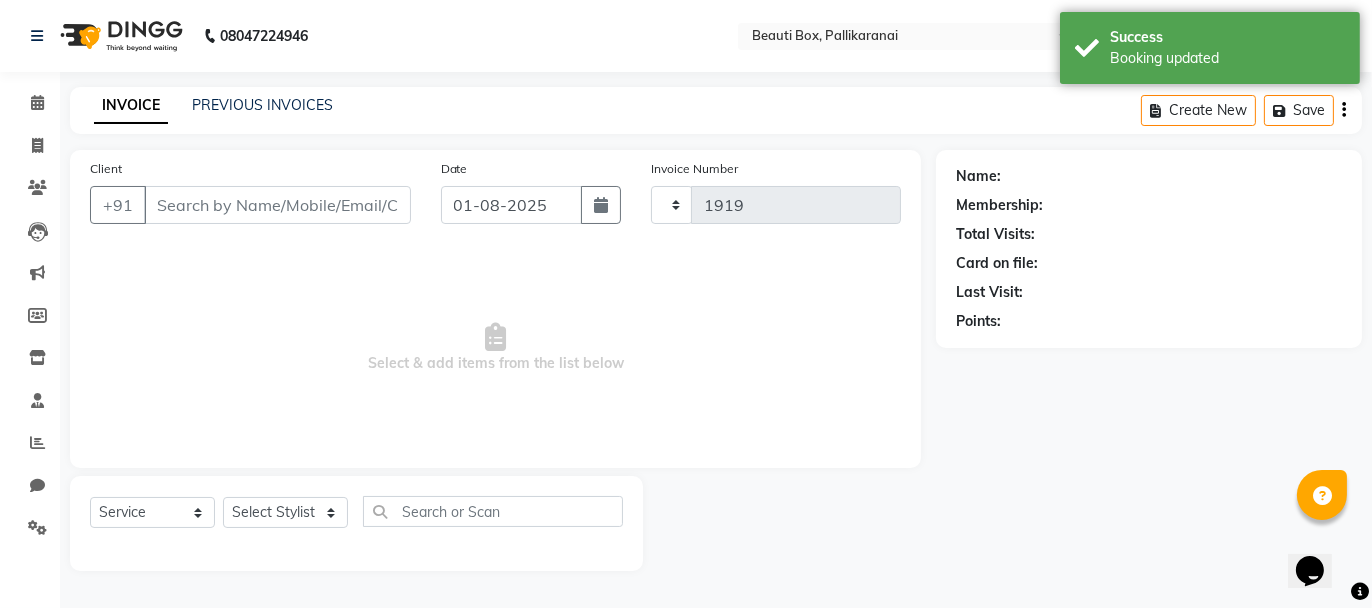 select on "11" 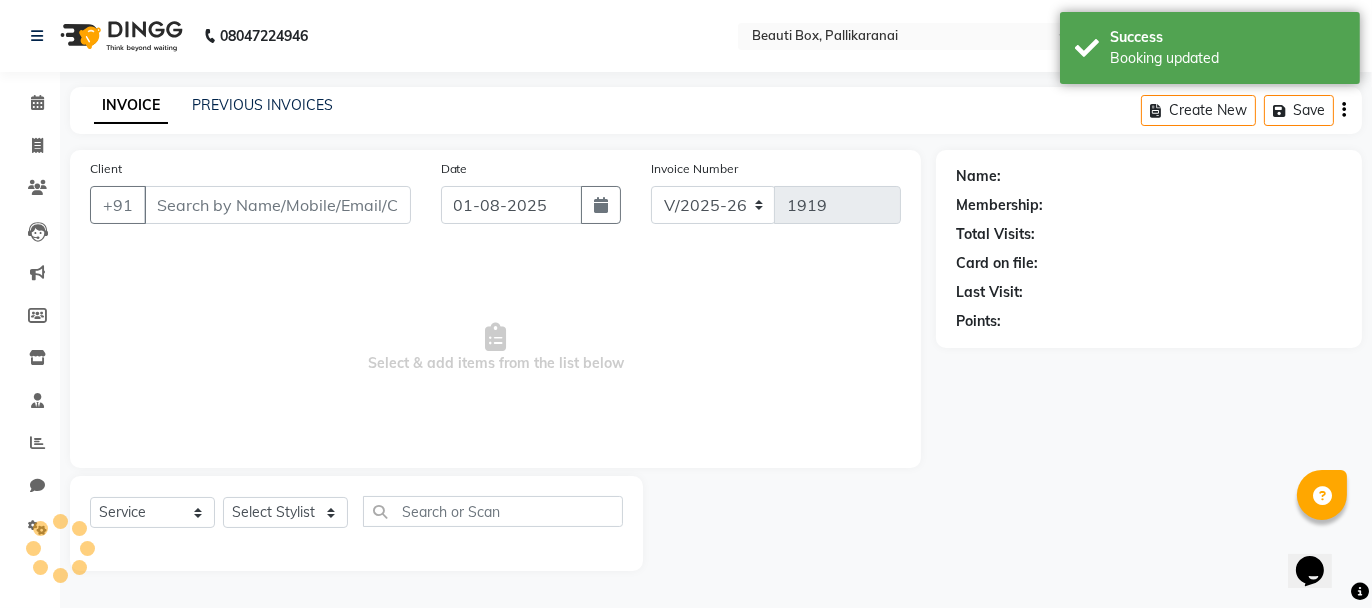 type on "[PHONE]" 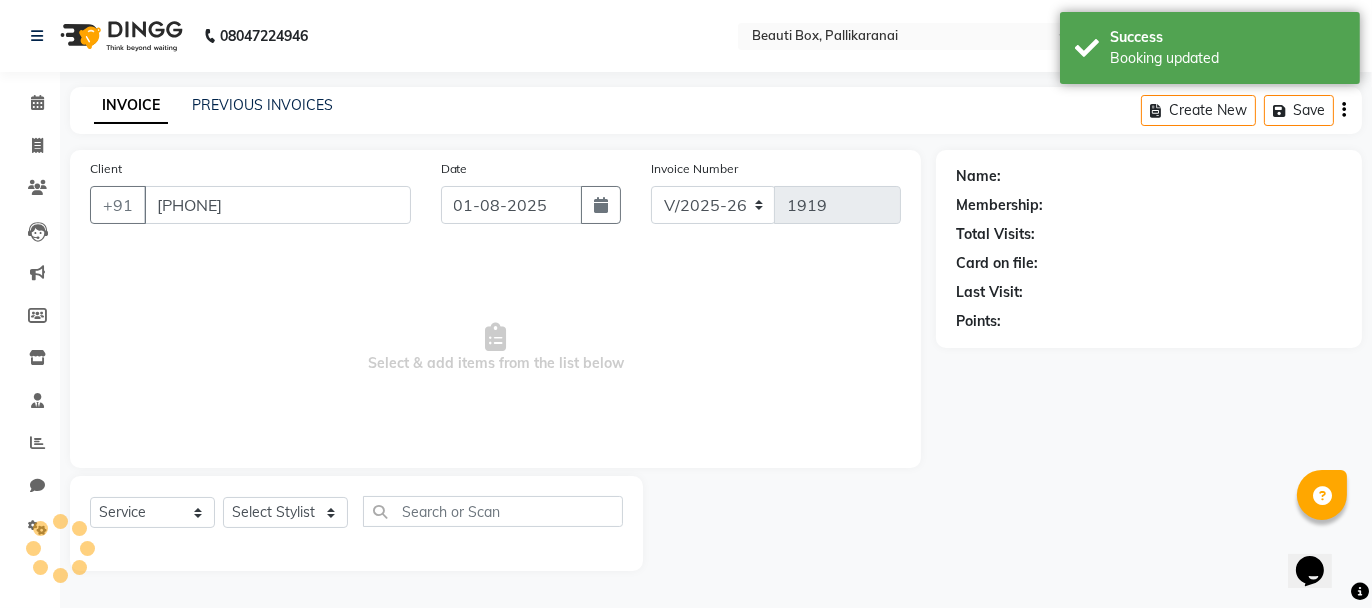 select on "9763" 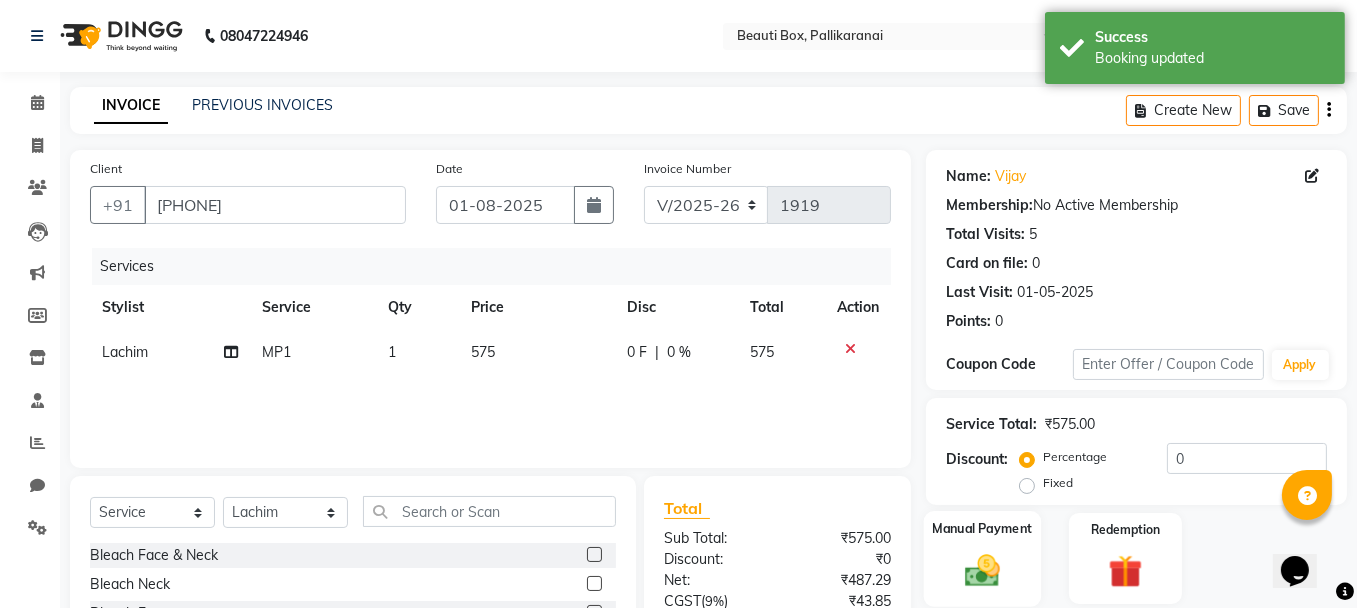 click 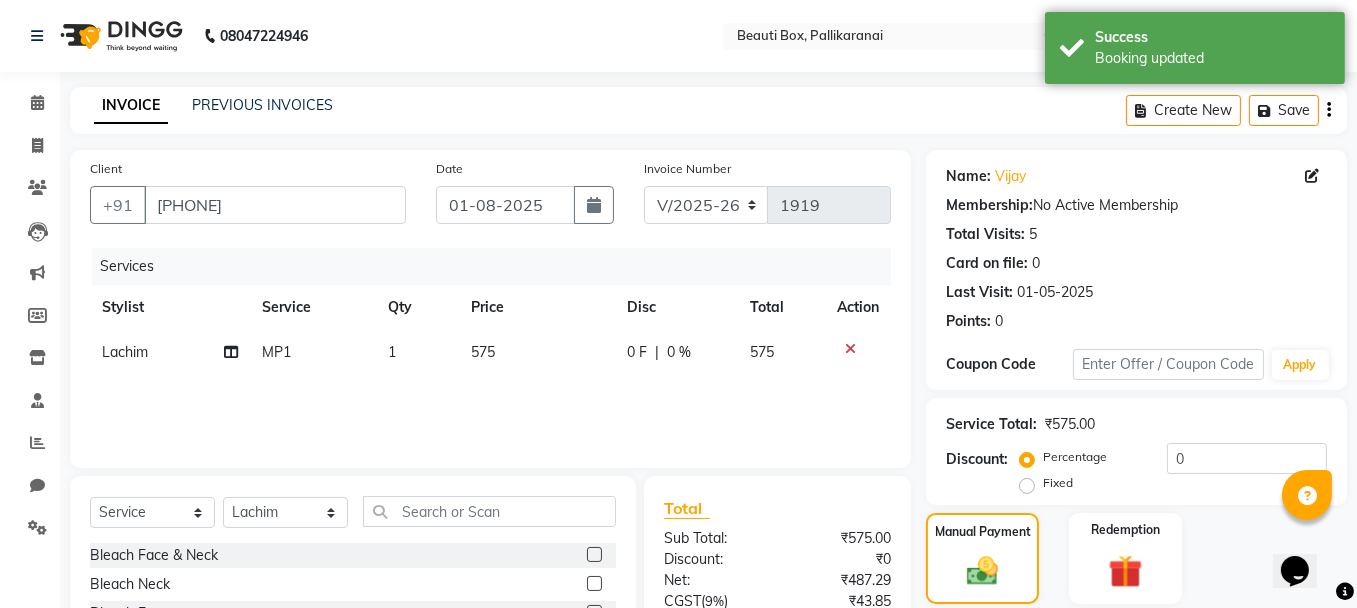 scroll, scrollTop: 194, scrollLeft: 0, axis: vertical 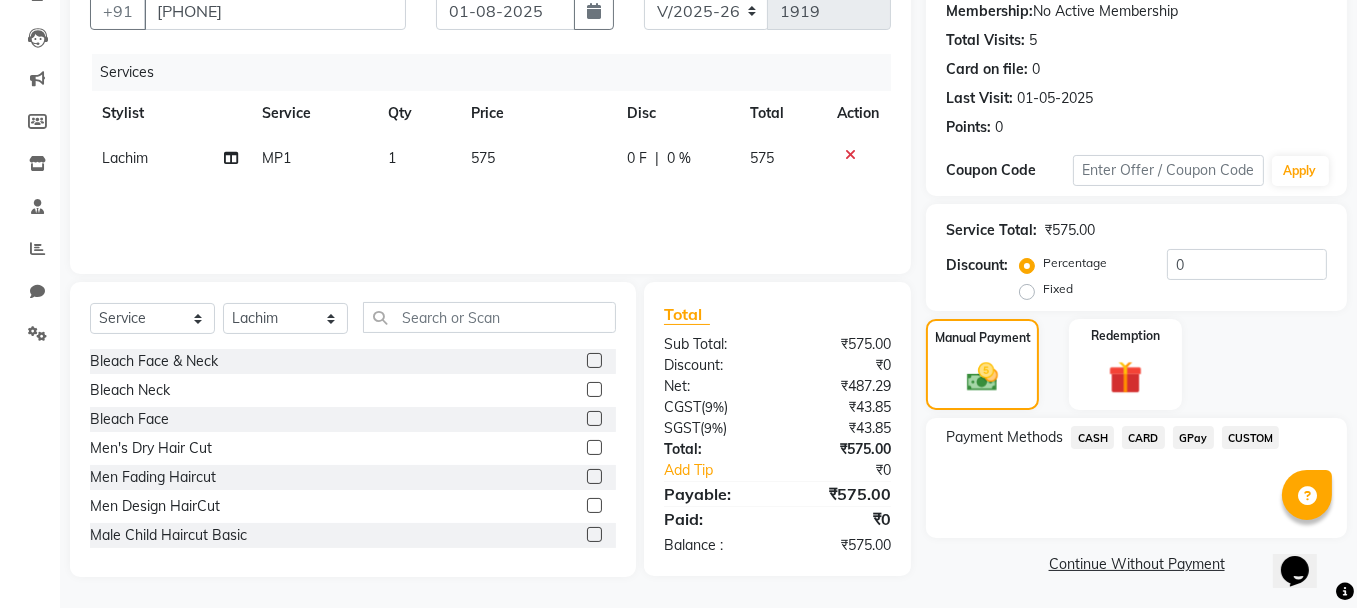 click on "GPay" 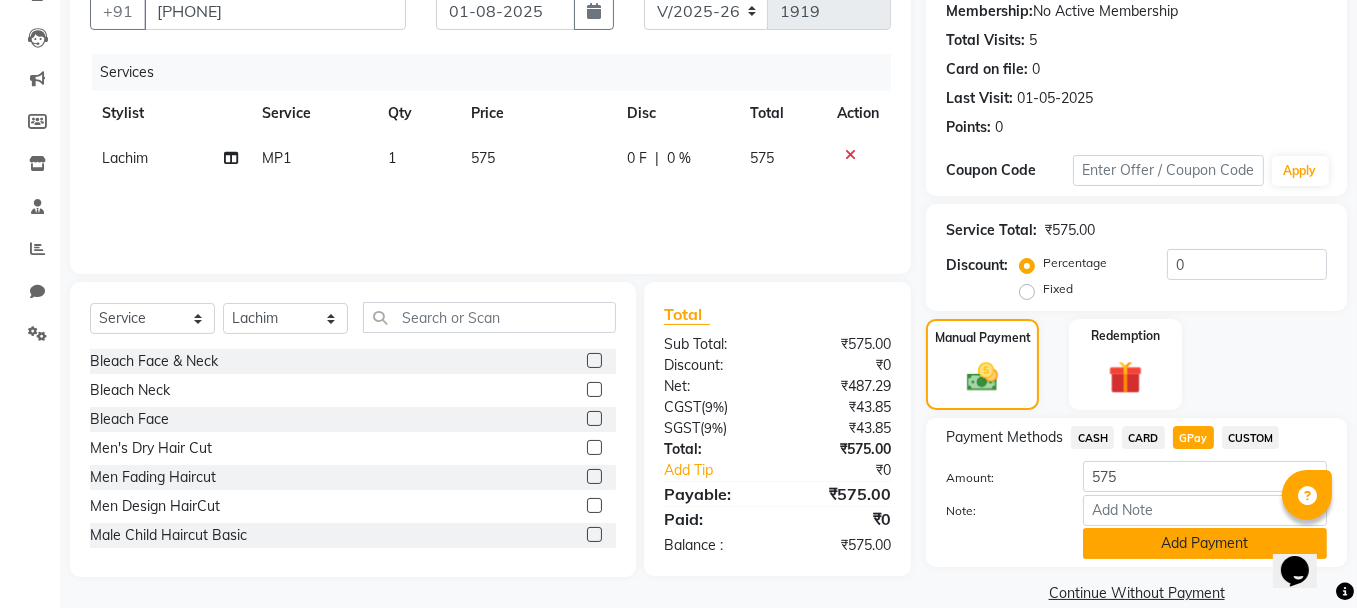 click on "Add Payment" 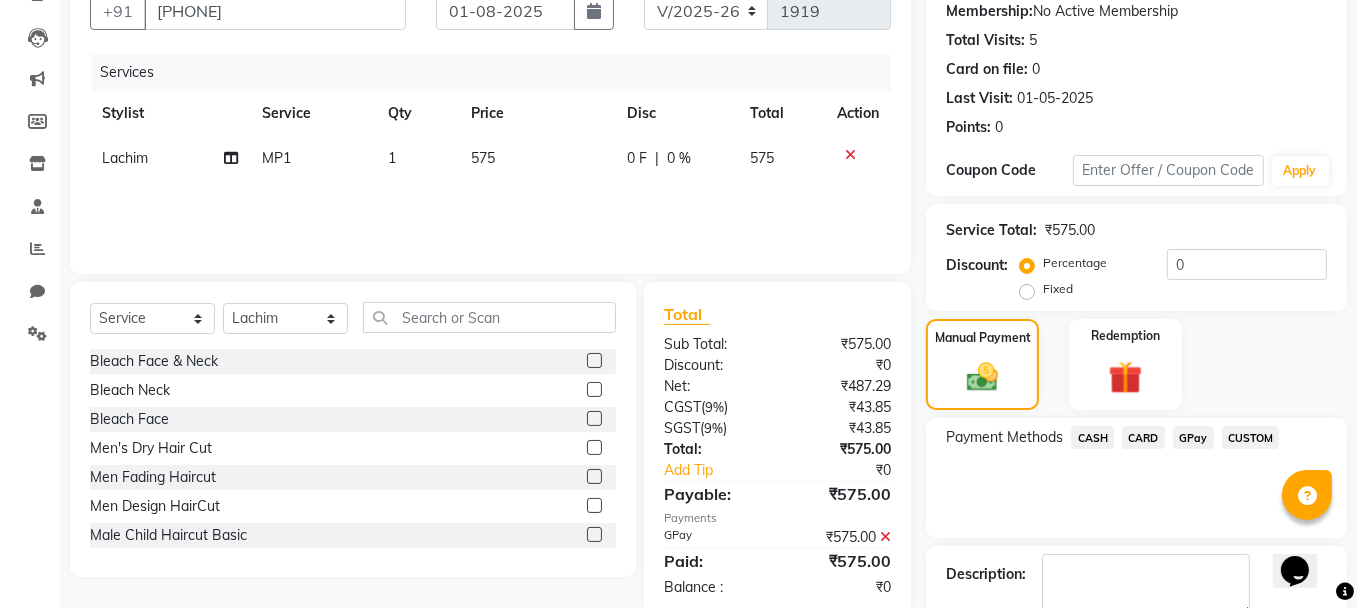 click on "GPay" 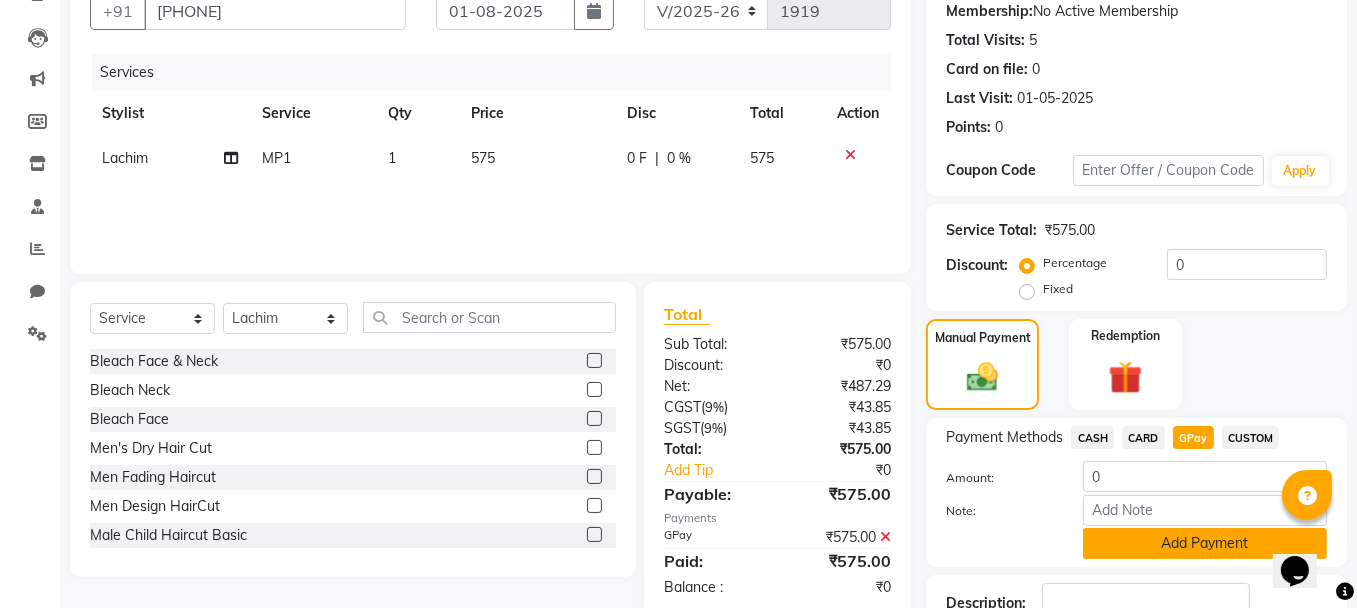 click on "Add Payment" 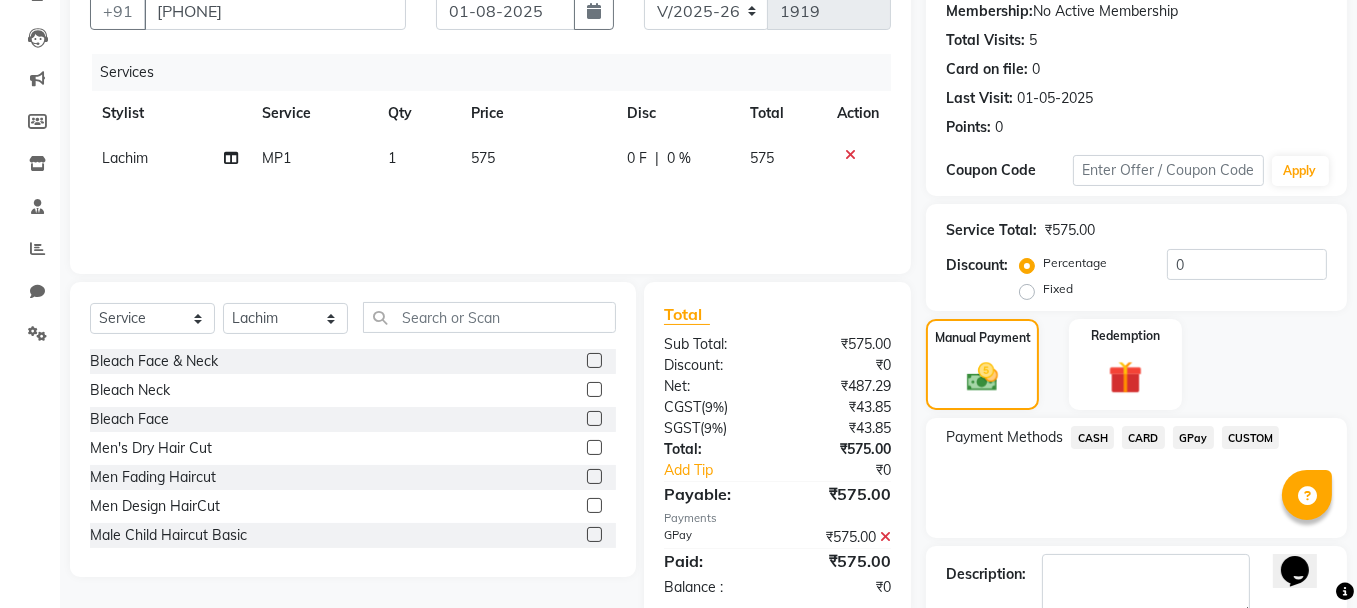 scroll, scrollTop: 305, scrollLeft: 0, axis: vertical 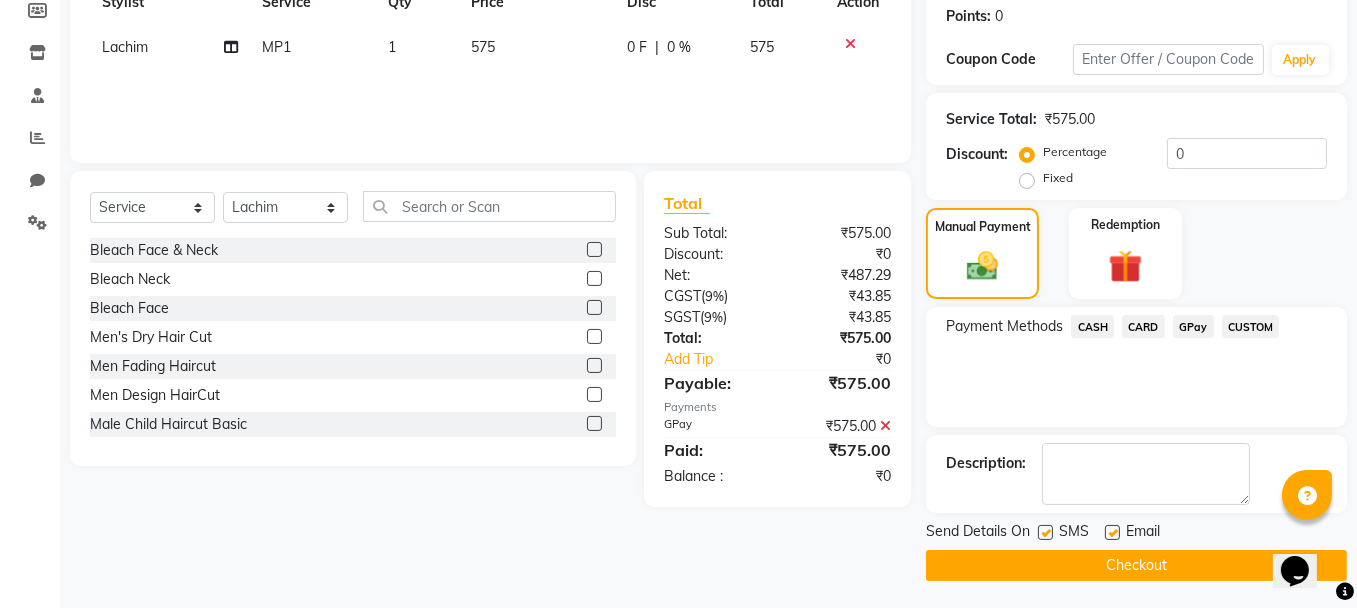 click on "Checkout" 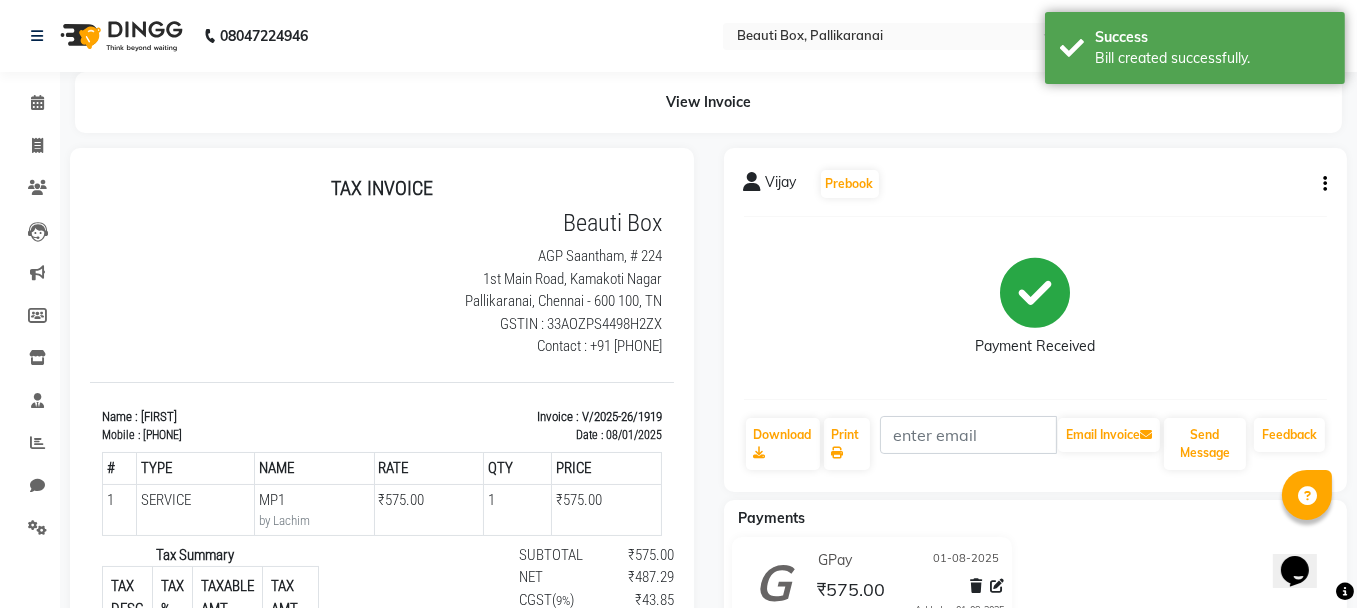 scroll, scrollTop: 0, scrollLeft: 0, axis: both 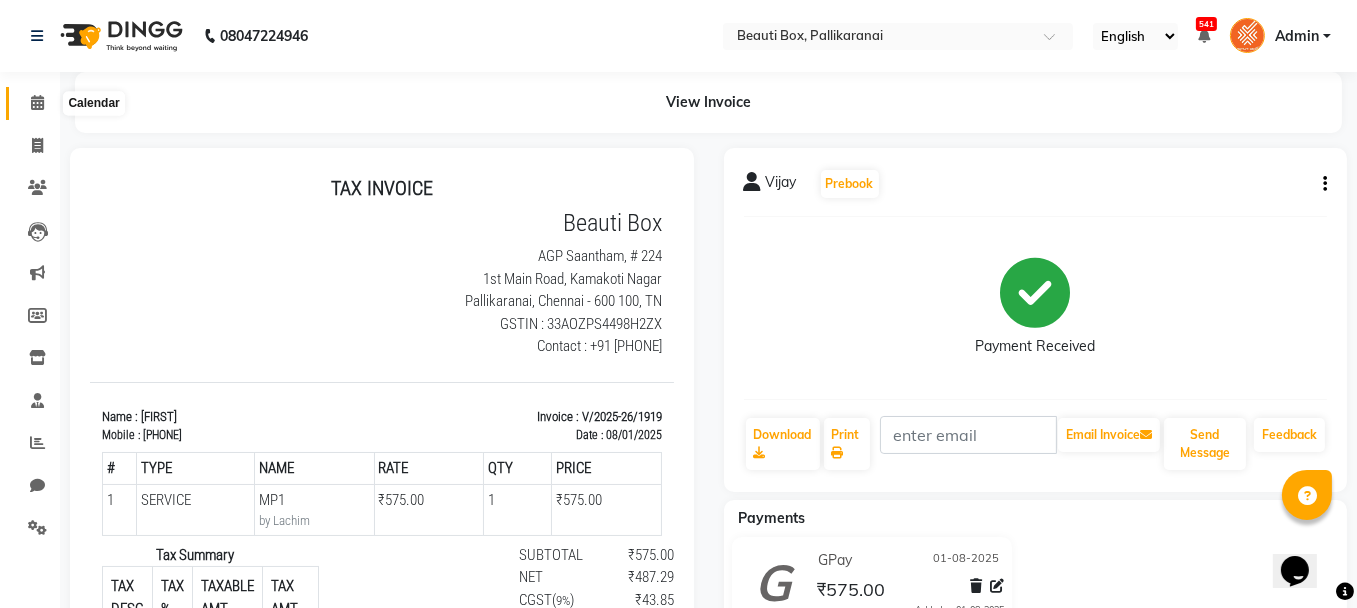 click 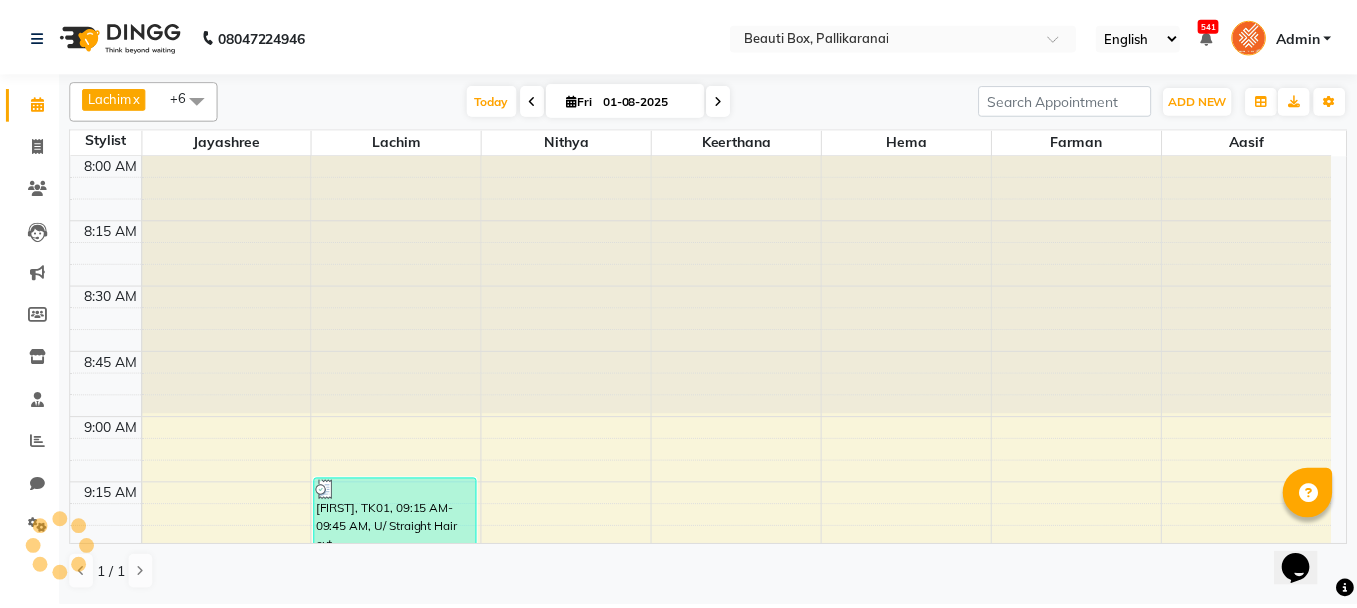 scroll, scrollTop: 2345, scrollLeft: 0, axis: vertical 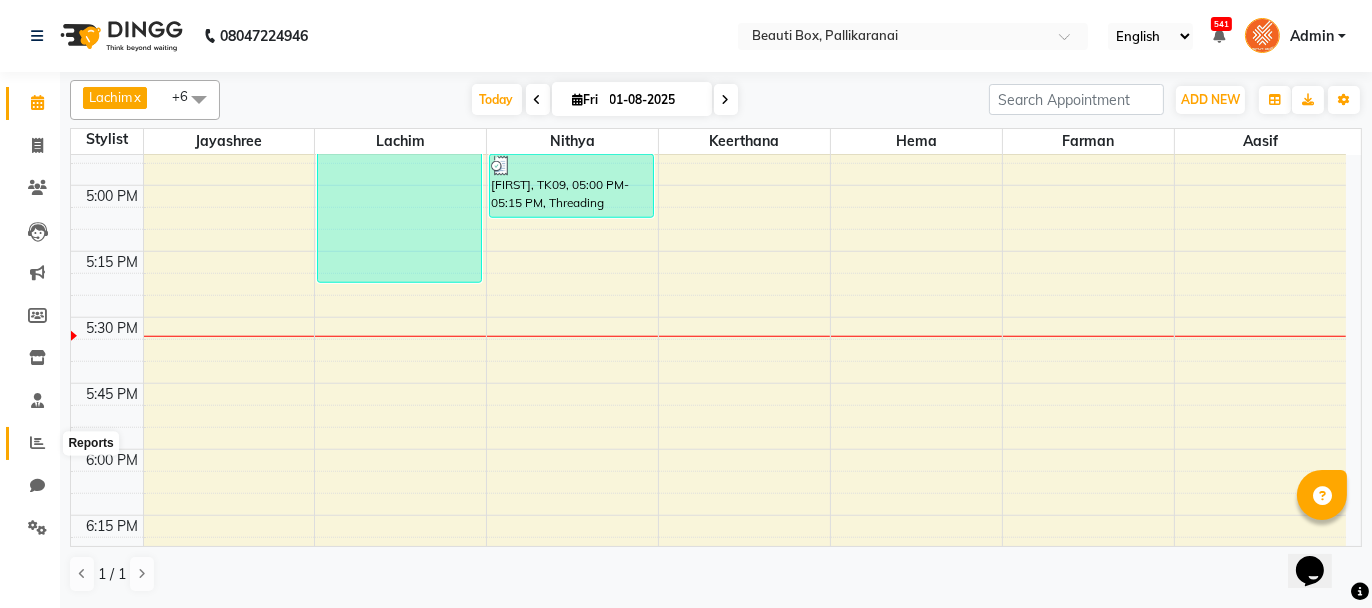 click 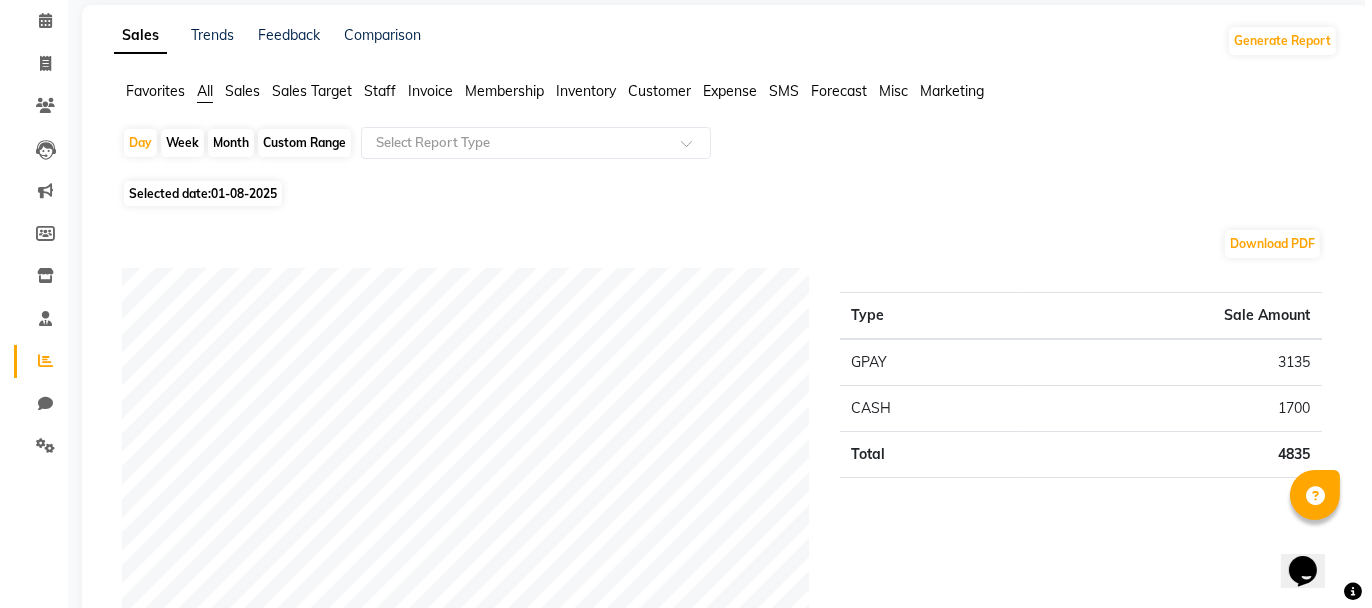 scroll, scrollTop: 0, scrollLeft: 0, axis: both 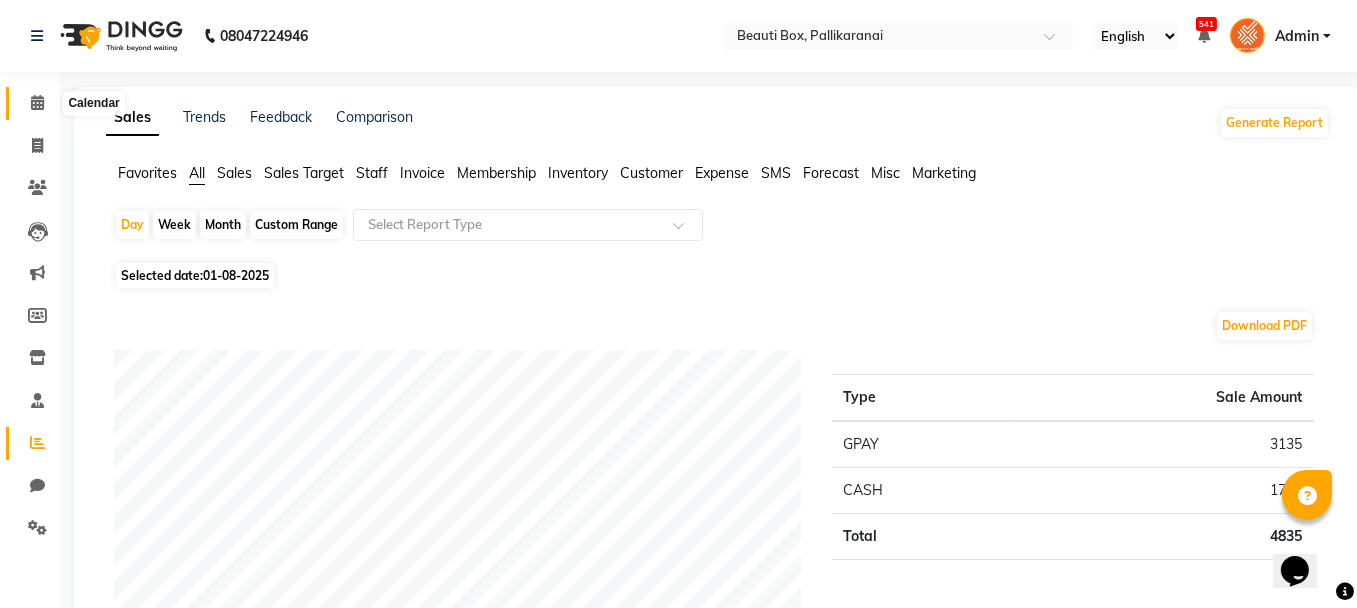 click 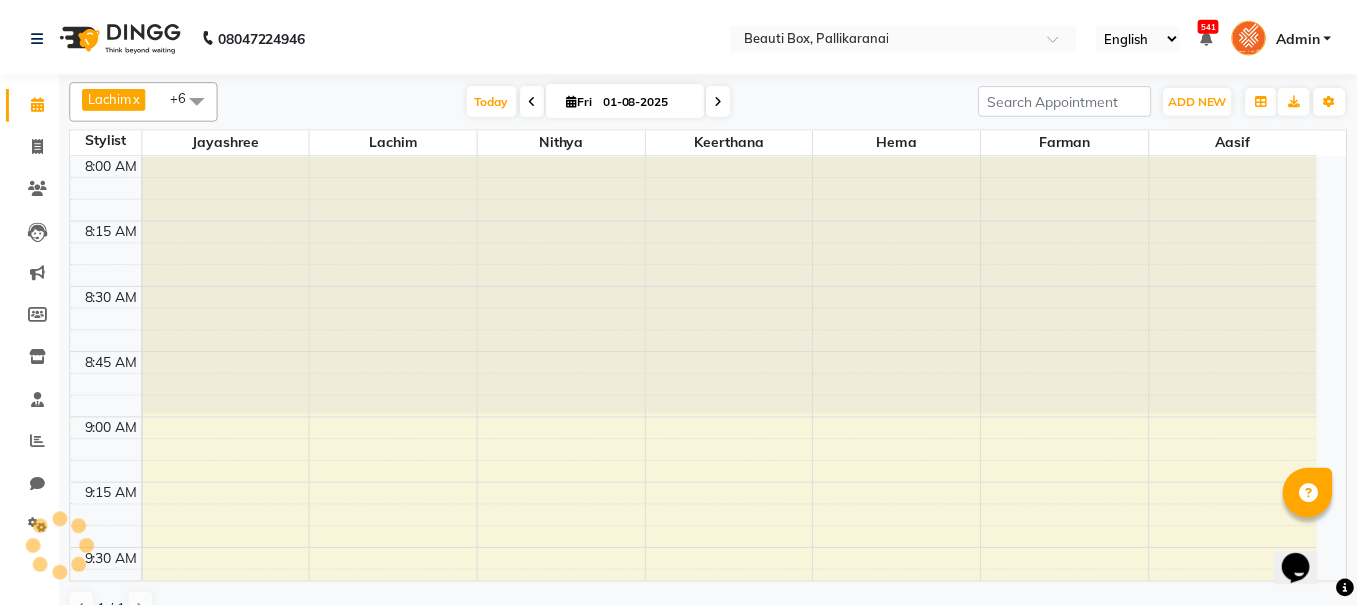 scroll, scrollTop: 2345, scrollLeft: 0, axis: vertical 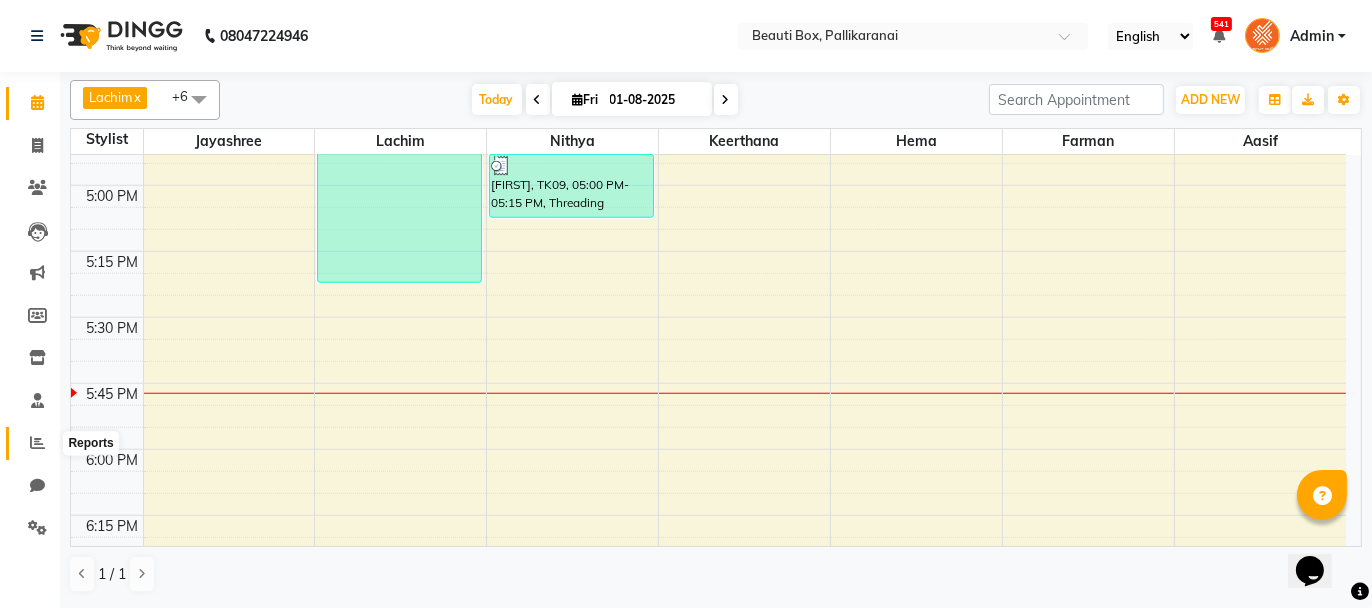 click 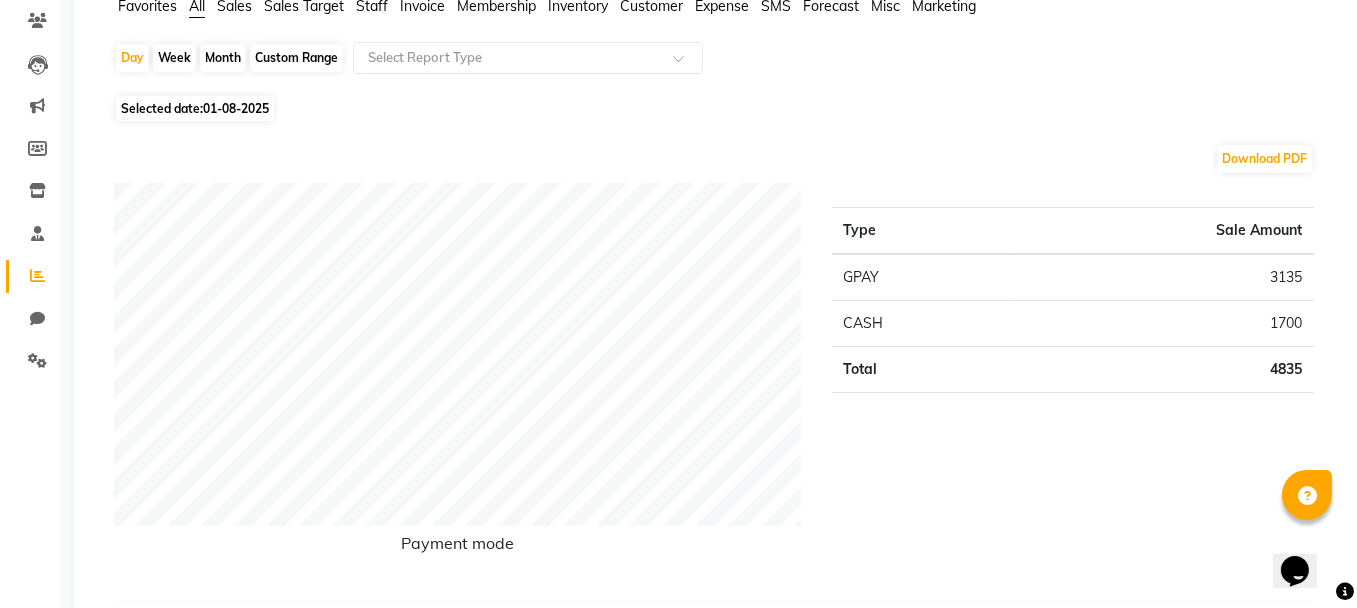 scroll, scrollTop: 200, scrollLeft: 0, axis: vertical 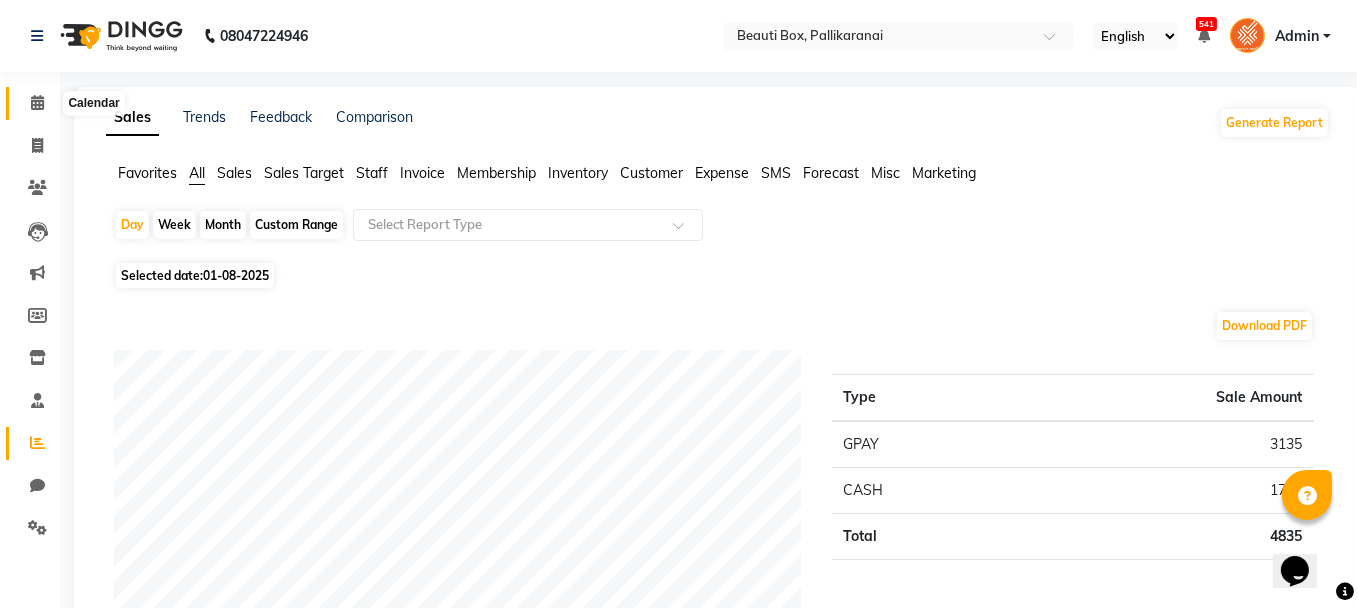 click 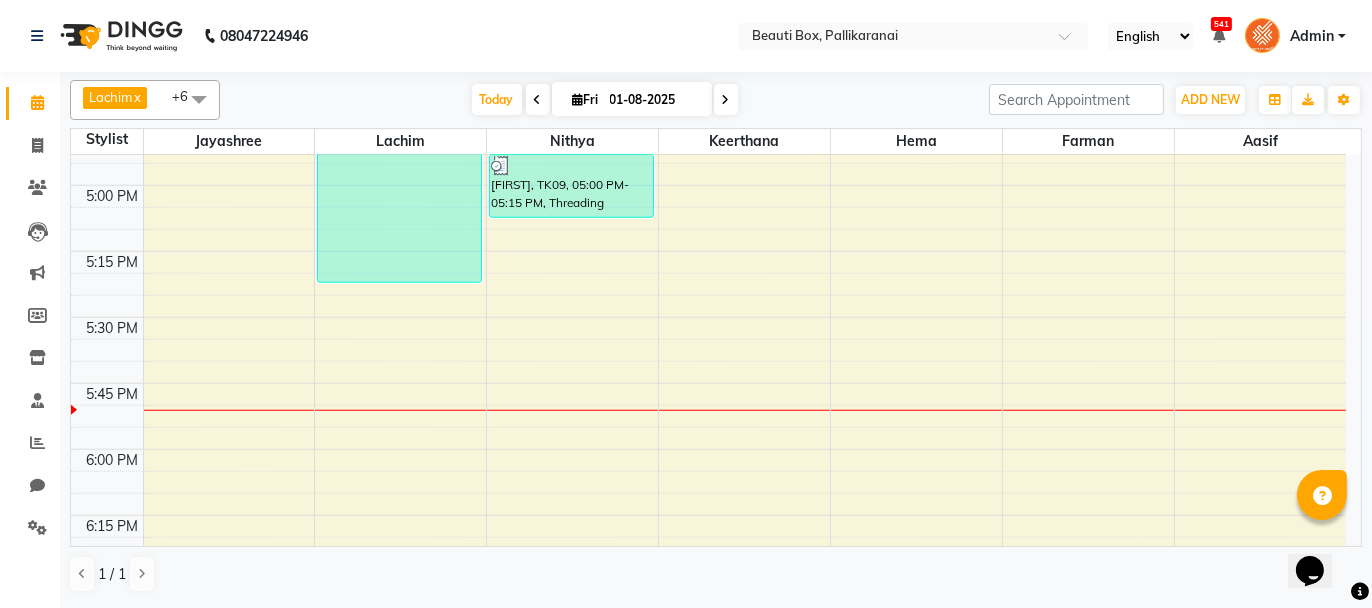 scroll, scrollTop: 2300, scrollLeft: 0, axis: vertical 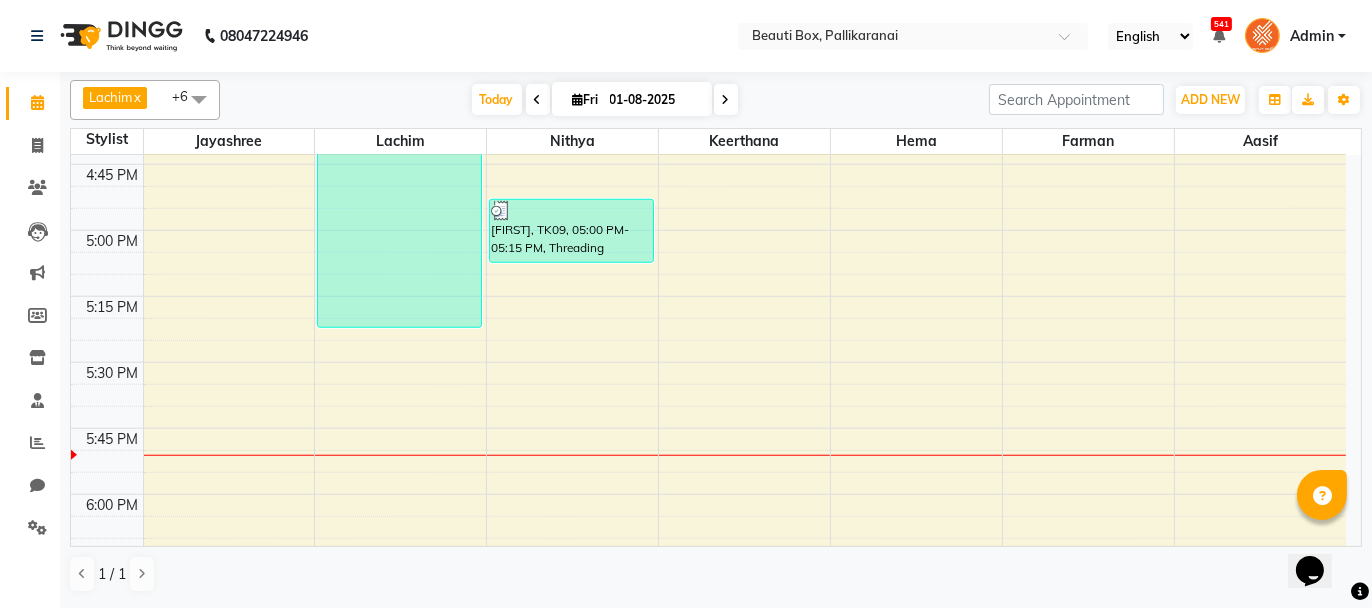 click on "8:00 AM 8:15 AM 8:30 AM 8:45 AM 9:00 AM 9:15 AM 9:30 AM 9:45 AM 10:00 AM 10:15 AM 10:30 AM 10:45 AM 11:00 AM 11:15 AM 11:30 AM 11:45 AM 12:00 PM 12:15 PM 12:30 PM 12:45 PM 1:00 PM 1:15 PM 1:30 PM 1:45 PM 2:00 PM 2:15 PM 2:30 PM 2:45 PM 3:00 PM 3:15 PM 3:30 PM 3:45 PM 4:00 PM 4:15 PM 4:30 PM 4:45 PM 5:00 PM 5:15 PM 5:30 PM 5:45 PM 6:00 PM 6:15 PM 6:30 PM 6:45 PM 7:00 PM 7:15 PM 7:30 PM 7:45 PM 8:00 PM 8:15 PM 8:30 PM 8:45 PM 9:00 PM 9:15 PM 9:30 PM 9:45 PM     Bindha, TK01, 09:15 AM-09:45 AM, U/ Straight Hair cut      Sidharth, TK05, 10:30 AM-11:45 AM, MP2,Extra Service      Loshy, TK06, 01:45 PM-02:15 PM, Men Fading Haircut      Vijay, TK10, 04:30 PM-05:30 PM, MP1     Navathi Prabhakar.K, TK08, 04:00 PM-04:15 PM, Threading     Yogesh, TK09, 05:00 PM-05:15 PM, Threading     Navathi Prabhakar.K, TK08, 03:45 PM-04:05 PM, Rica Wax Under Arms      Vinotha, TK04, 12:30 PM-01:30 PM, WP5     Ram, TK02, 10:00 AM-11:00 AM, MP2     Suman, TK03, 12:15 PM-12:45 PM, Men Fading Haircut" at bounding box center (708, -298) 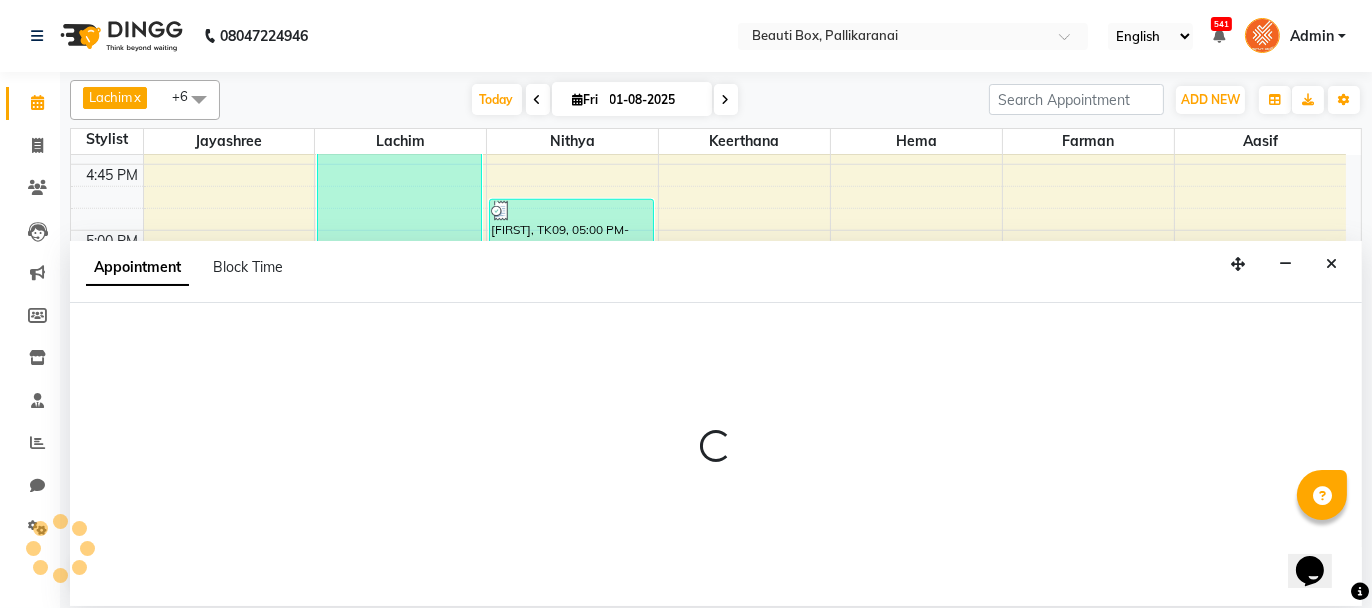 select on "18746" 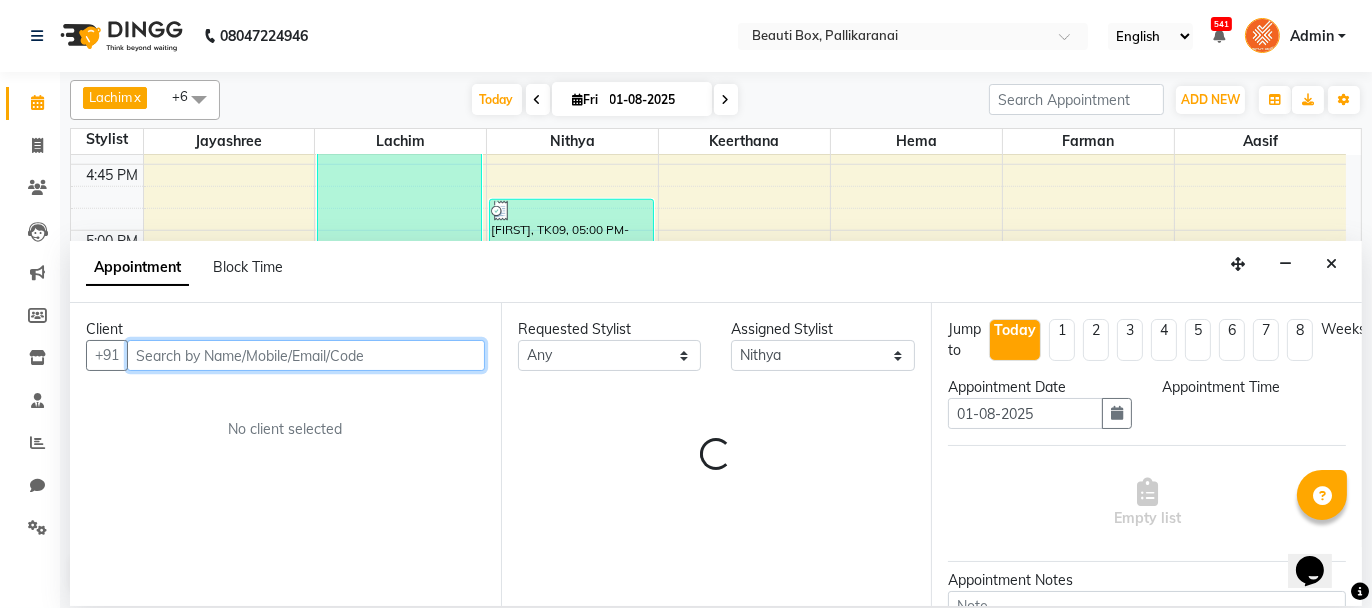 select on "1050" 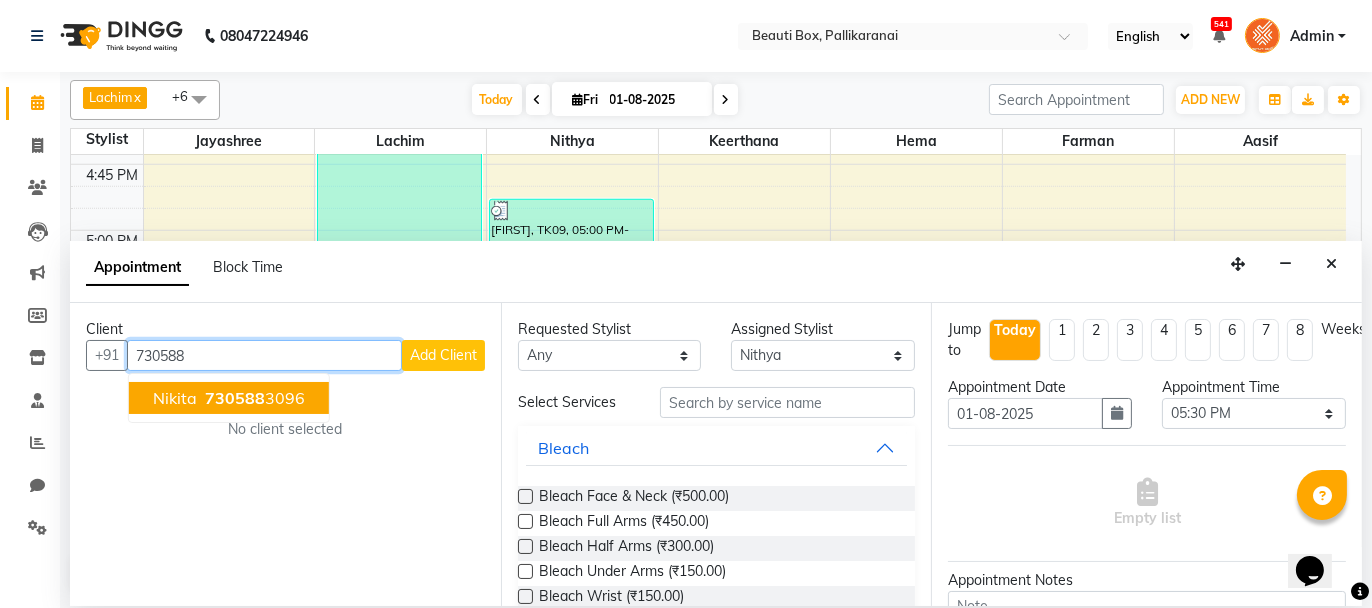 click on "730588" at bounding box center (235, 398) 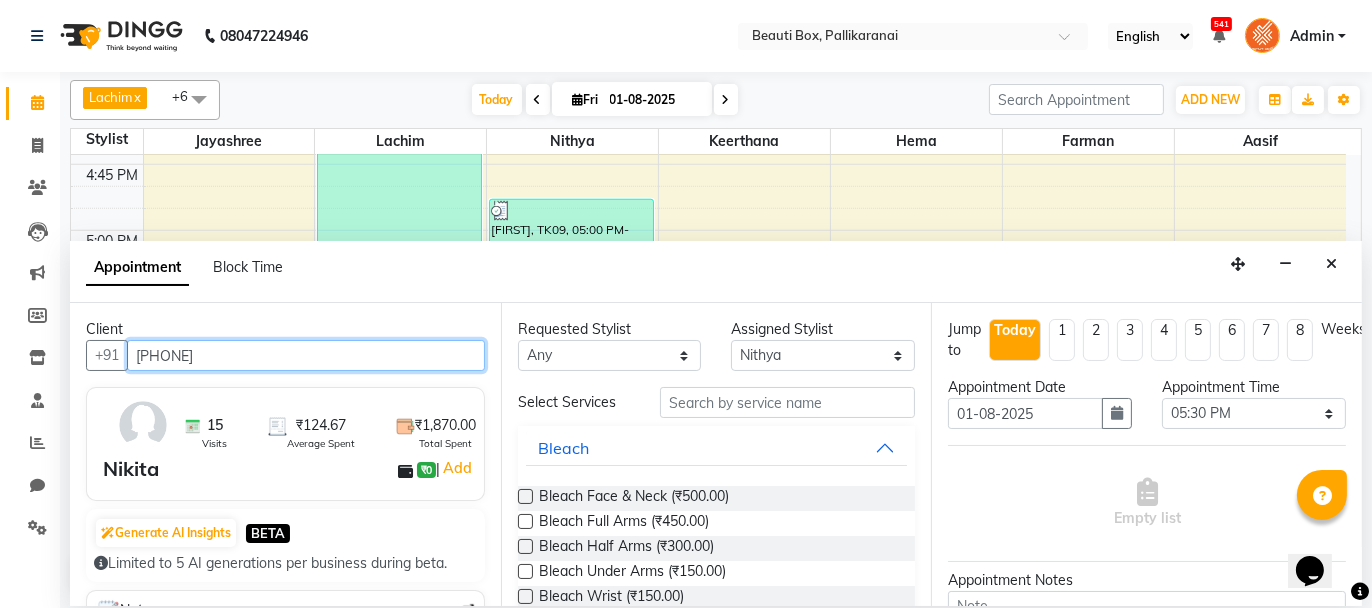 type on "[PHONE]" 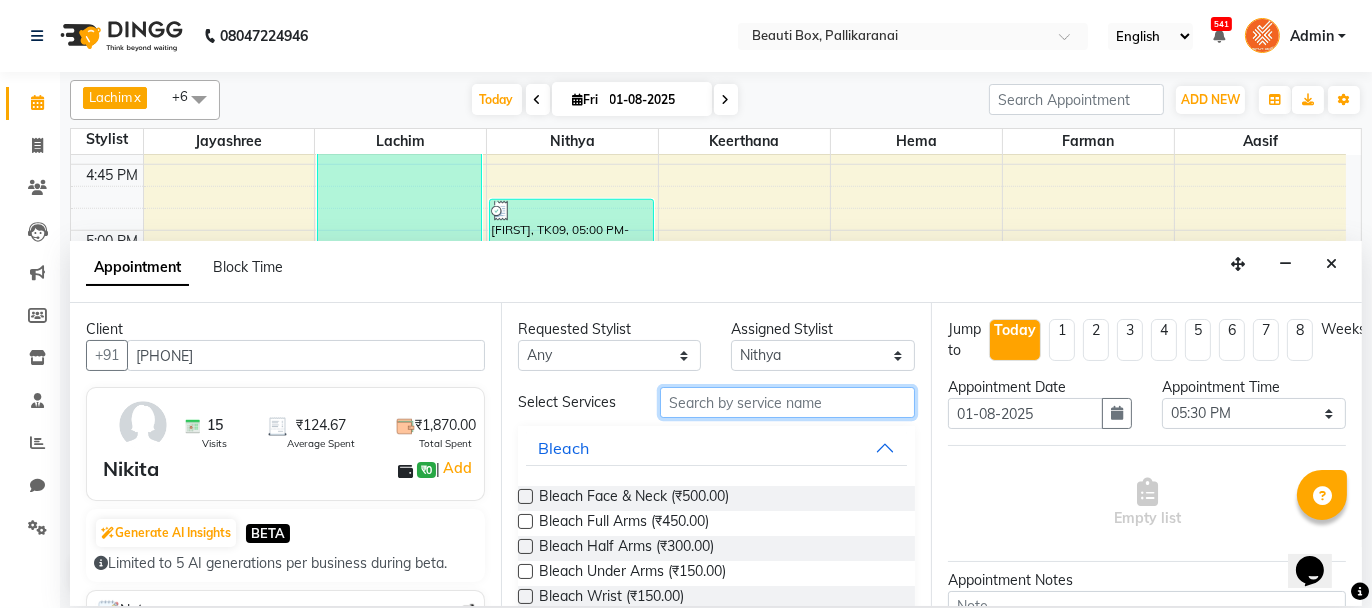 click at bounding box center [787, 402] 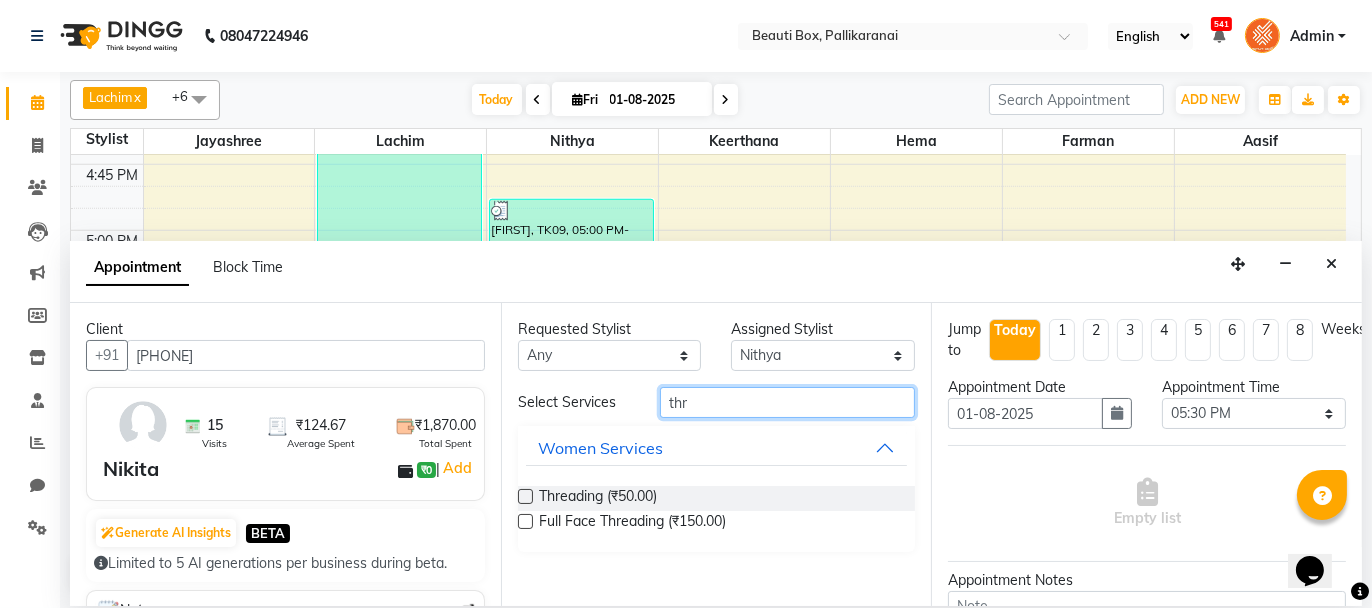 type on "thr" 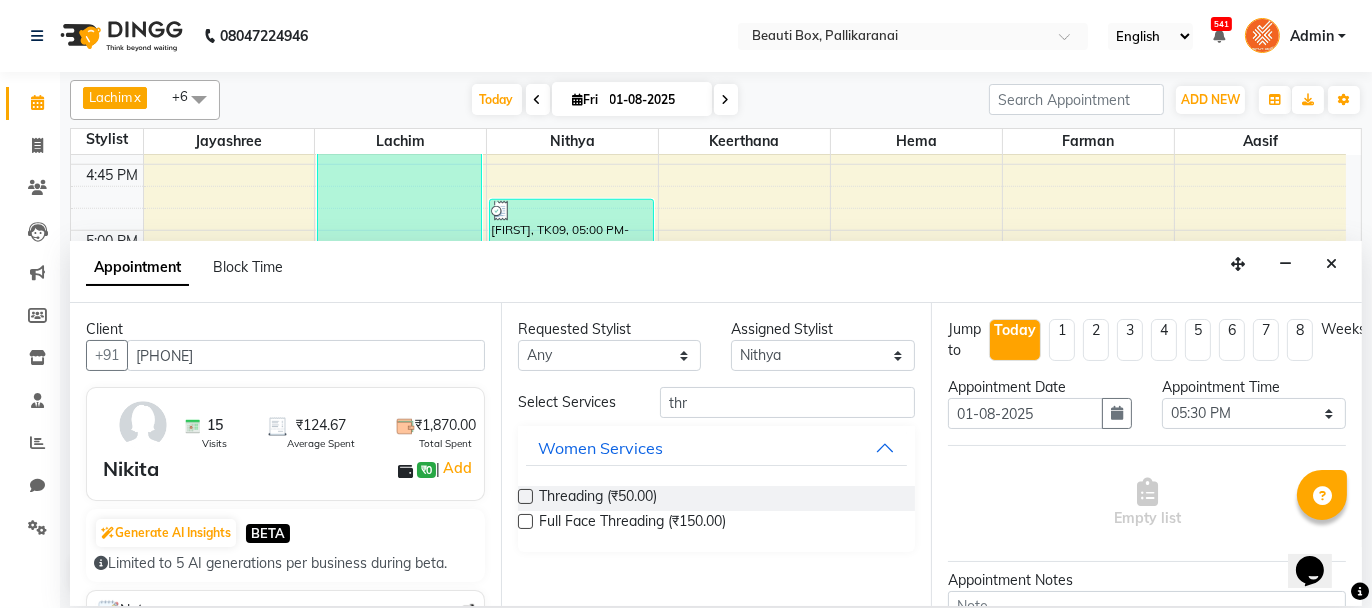 click at bounding box center (525, 496) 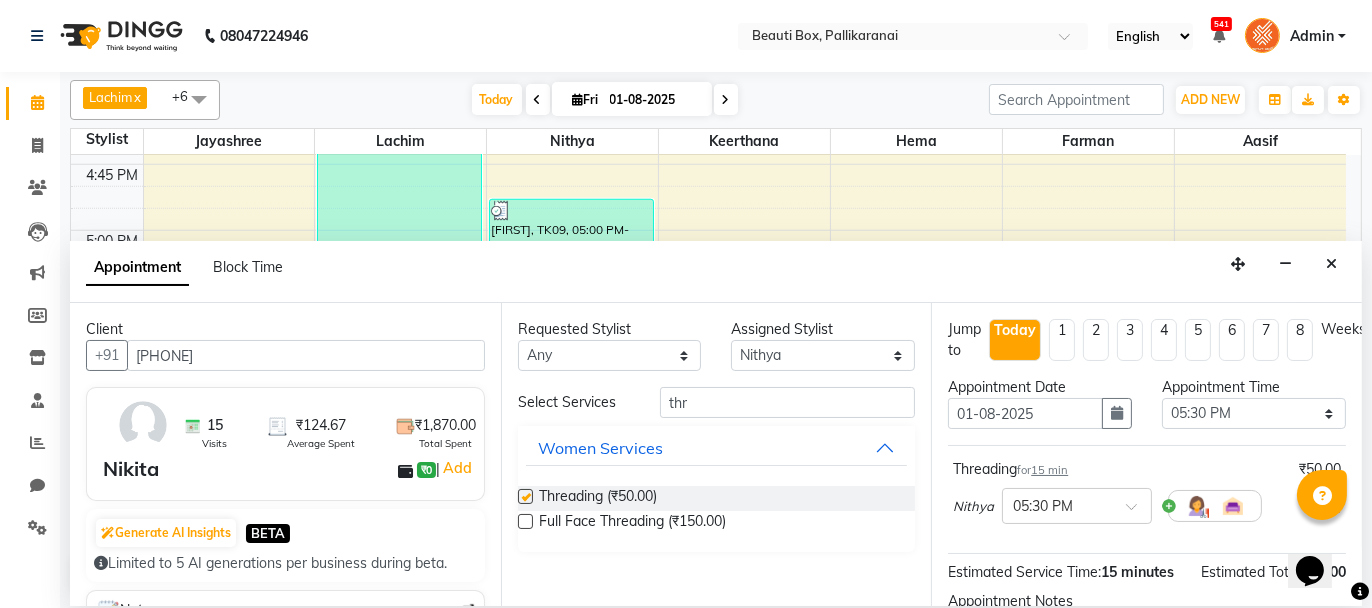 checkbox on "false" 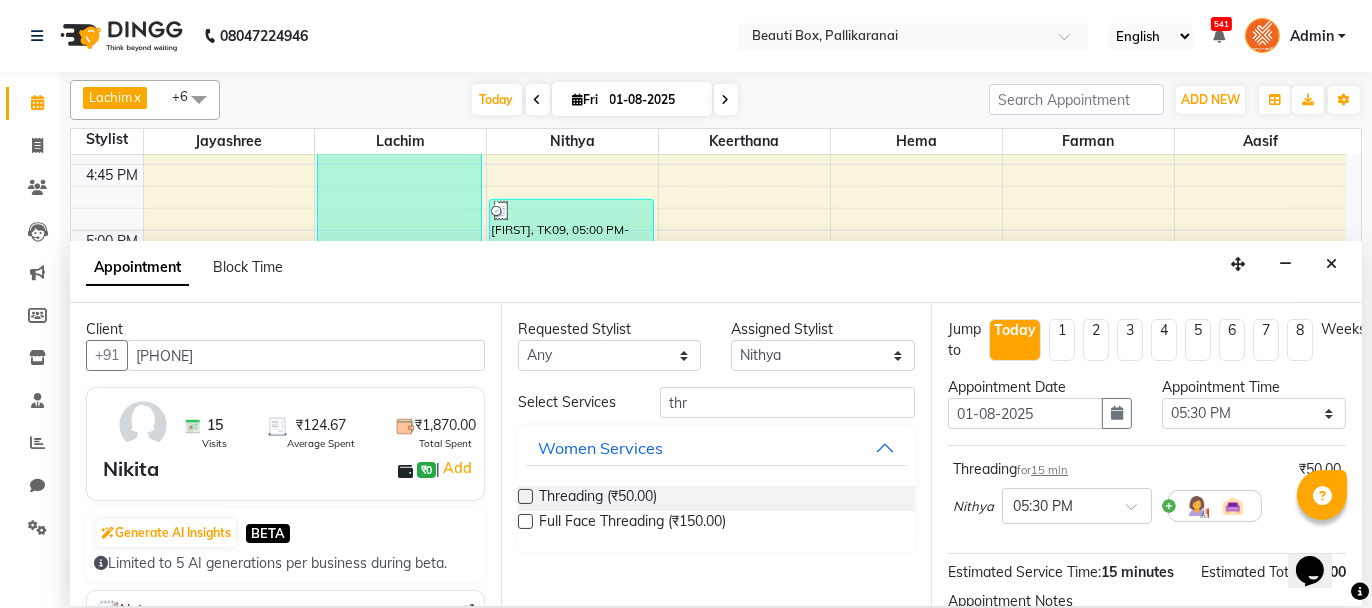 click on "Threading   for  15 min ₹50.00 Nithya  × 05:30 PM Estimated Service Time:  15 minutes Estimated Total:  ₹50.00 Appointment Notes Status Select TENTATIVE CONFIRM CHECK-IN UPCOMING Merge Services of Same Stylist Send Appointment Details On SMS Email  Book" at bounding box center [1146, 454] 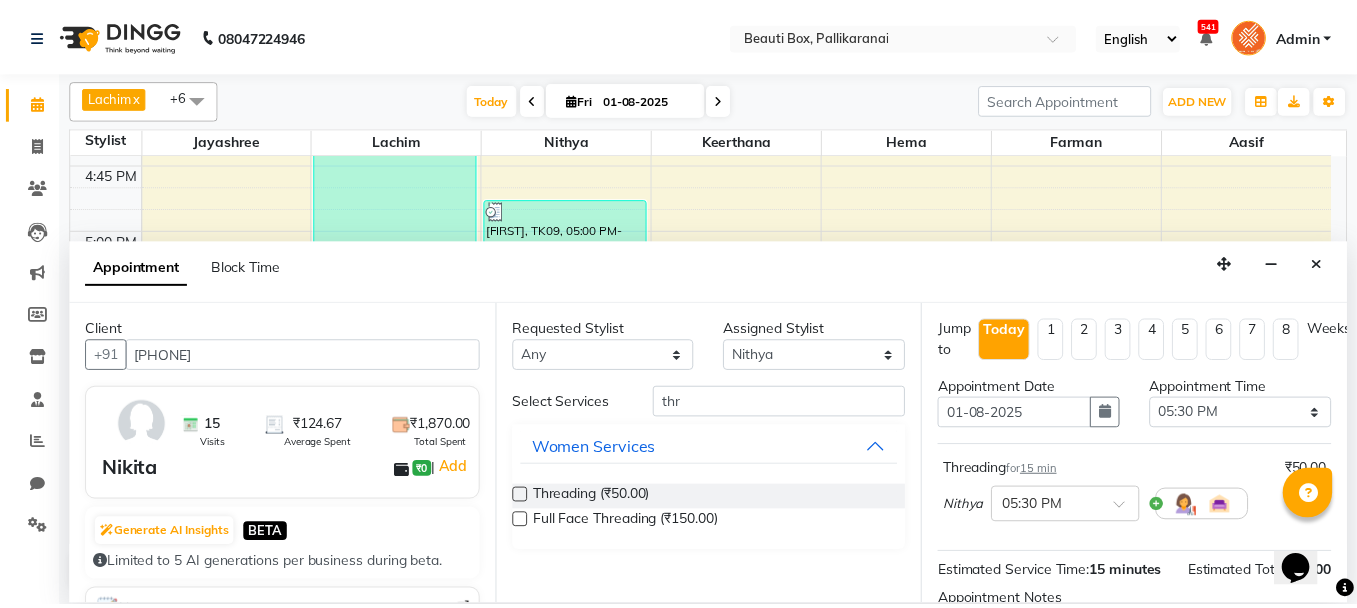 scroll, scrollTop: 242, scrollLeft: 0, axis: vertical 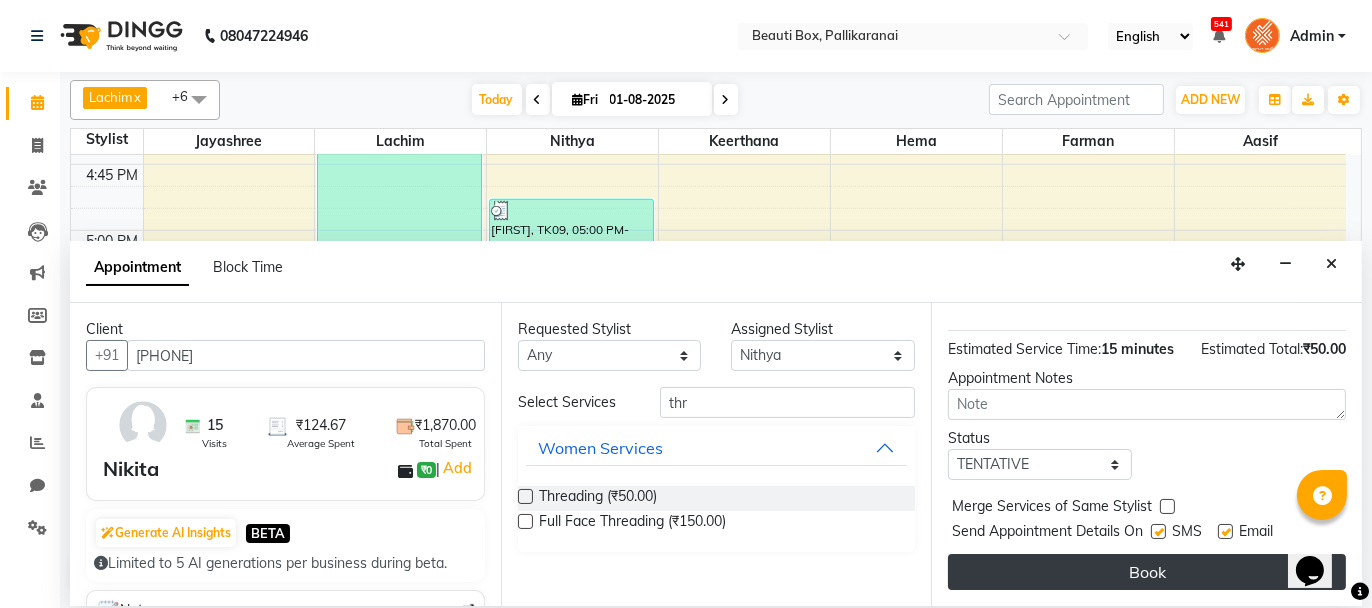 click on "Book" at bounding box center (1147, 572) 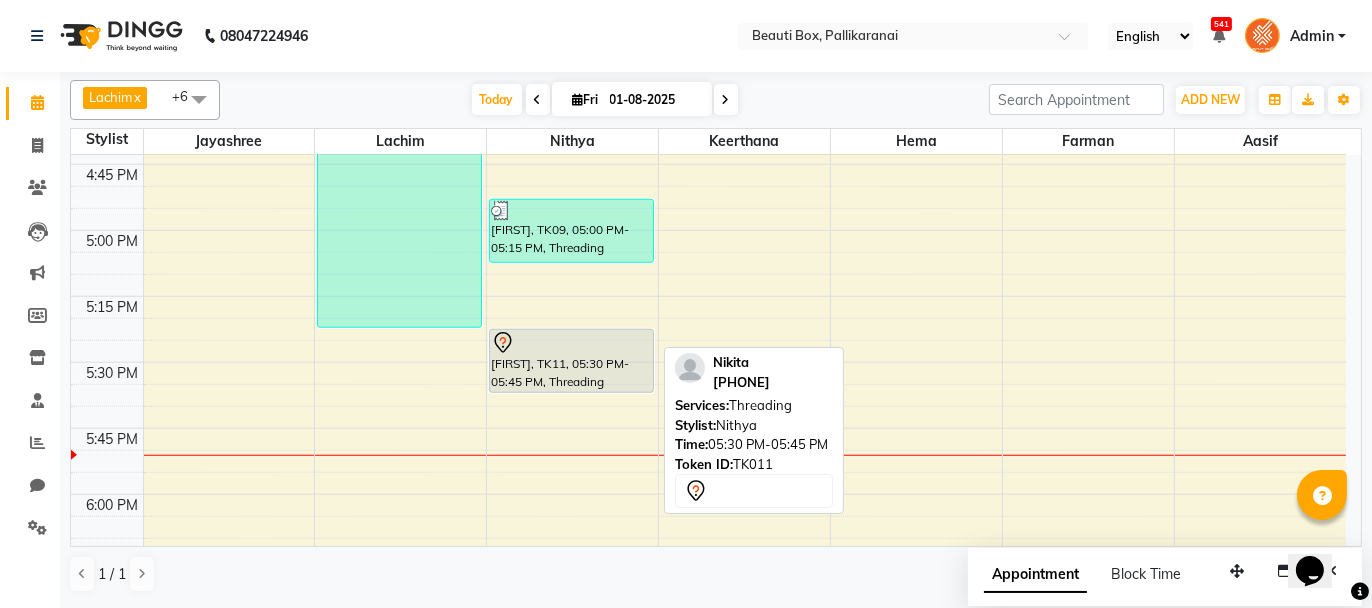 click at bounding box center [571, 343] 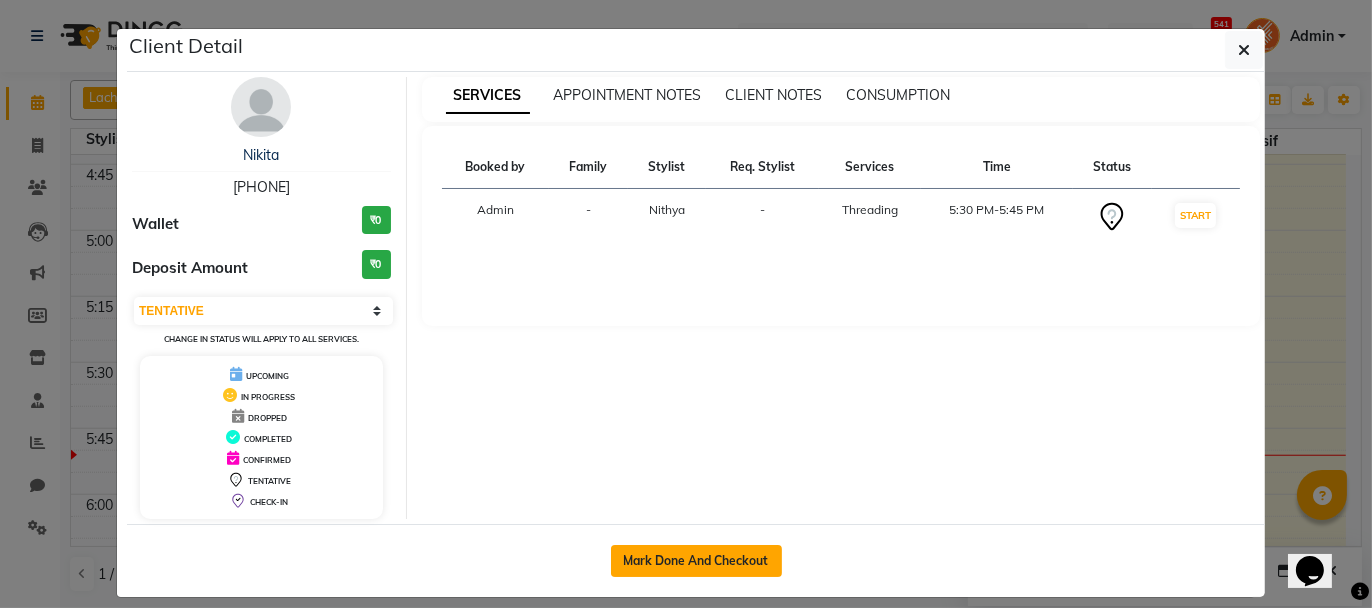 click on "Mark Done And Checkout" 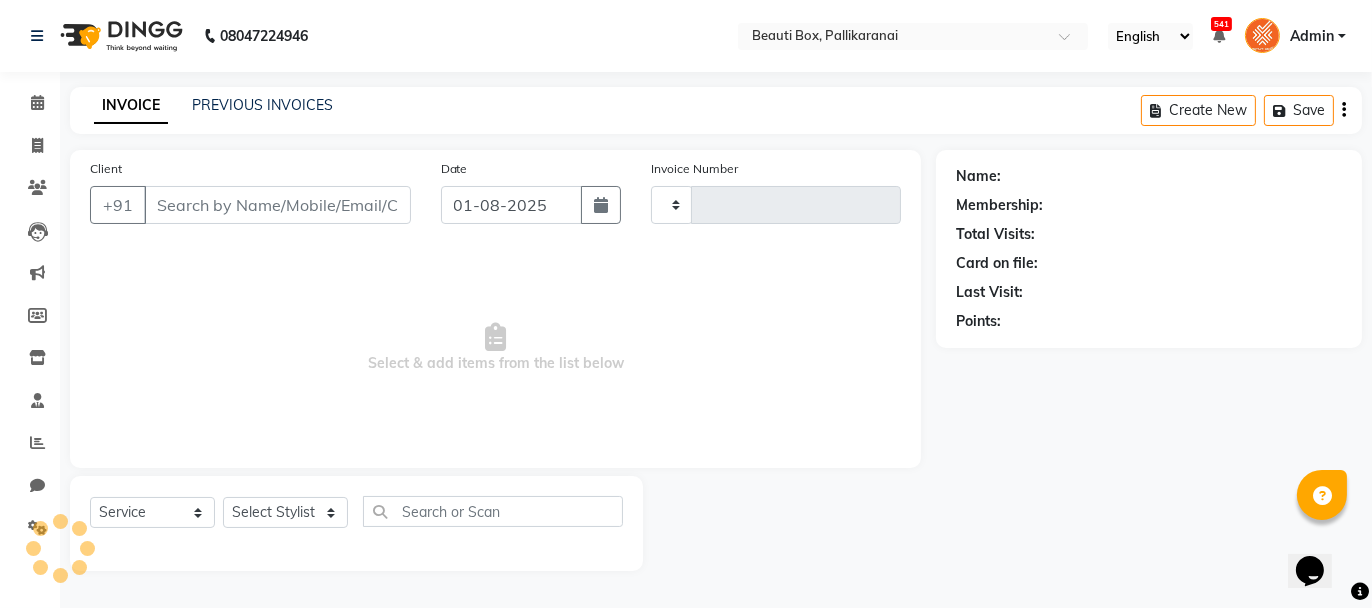 type on "1920" 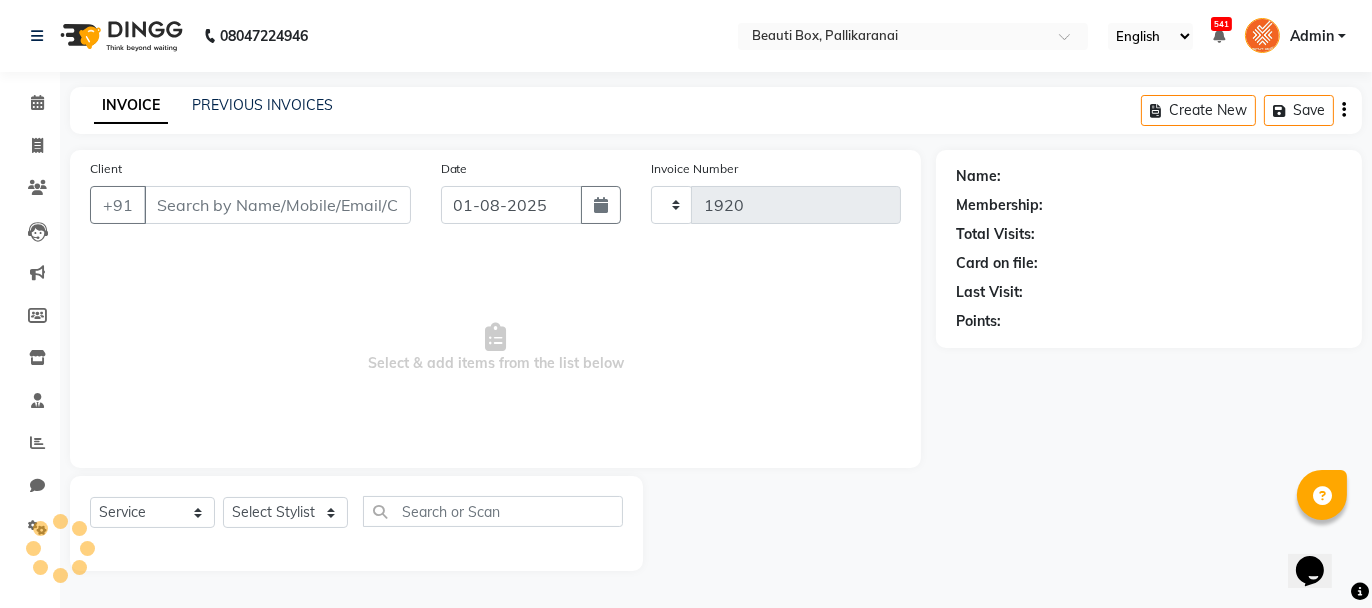 select on "11" 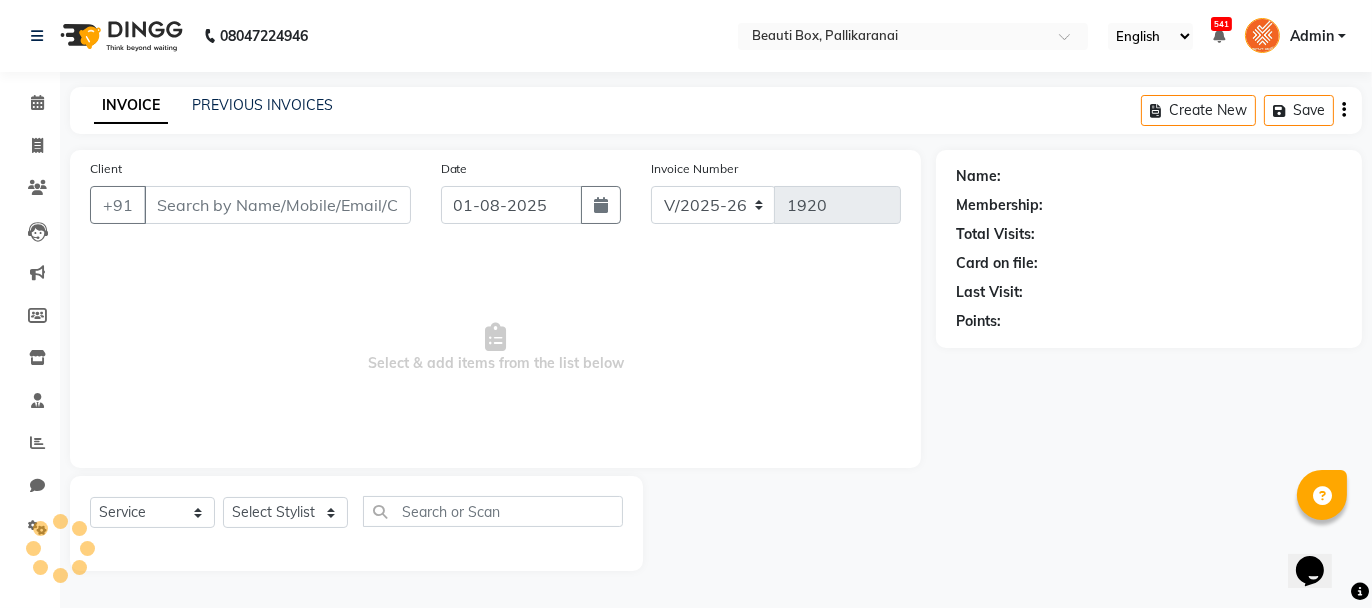 type on "[PHONE]" 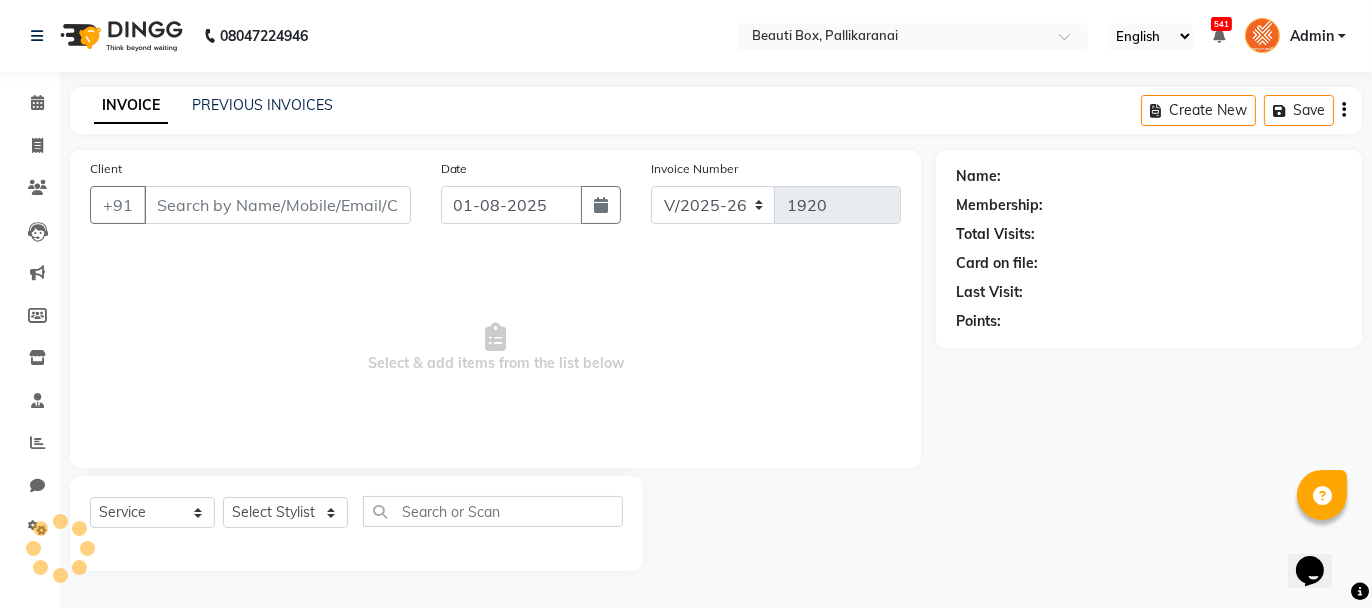 select on "18746" 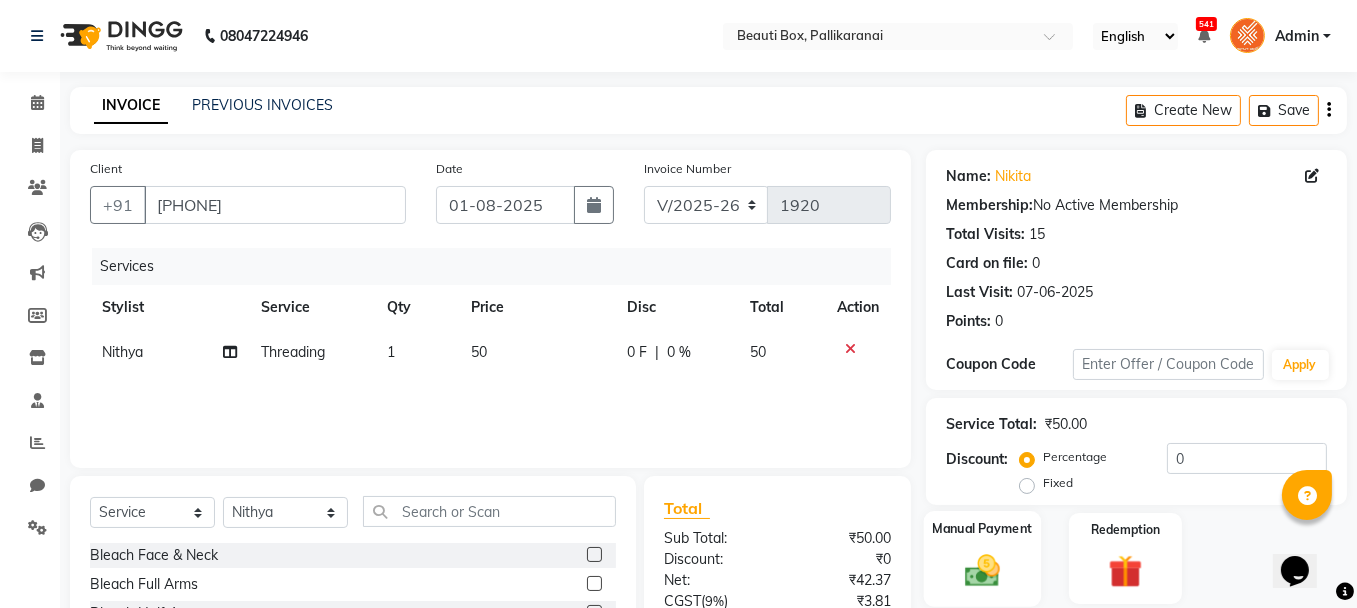 click 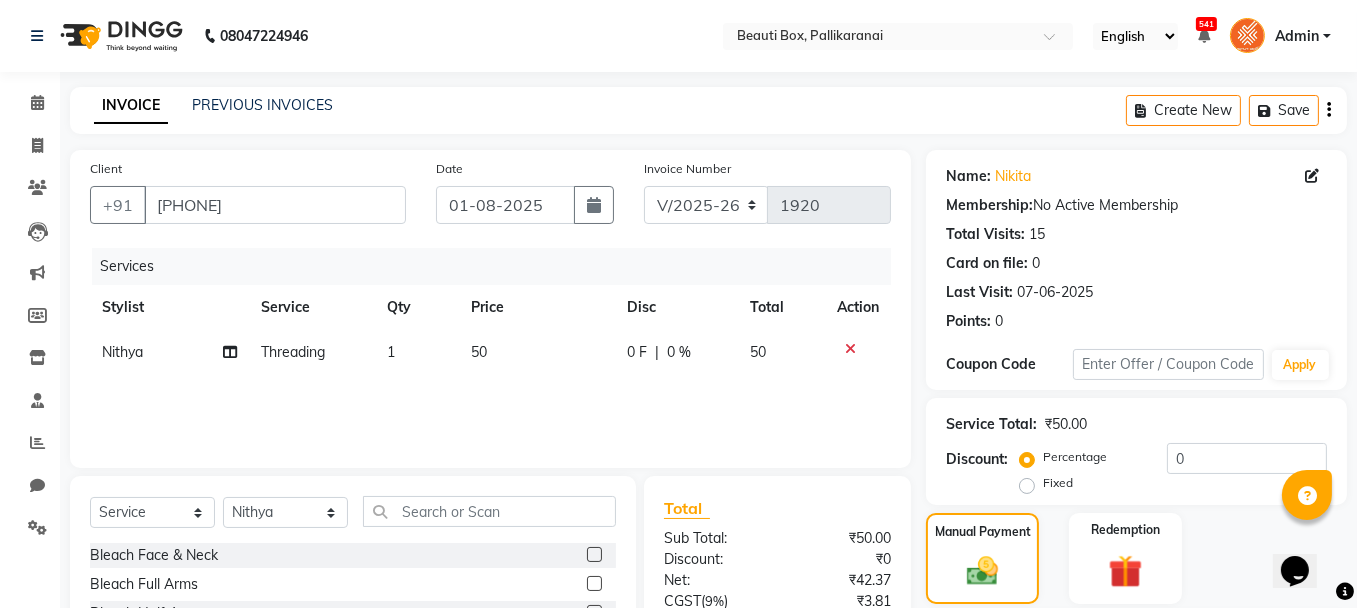 scroll, scrollTop: 194, scrollLeft: 0, axis: vertical 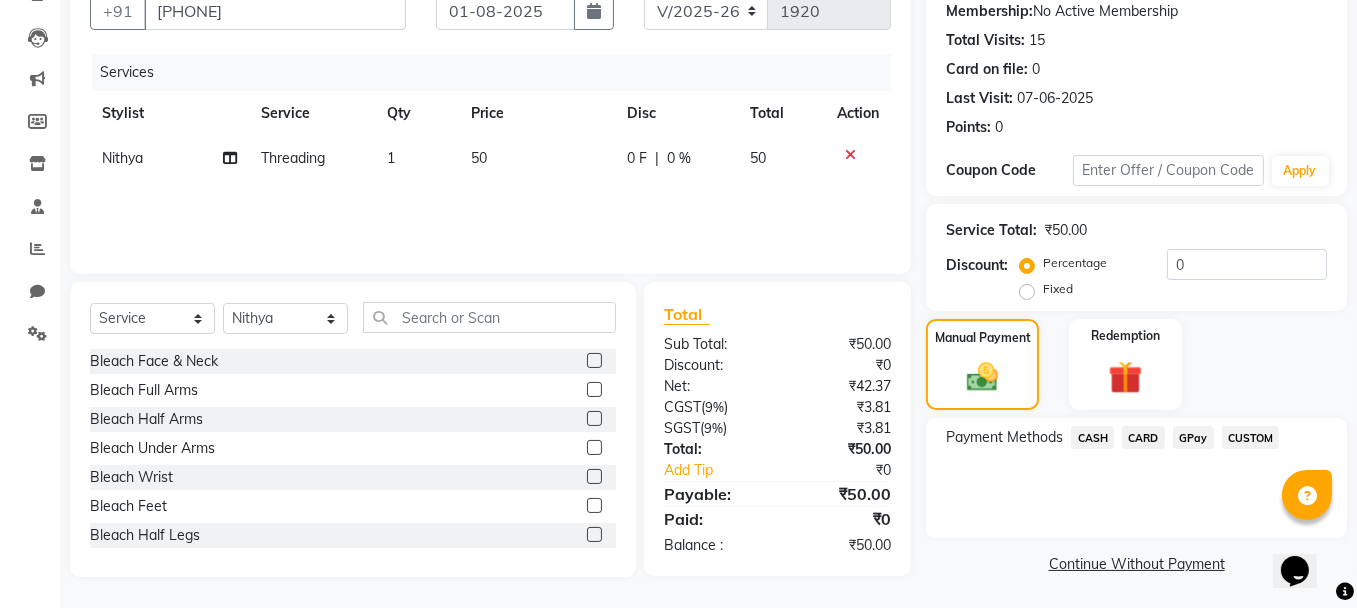click on "GPay" 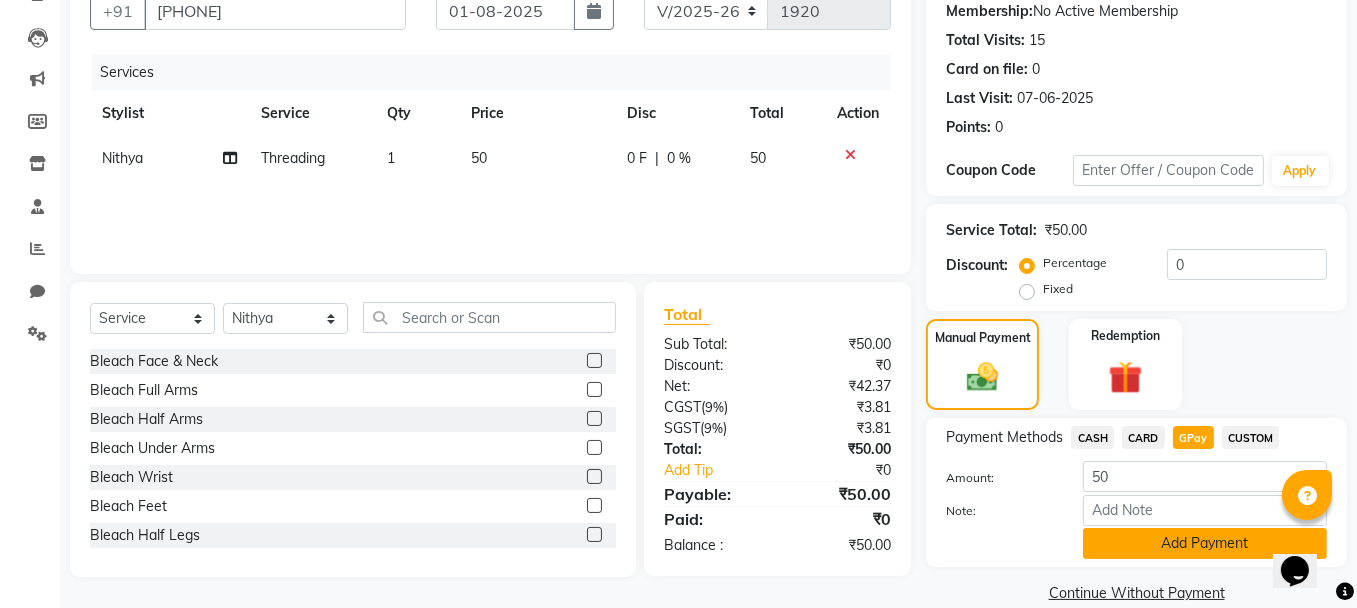 click on "Add Payment" 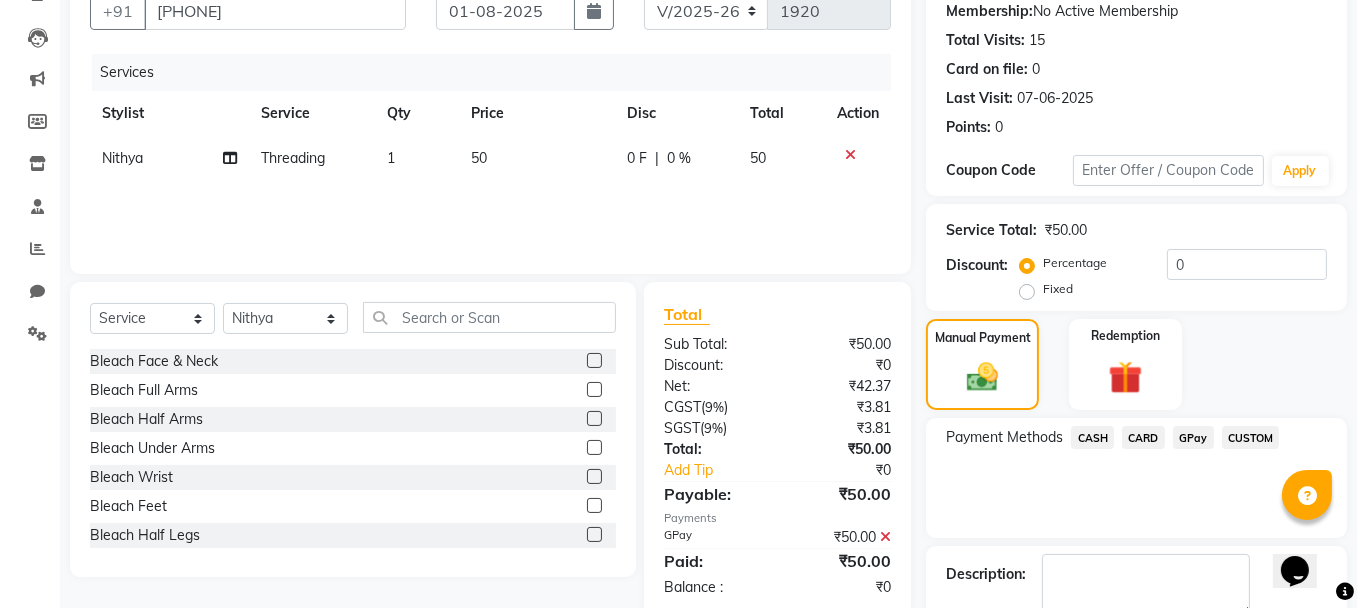 scroll, scrollTop: 305, scrollLeft: 0, axis: vertical 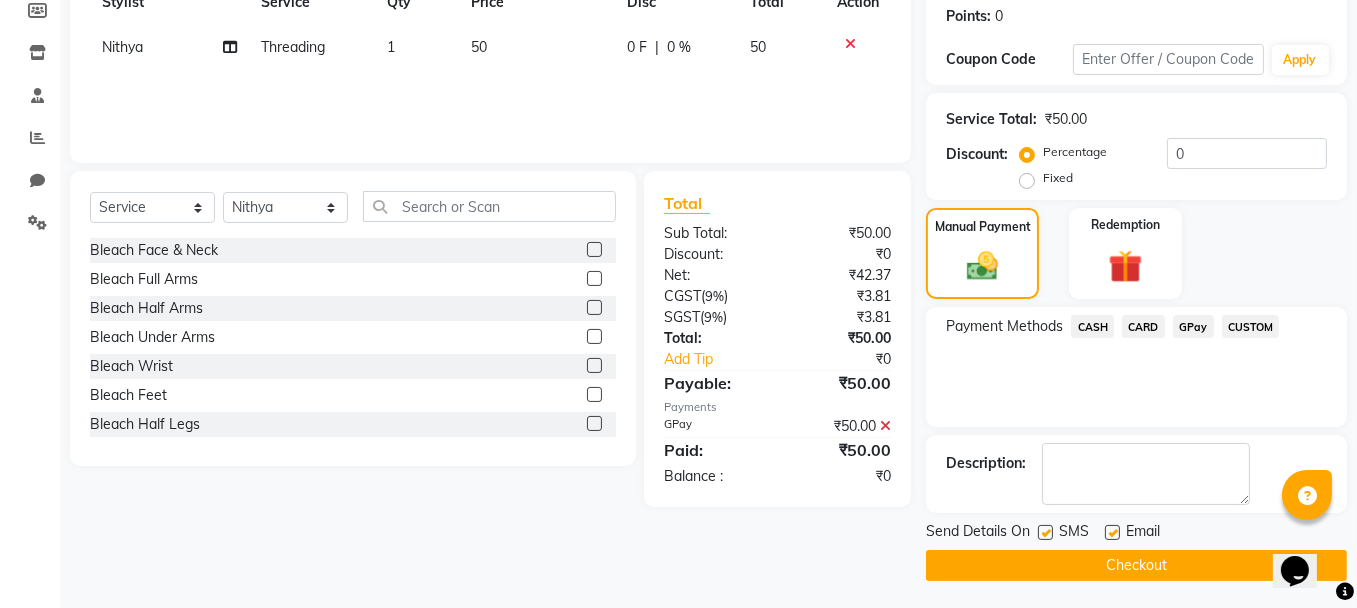 click on "Checkout" 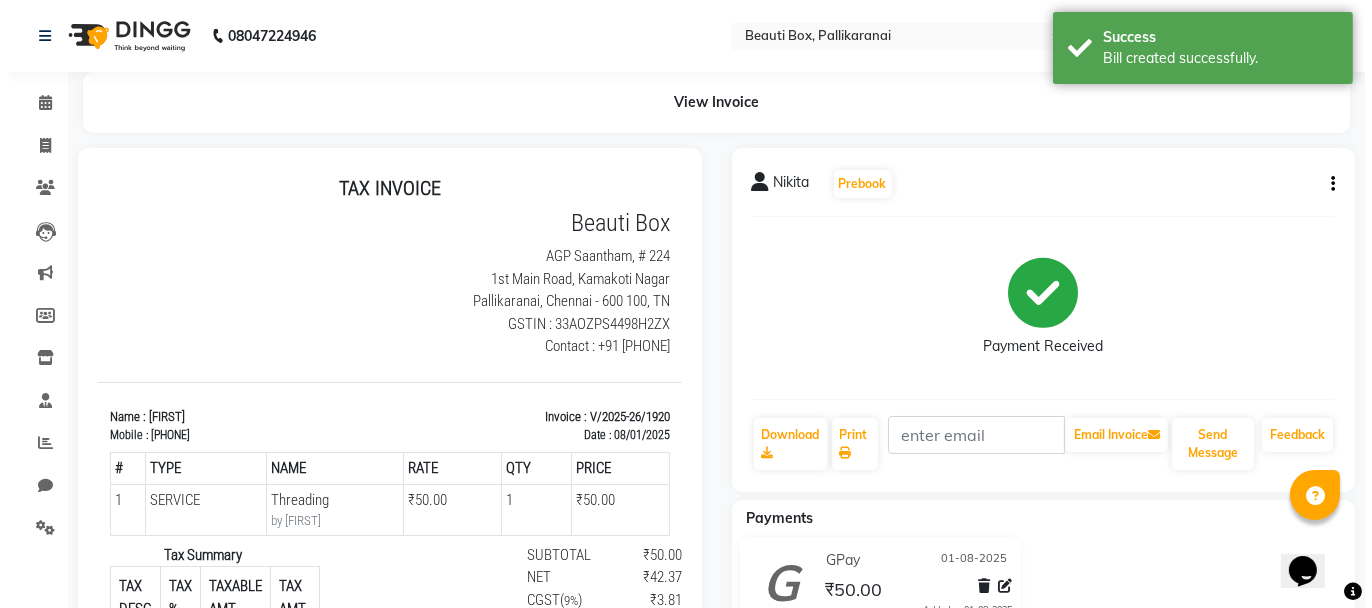 scroll, scrollTop: 0, scrollLeft: 0, axis: both 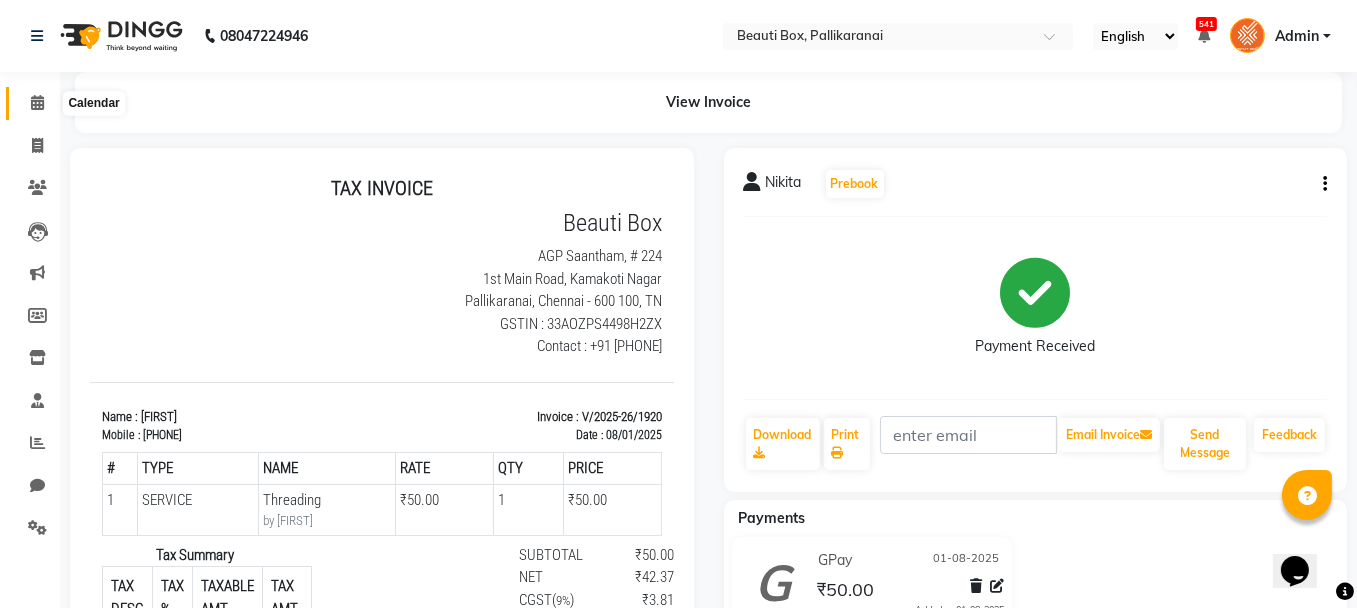 click 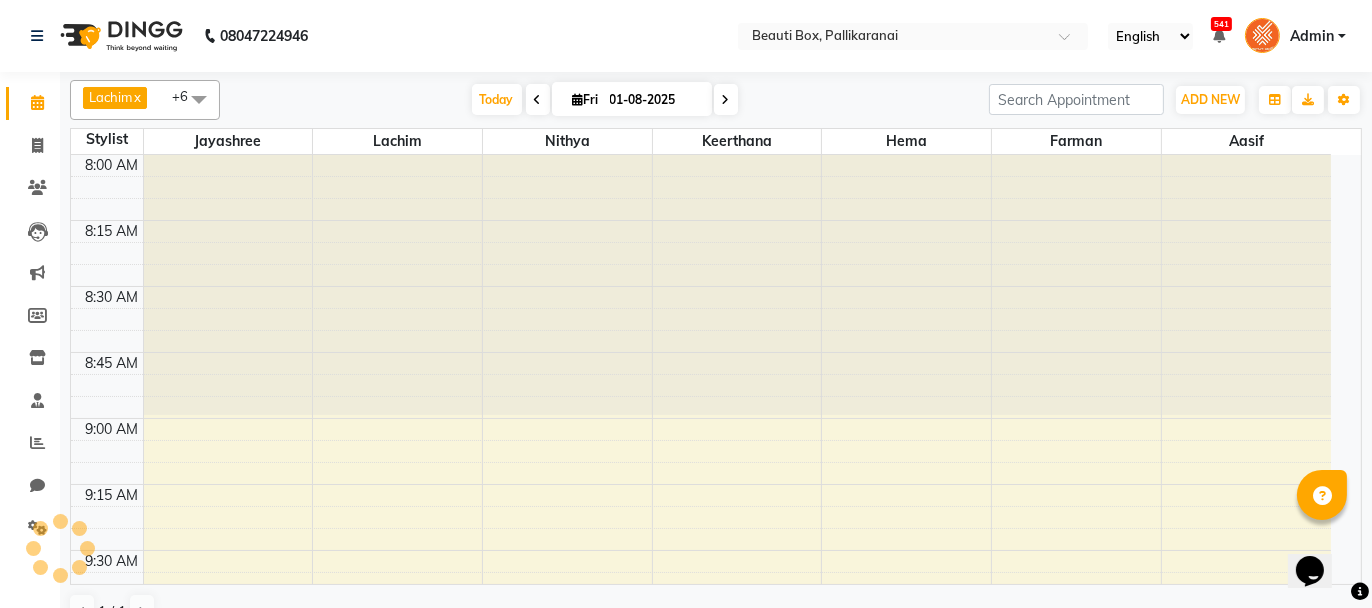 scroll, scrollTop: 2605, scrollLeft: 0, axis: vertical 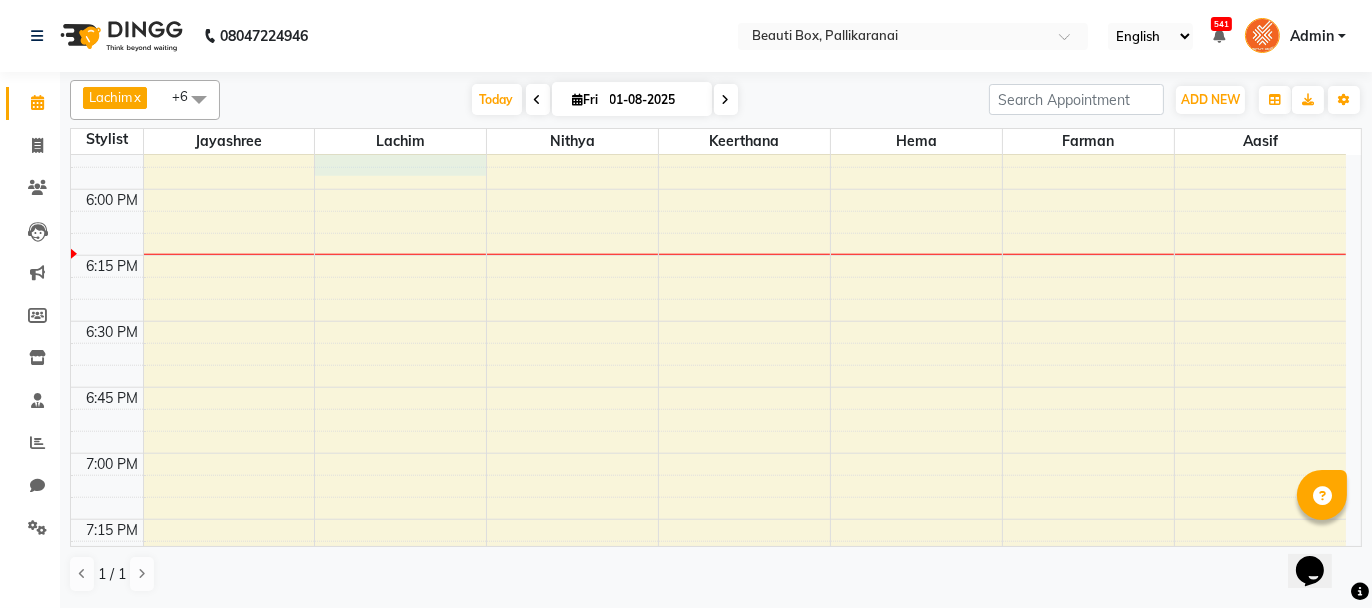 click on "Bindha, TK01, 09:15 AM-09:45 AM, U/ Straight Hair cut      Sidharth, TK05, 10:30 AM-11:45 AM, MP2,Extra Service      Loshy, TK06, 01:45 PM-02:15 PM, Men Fading Haircut      Vijay, TK10, 04:30 PM-05:30 PM, MP1     Navathi Prabhakar.K, TK08, 04:00 PM-04:15 PM, Threading     Yogesh, TK09, 05:00 PM-05:15 PM, Threading     Nikita, TK11, 05:30 PM-05:45 PM, Threading     Navathi Prabhakar.K, TK08, 03:45 PM-04:05 PM, Rica Wax Under Arms      Vinotha, TK04, 12:30 PM-01:30 PM, WP5     Ram, TK02, 10:00 AM-11:00 AM, MP2" at bounding box center [708, -603] 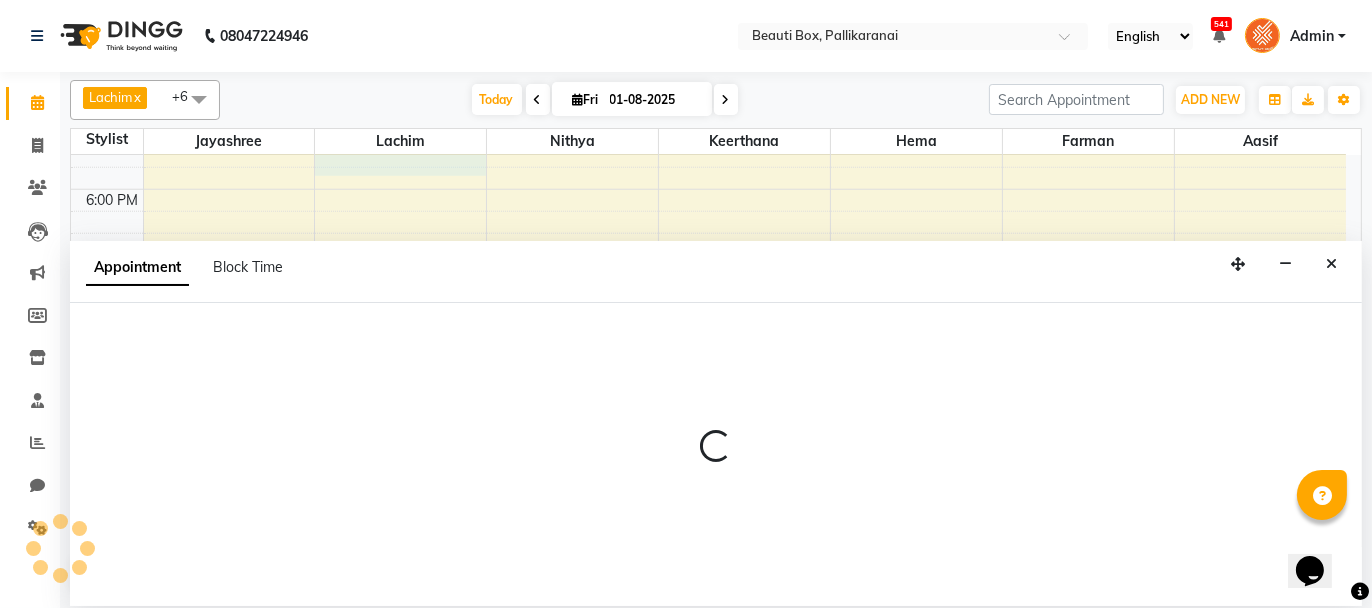select on "9763" 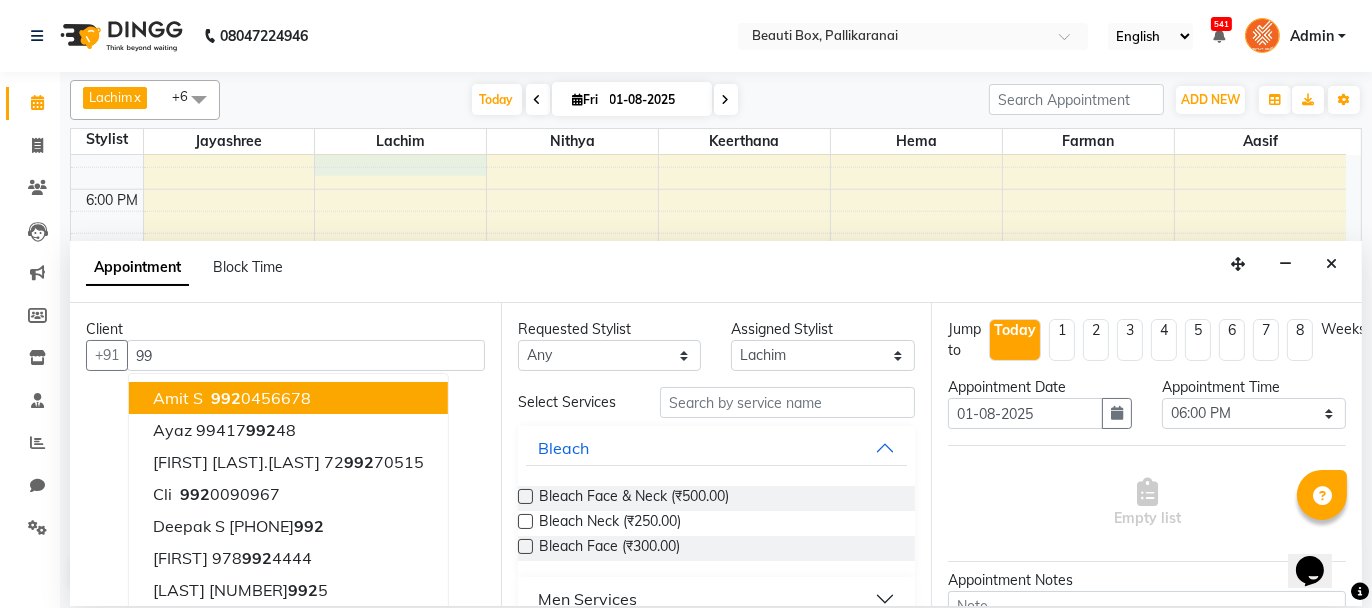 type on "9" 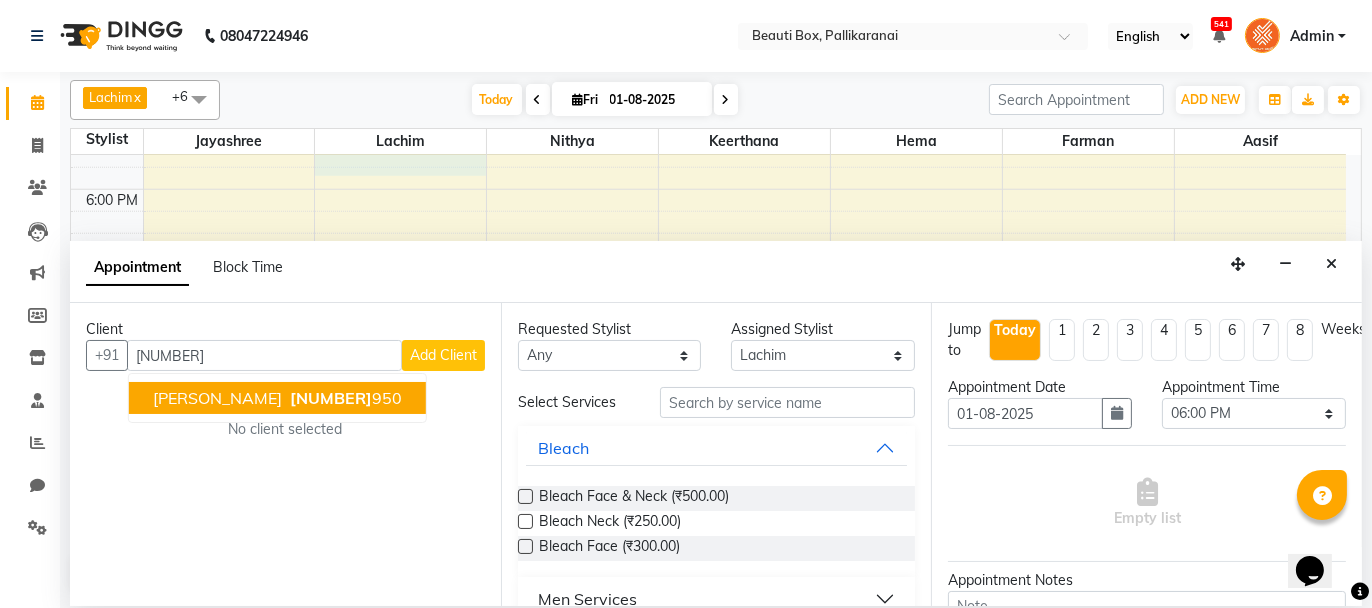 click on "[PHONE]" at bounding box center [344, 398] 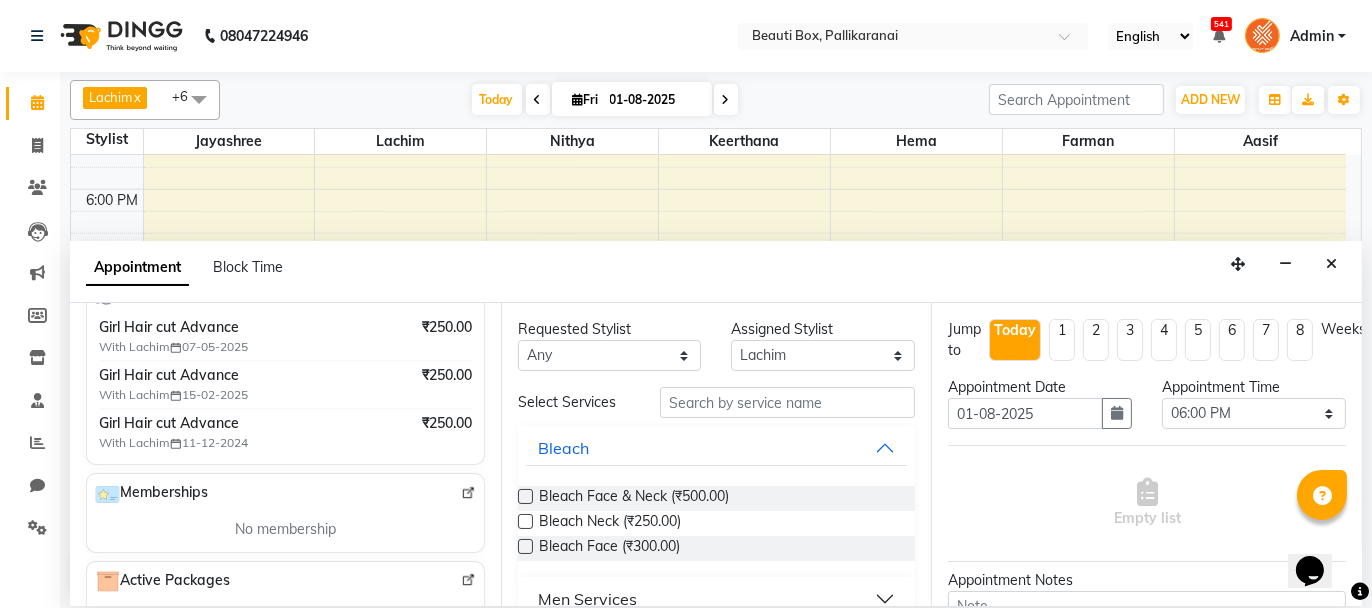 scroll, scrollTop: 400, scrollLeft: 0, axis: vertical 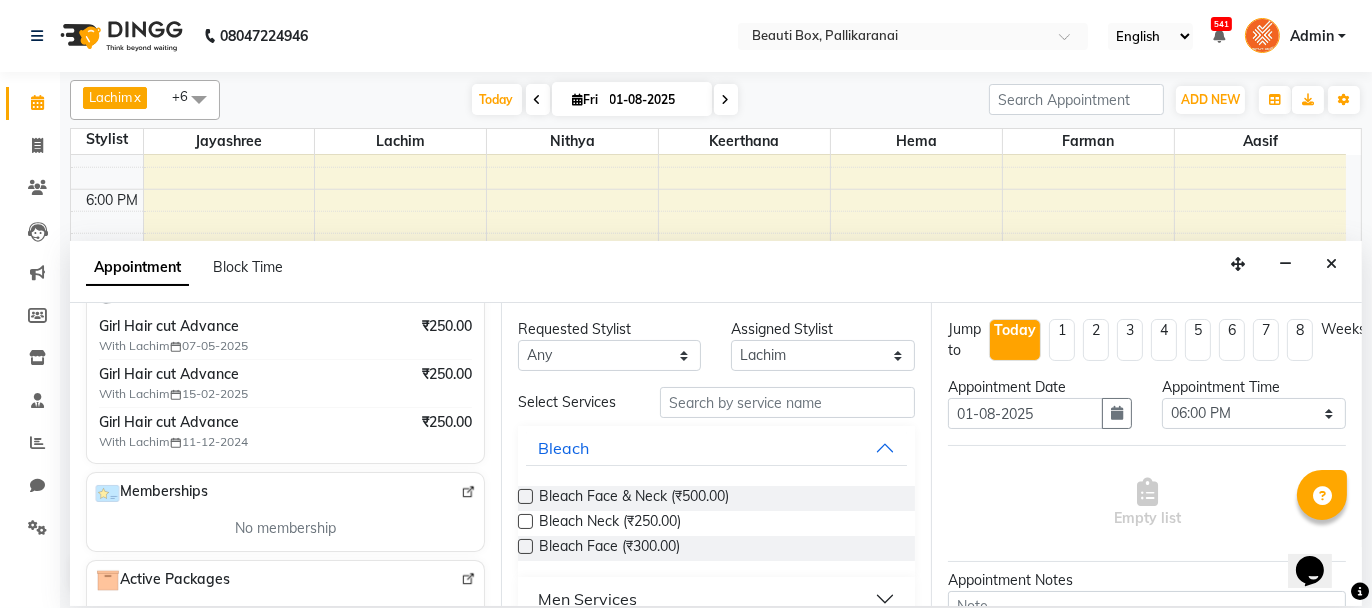 type on "[PHONE]" 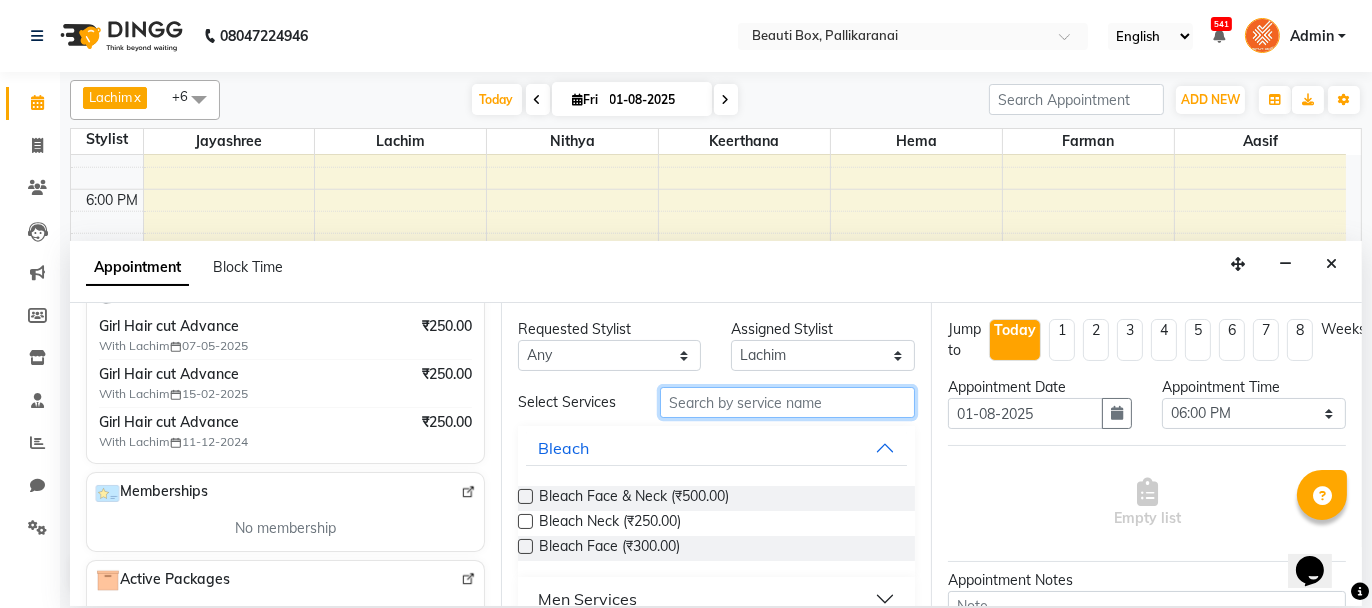 click at bounding box center (787, 402) 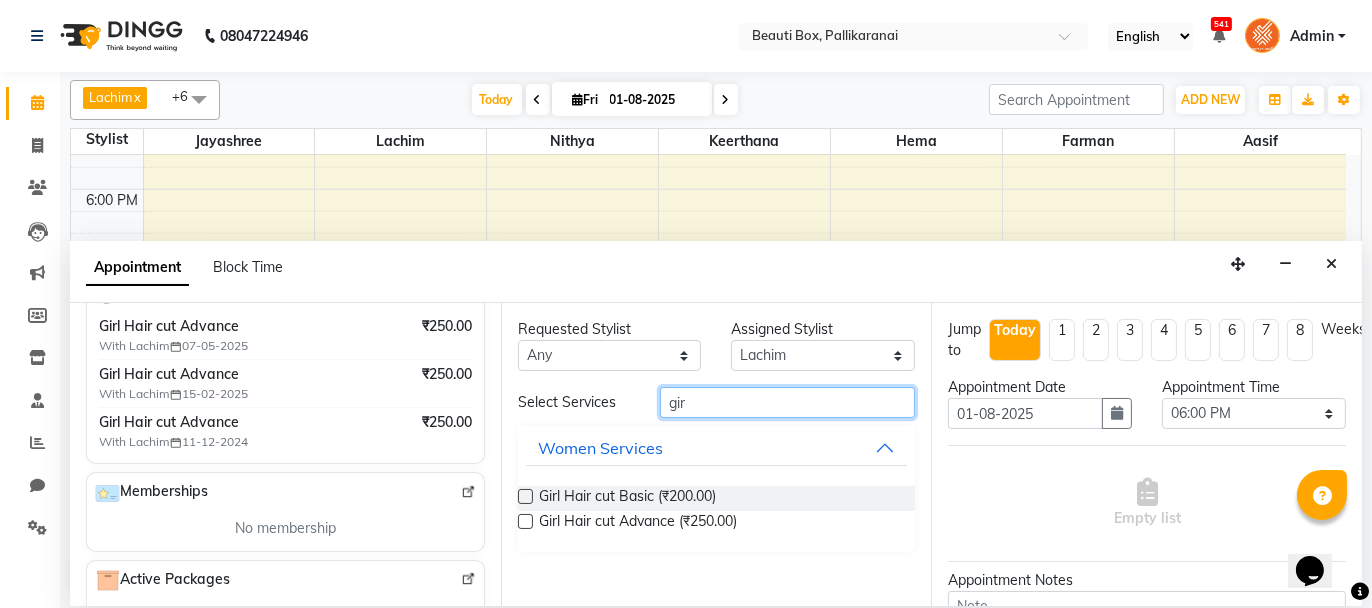 type on "gir" 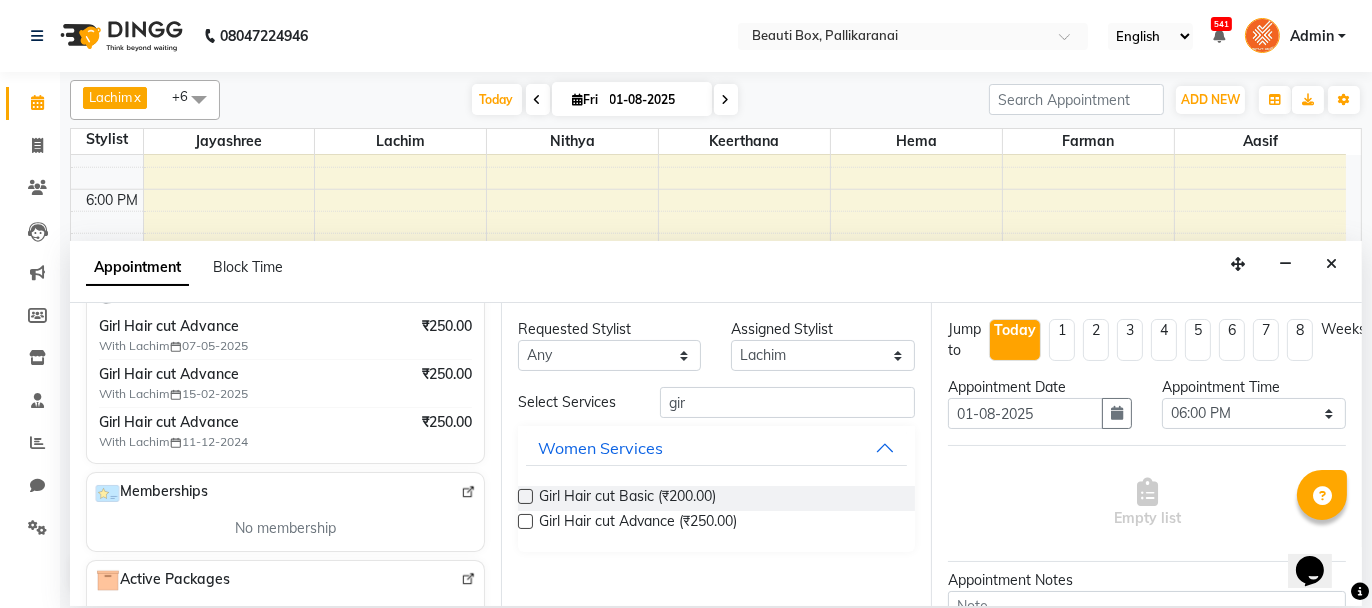 click at bounding box center (525, 521) 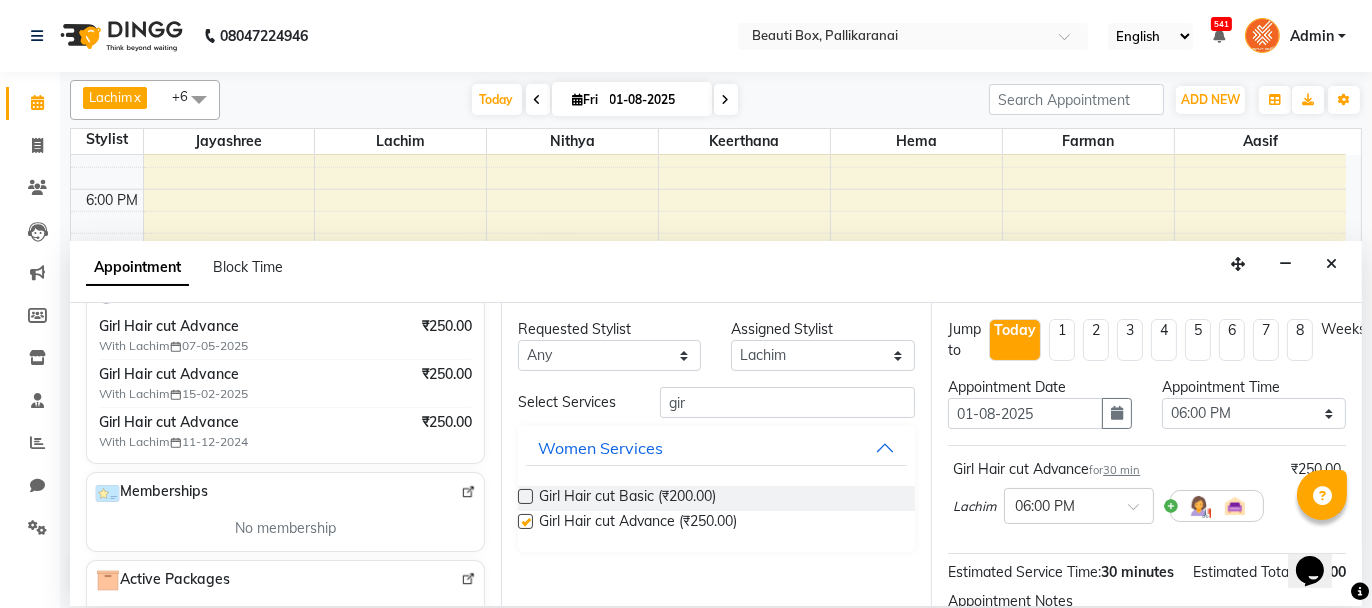 checkbox on "false" 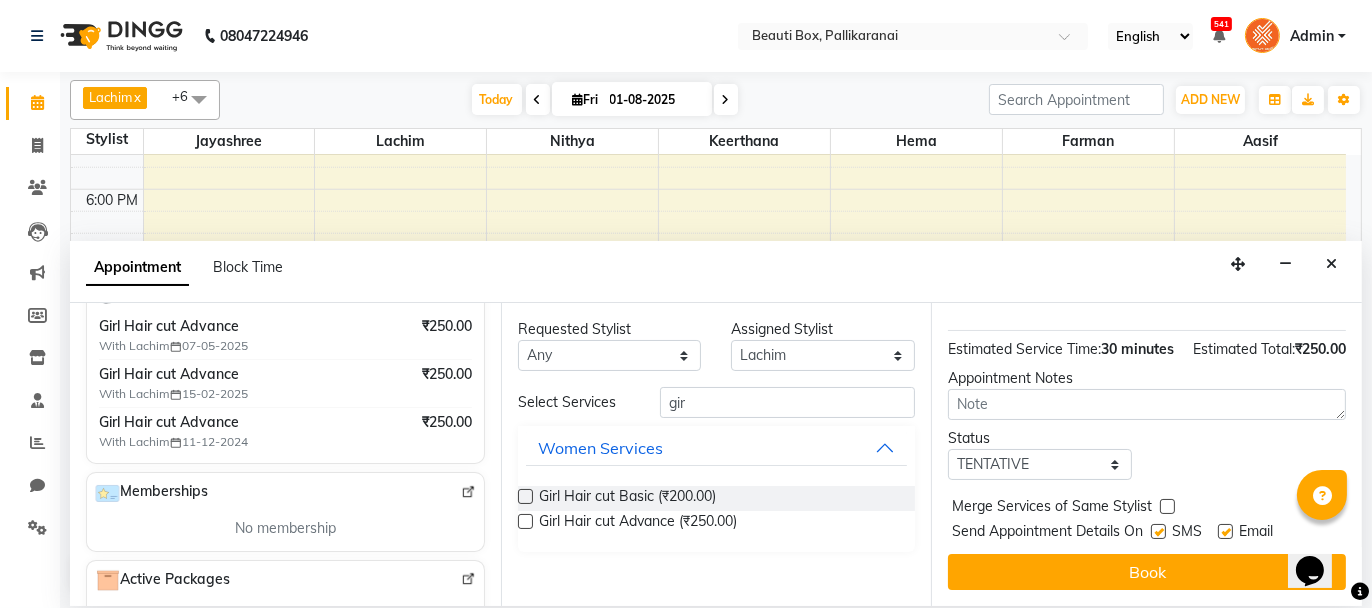 scroll, scrollTop: 242, scrollLeft: 0, axis: vertical 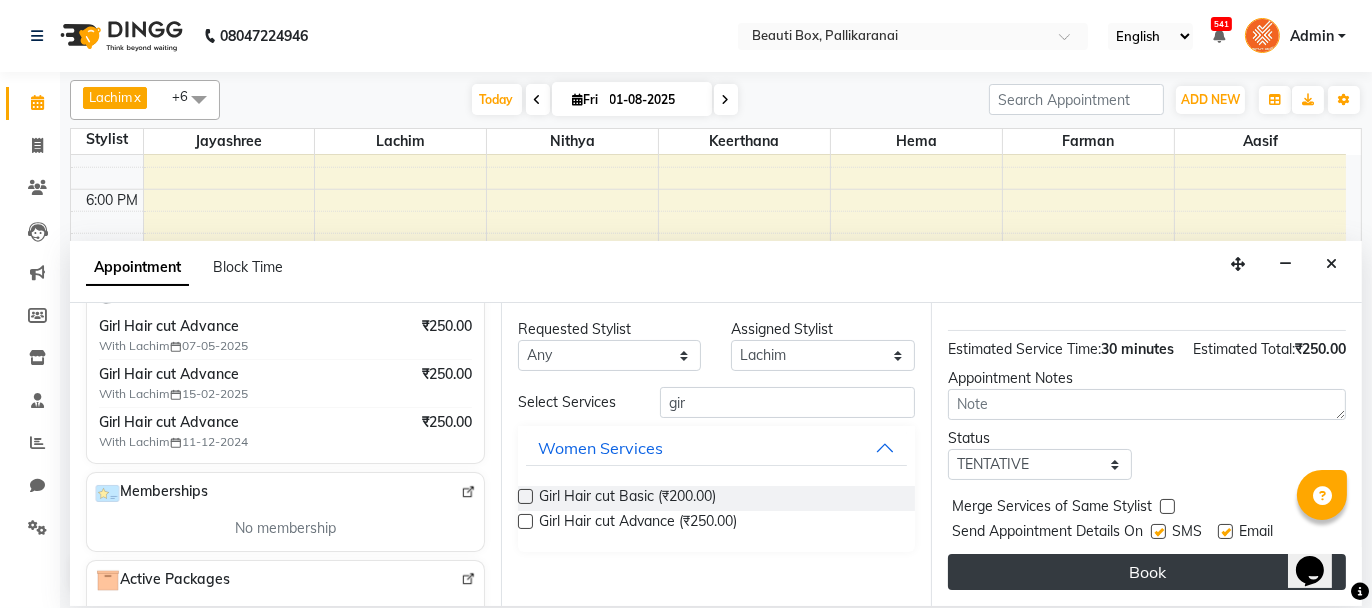 click on "Book" at bounding box center (1147, 572) 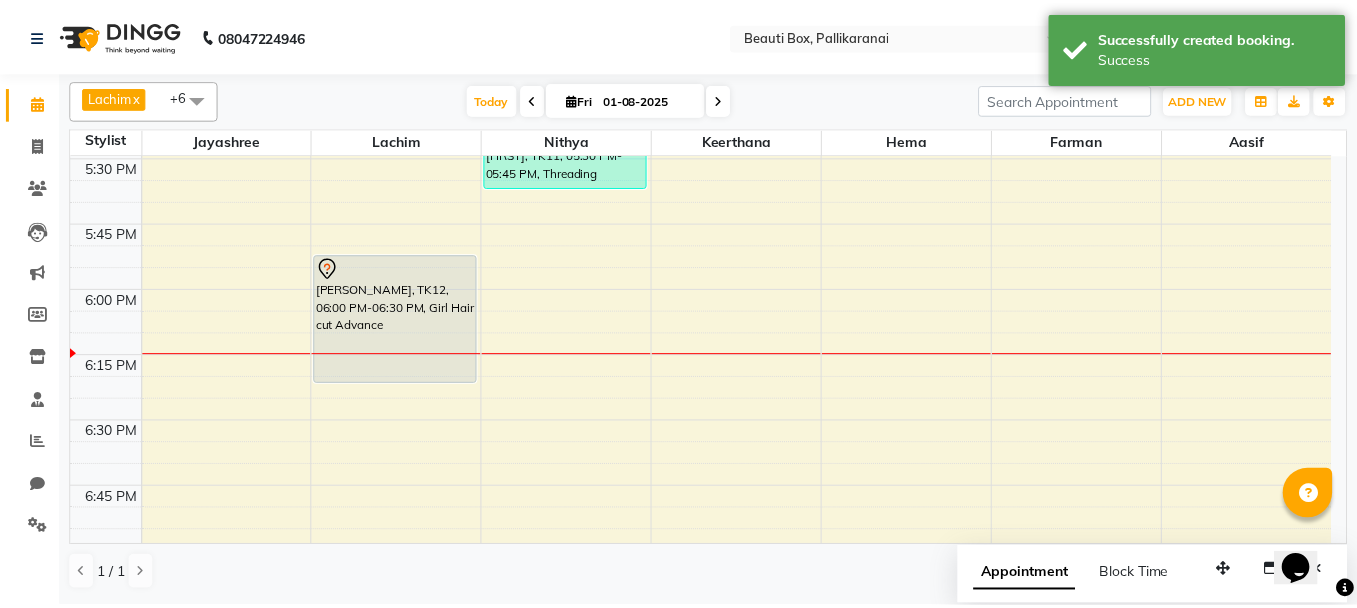 scroll, scrollTop: 2405, scrollLeft: 0, axis: vertical 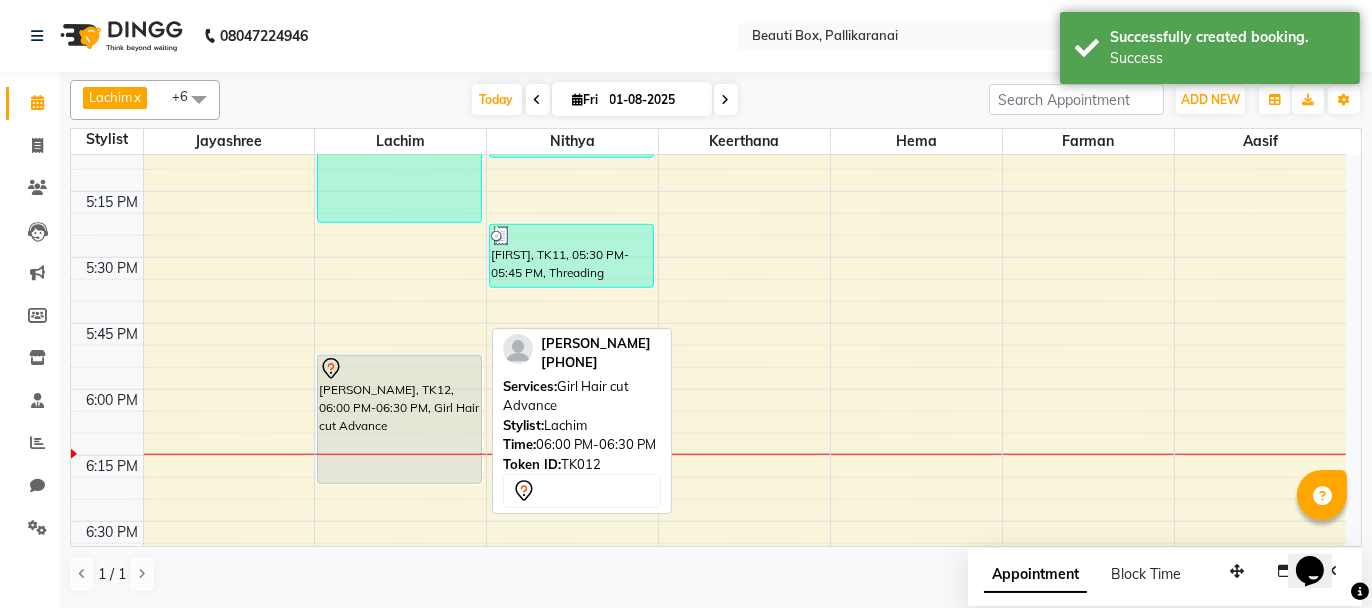 click on "[PERSON_NAME], TK12, 06:00 PM-06:30 PM, Girl Hair cut Advance" at bounding box center [399, 419] 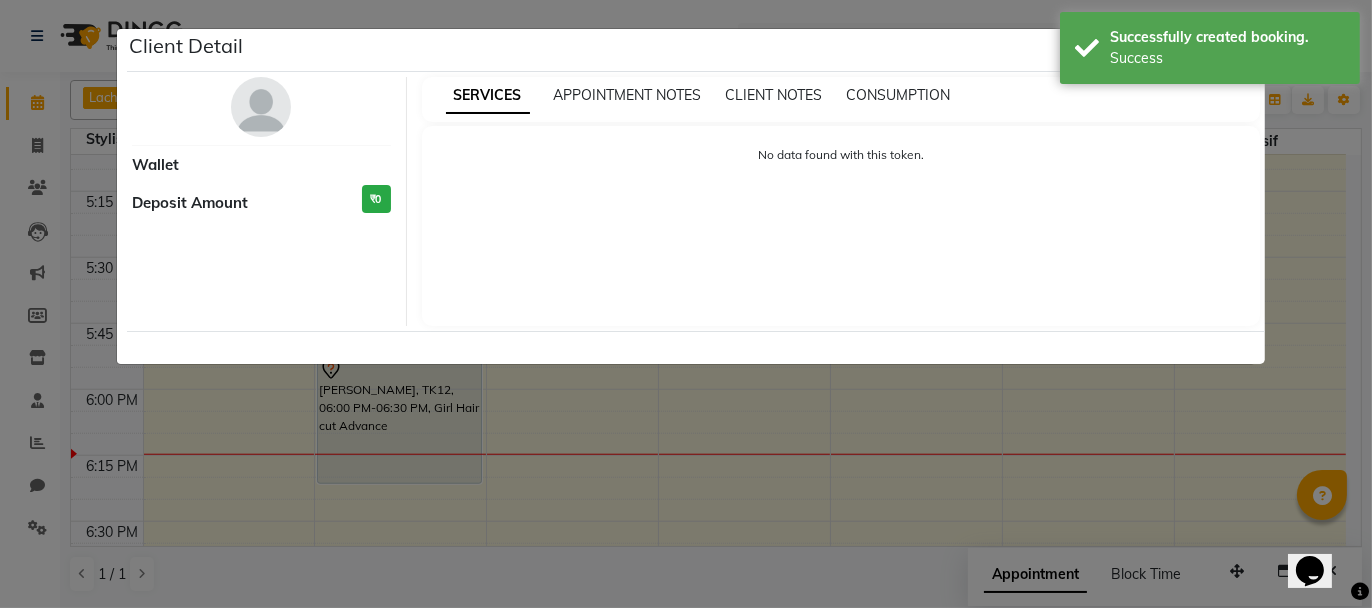 select on "7" 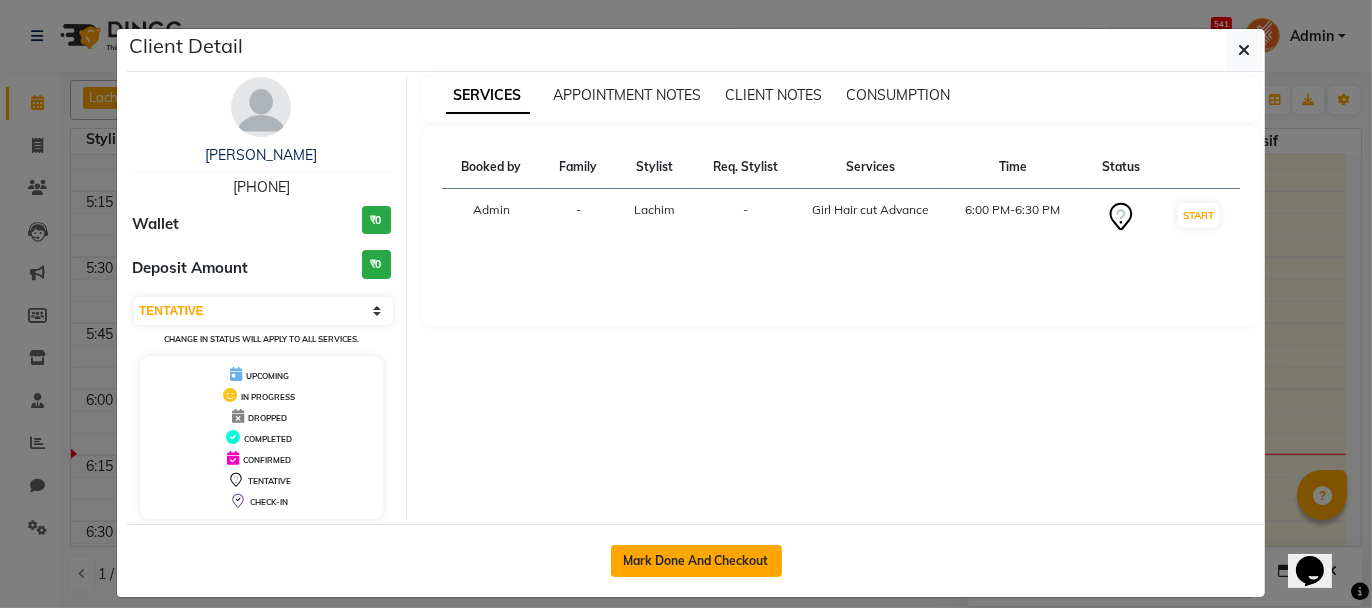 click on "Mark Done And Checkout" 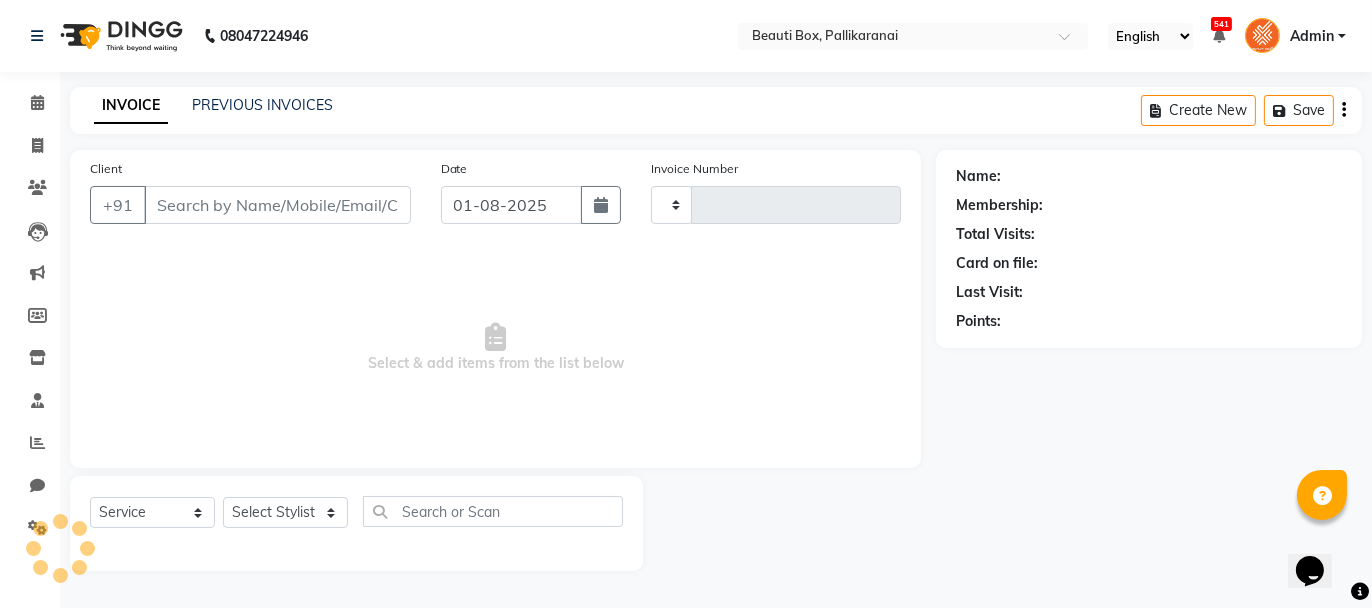 type on "1921" 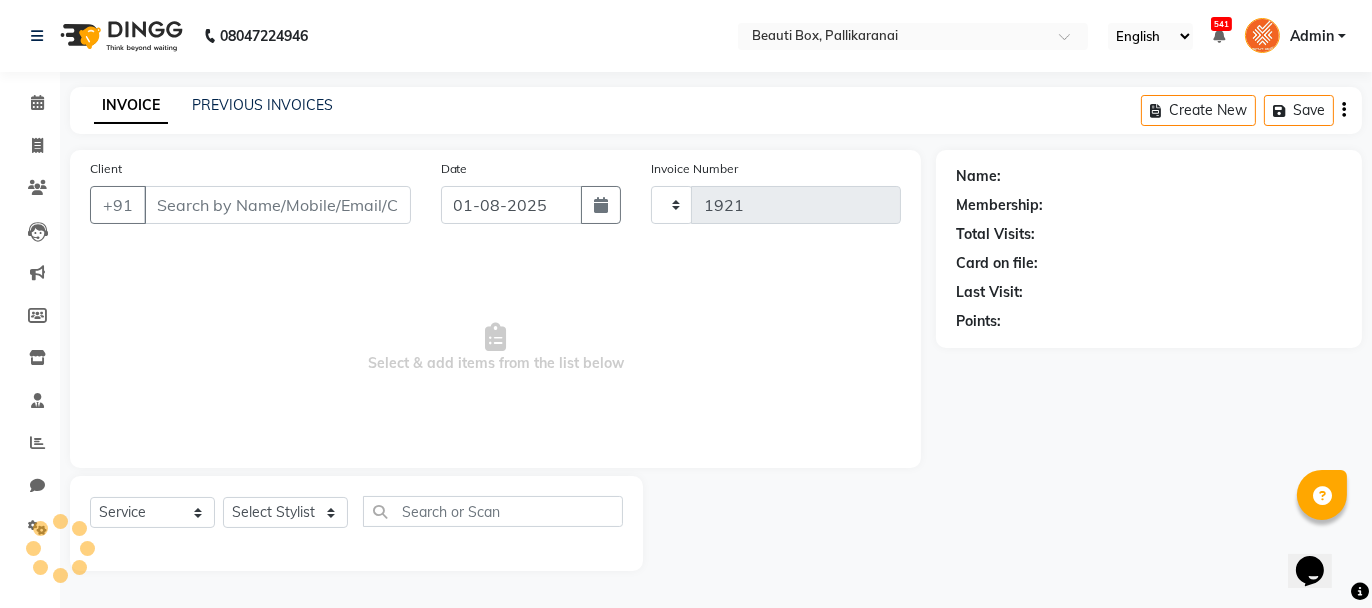 select on "11" 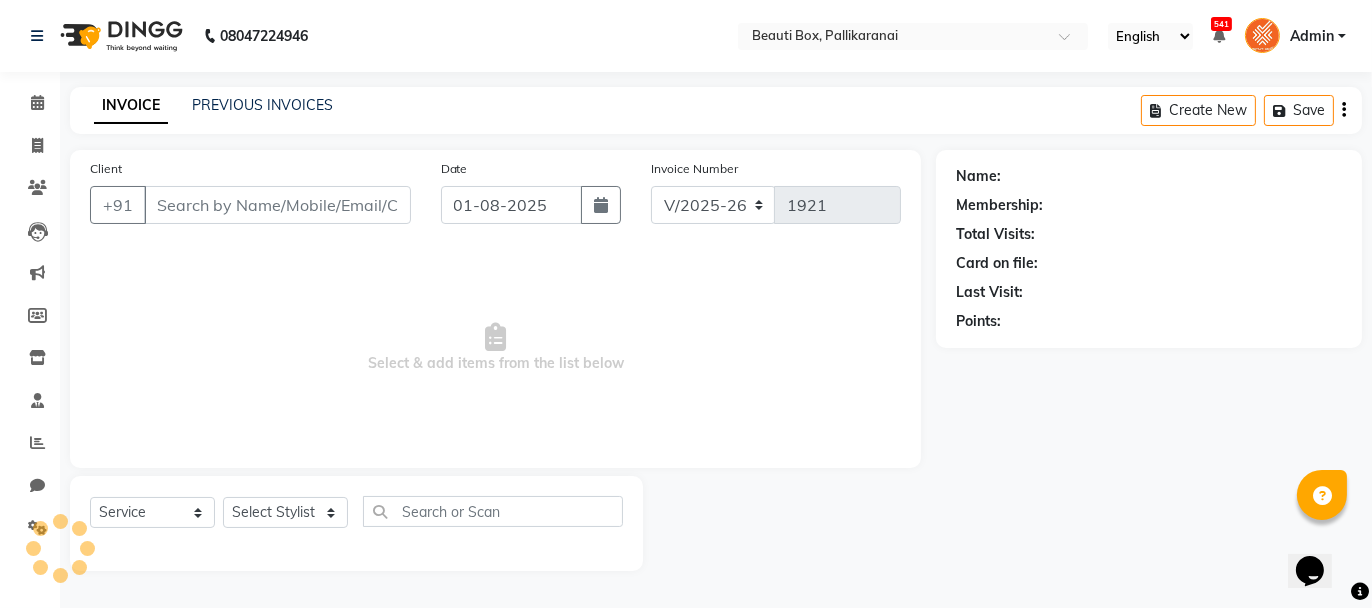 type on "[PHONE]" 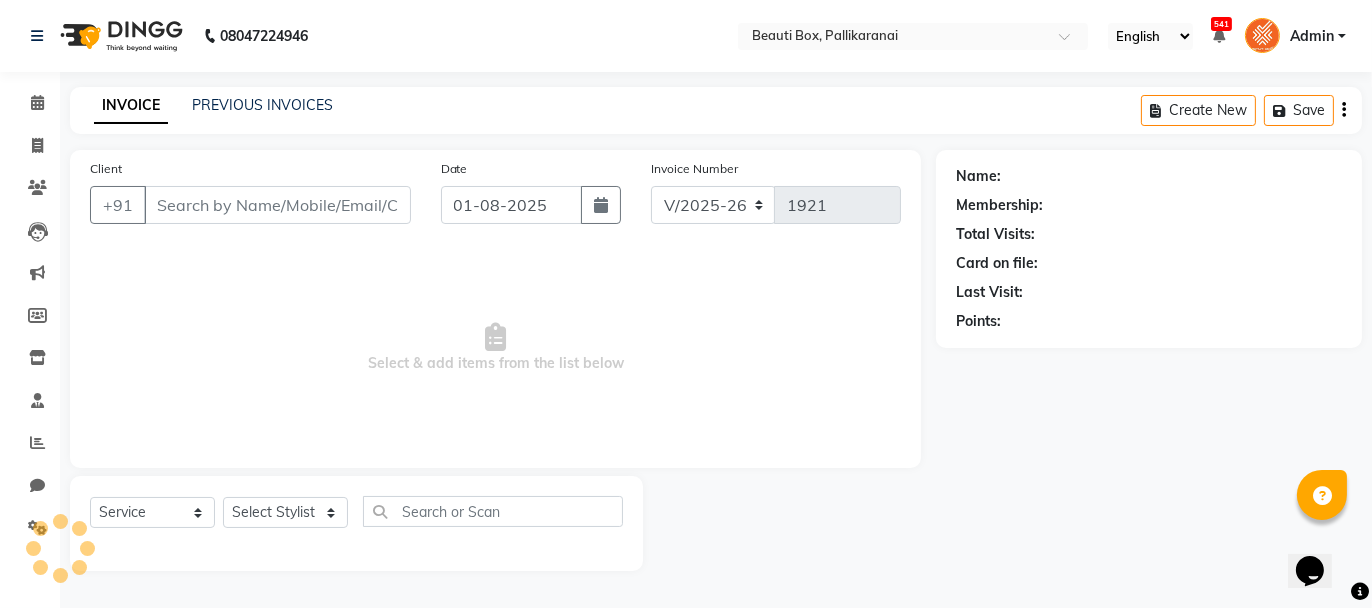 select on "9763" 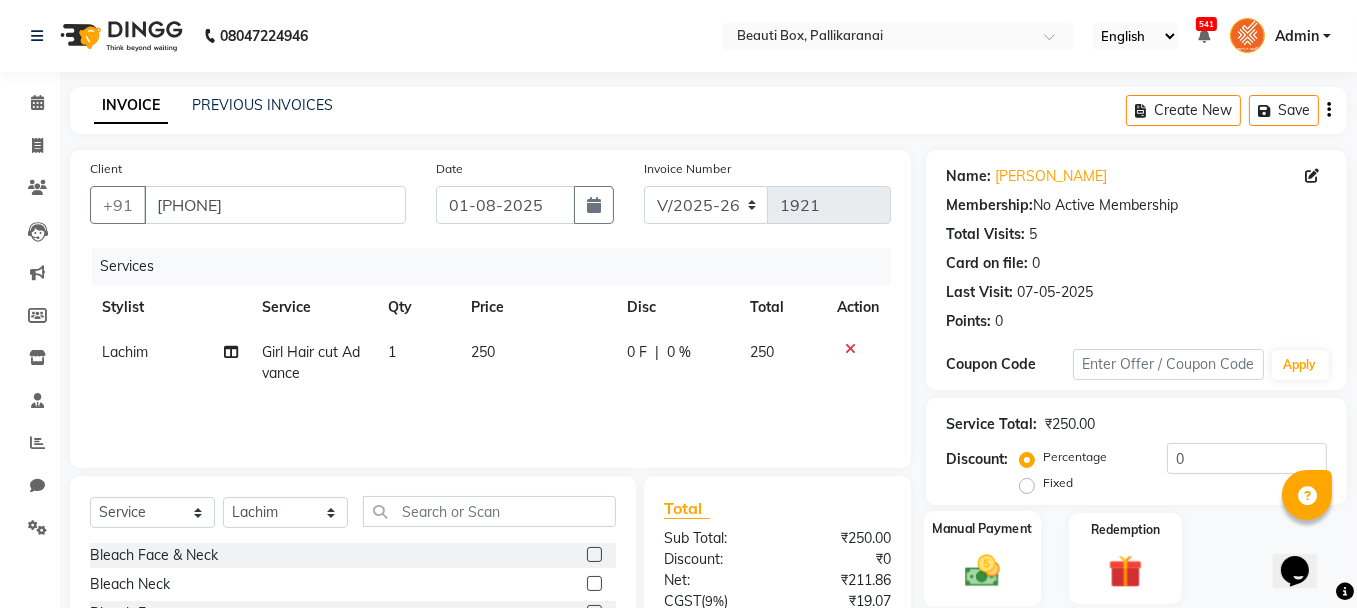 click 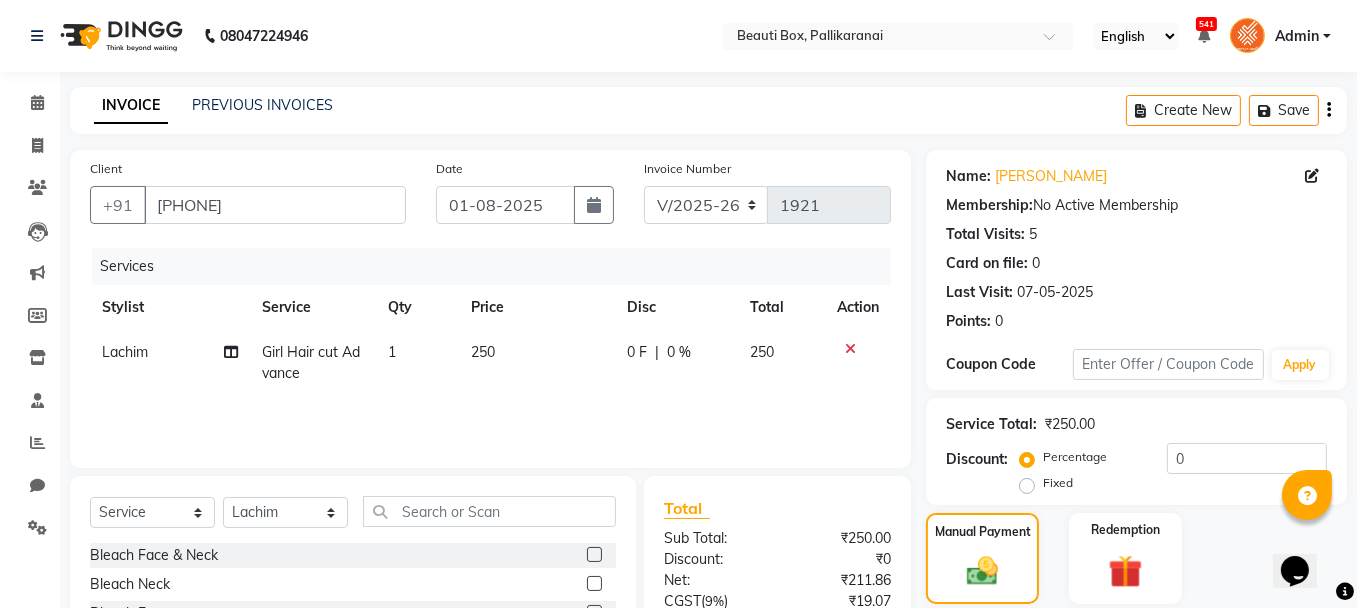 scroll, scrollTop: 194, scrollLeft: 0, axis: vertical 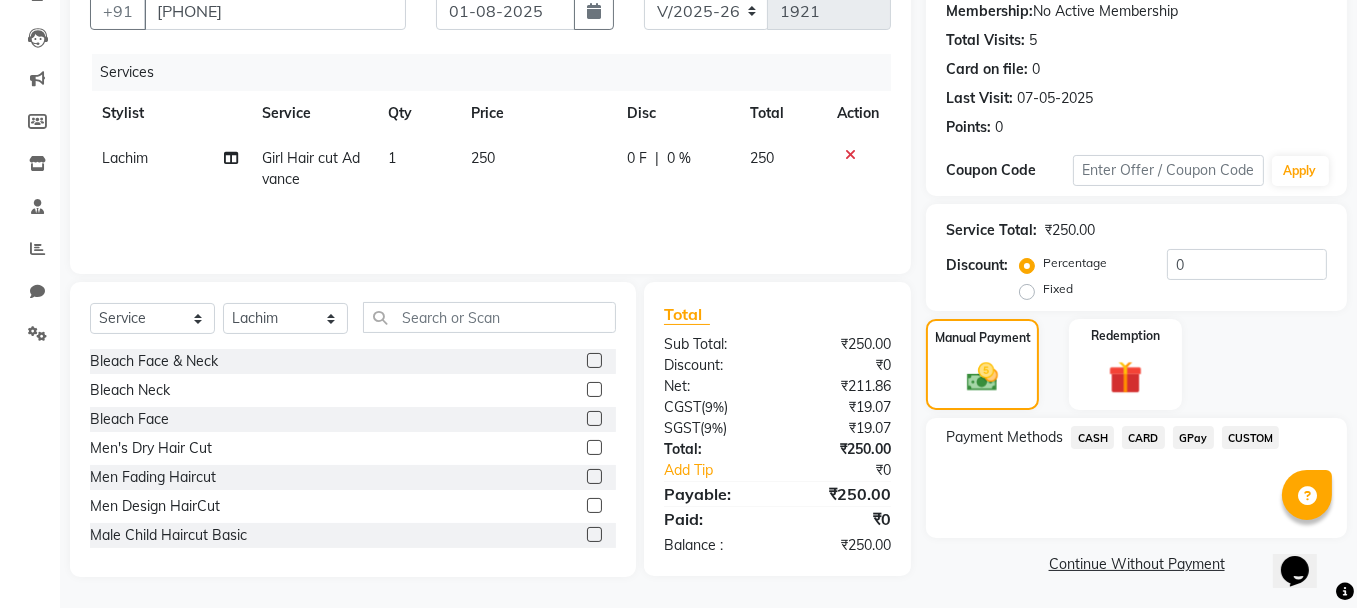 click on "GPay" 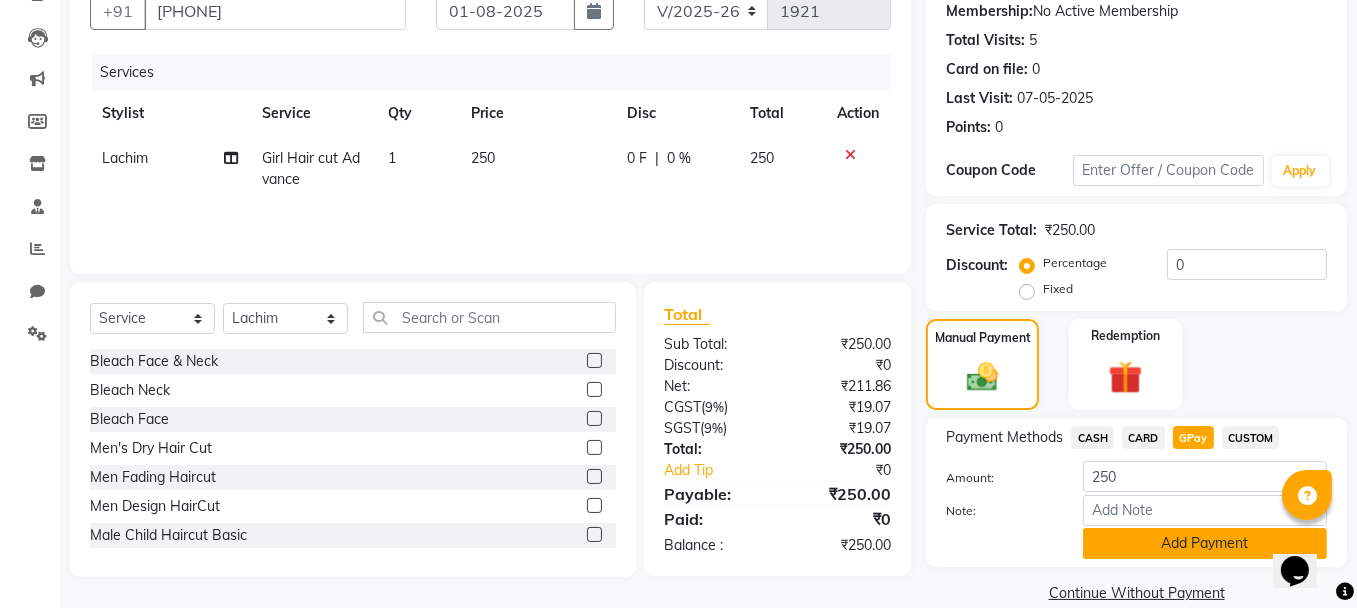 click on "Add Payment" 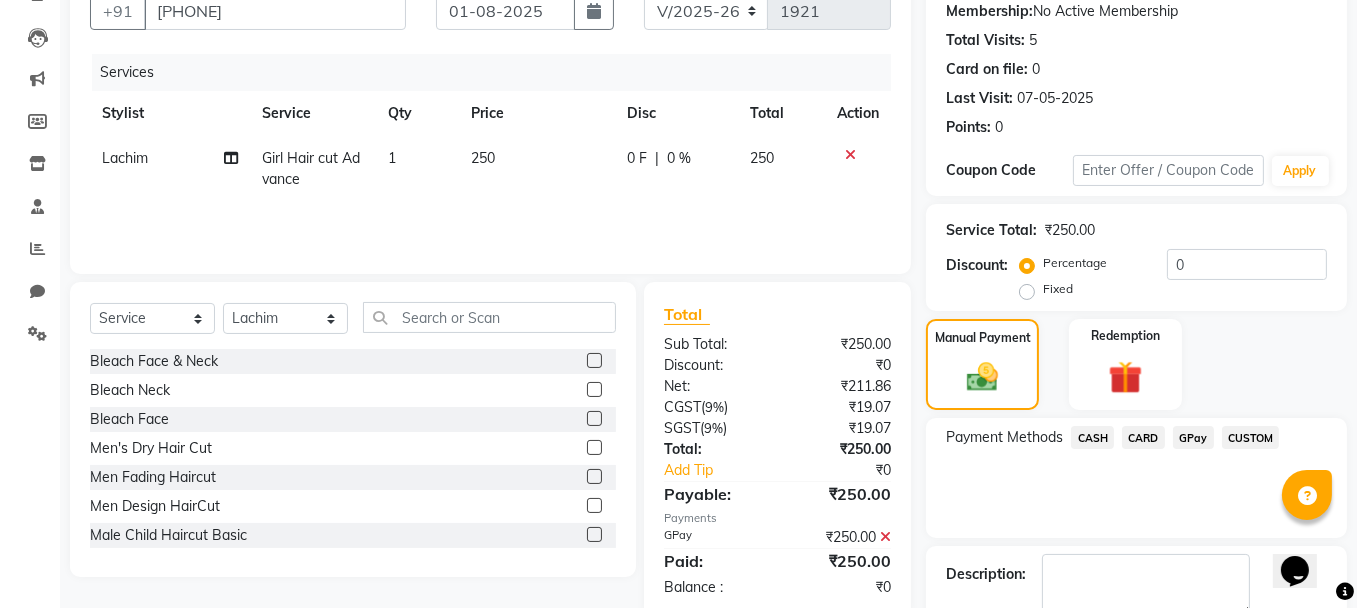 scroll, scrollTop: 305, scrollLeft: 0, axis: vertical 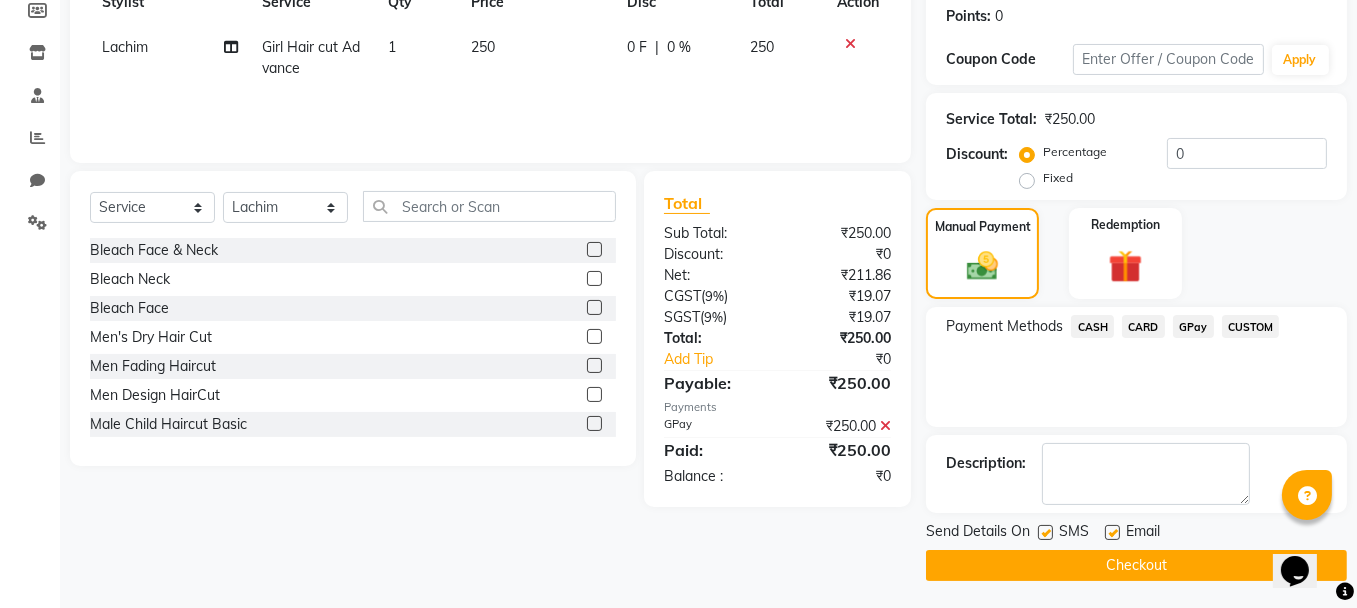 click on "Checkout" 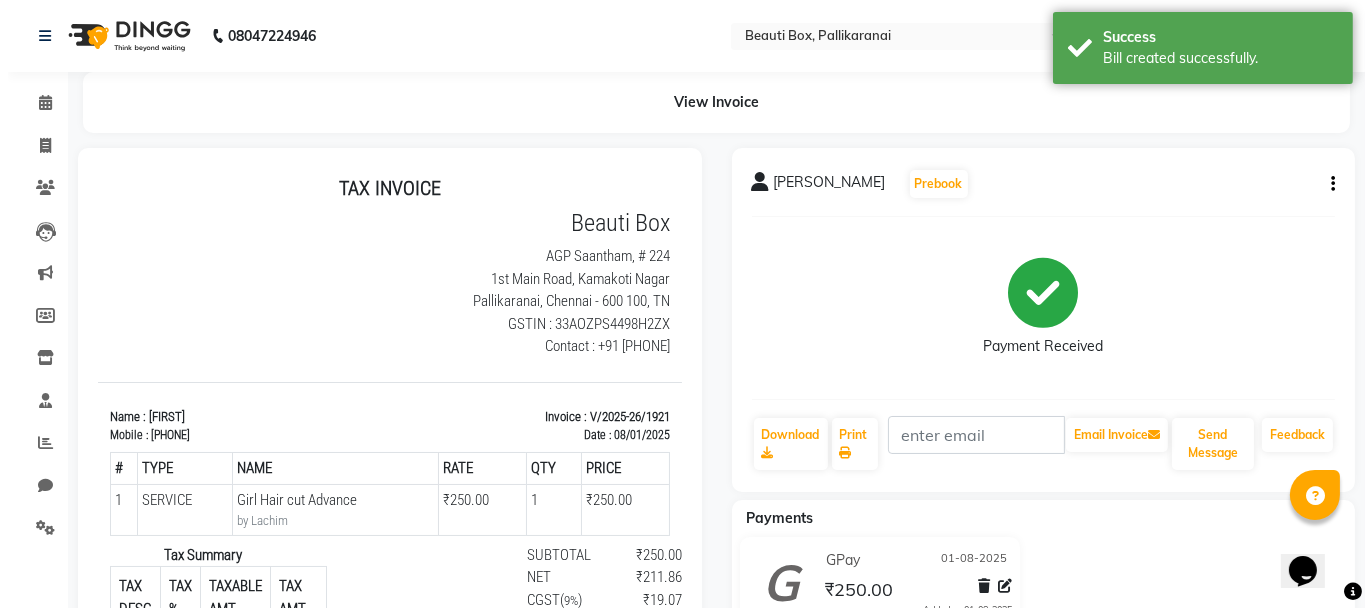 scroll, scrollTop: 0, scrollLeft: 0, axis: both 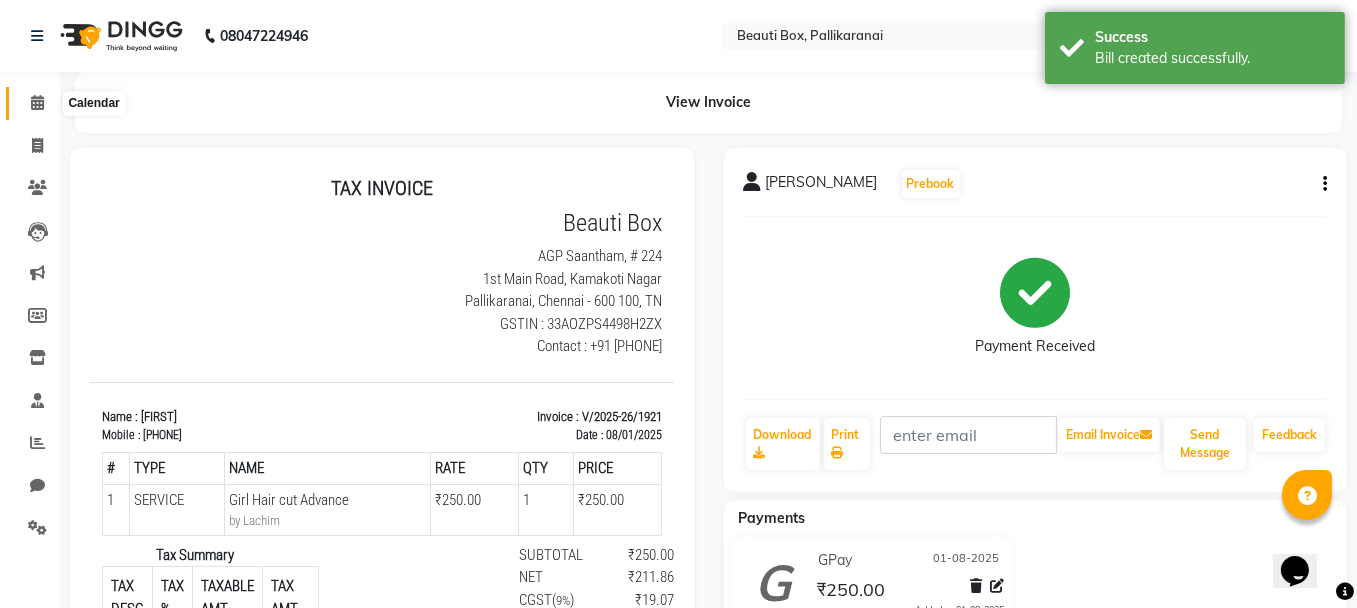 click 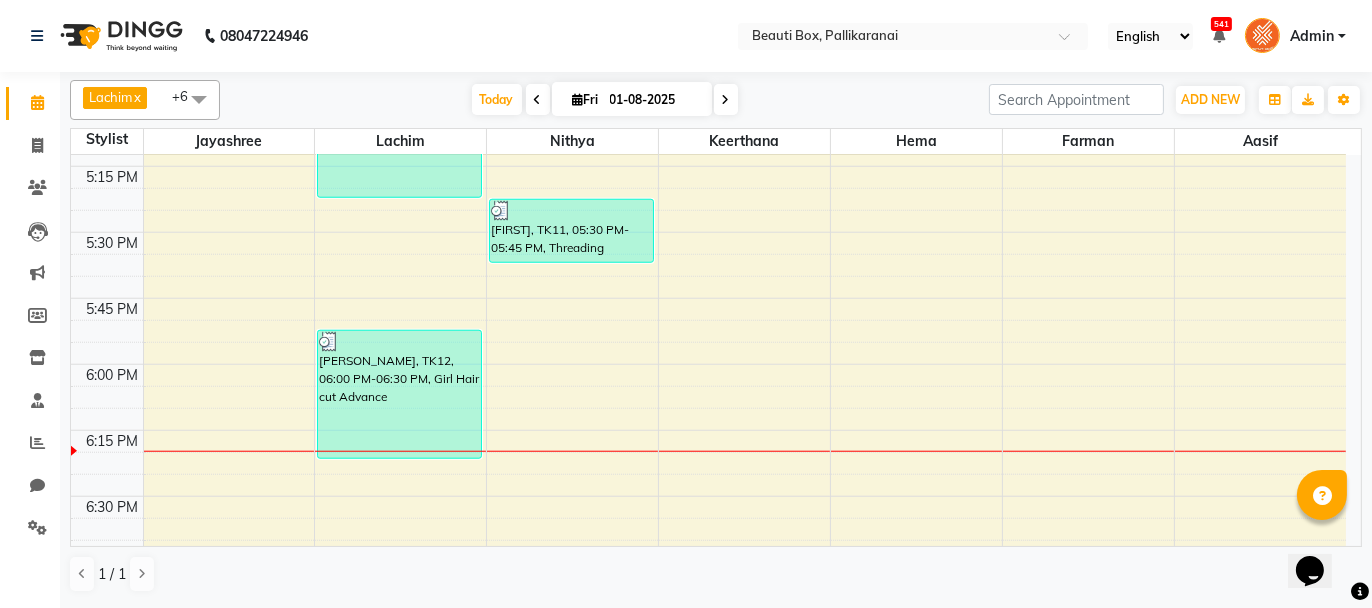 scroll, scrollTop: 2300, scrollLeft: 0, axis: vertical 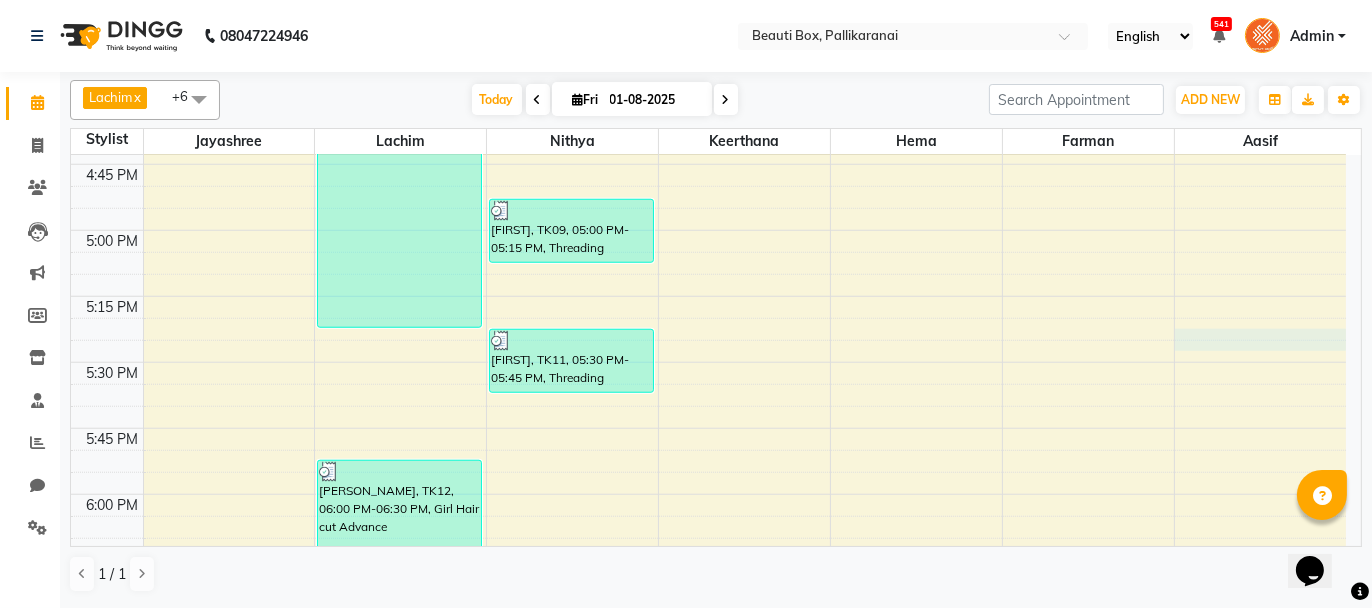 click on "8:00 AM 8:15 AM 8:30 AM 8:45 AM 9:00 AM 9:15 AM 9:30 AM 9:45 AM 10:00 AM 10:15 AM 10:30 AM 10:45 AM 11:00 AM 11:15 AM 11:30 AM 11:45 AM 12:00 PM 12:15 PM 12:30 PM 12:45 PM 1:00 PM 1:15 PM 1:30 PM 1:45 PM 2:00 PM 2:15 PM 2:30 PM 2:45 PM 3:00 PM 3:15 PM 3:30 PM 3:45 PM 4:00 PM 4:15 PM 4:30 PM 4:45 PM 5:00 PM 5:15 PM 5:30 PM 5:45 PM 6:00 PM 6:15 PM 6:30 PM 6:45 PM 7:00 PM 7:15 PM 7:30 PM 7:45 PM 8:00 PM 8:15 PM 8:30 PM 8:45 PM 9:00 PM 9:15 PM 9:30 PM 9:45 PM     [PERSON_NAME], TK01, 09:15 AM-09:45 AM, U/ Straight Hair cut      [PERSON_NAME], TK05, 10:30 AM-11:45 AM, MP2,Extra Service      [PERSON_NAME], TK06, 01:45 PM-02:15 PM, Men Fading Haircut      [PERSON_NAME], TK10, 04:30 PM-05:30 PM, MP1     [PERSON_NAME], TK12, 06:00 PM-06:30 PM, Girl Hair cut Advance     [PERSON_NAME], TK08, 04:00 PM-04:15 PM, Threading     [PERSON_NAME], TK09, 05:00 PM-05:15 PM, Threading     [PERSON_NAME], TK11, 05:30 PM-05:45 PM, Threading     [PERSON_NAME], TK08, 03:45 PM-04:05 PM, Rica Wax Under Arms      [PERSON_NAME], TK04, 12:30 PM-01:30 PM, WP5" at bounding box center (708, -298) 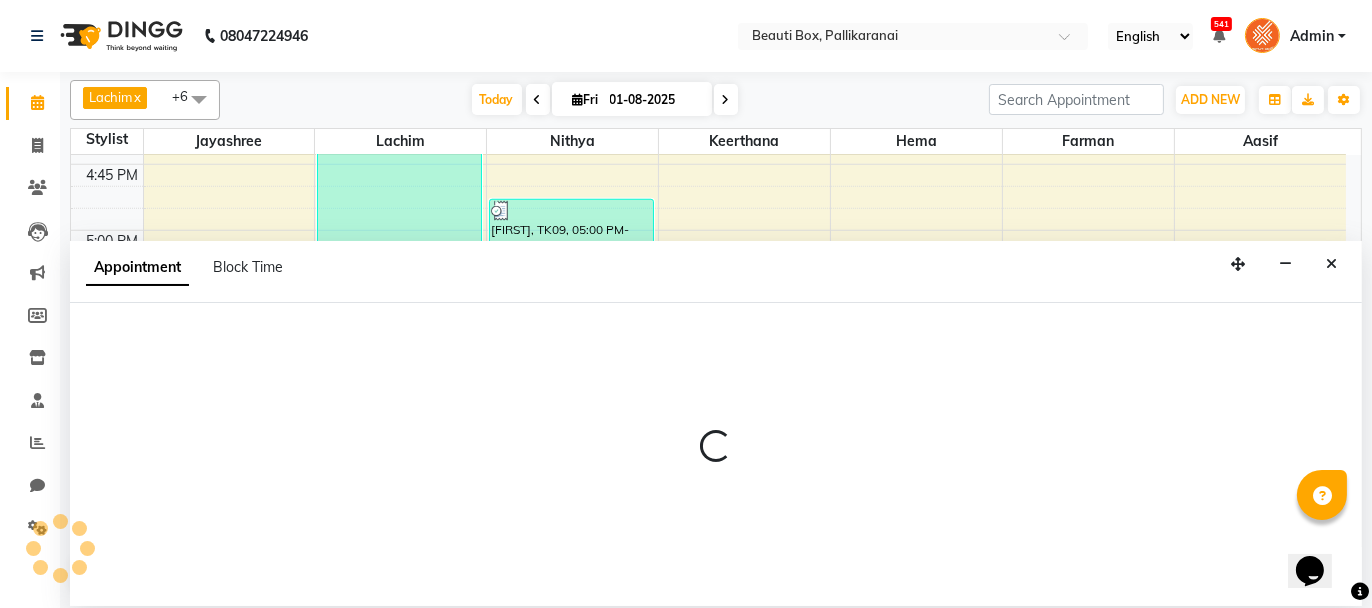 select on "86604" 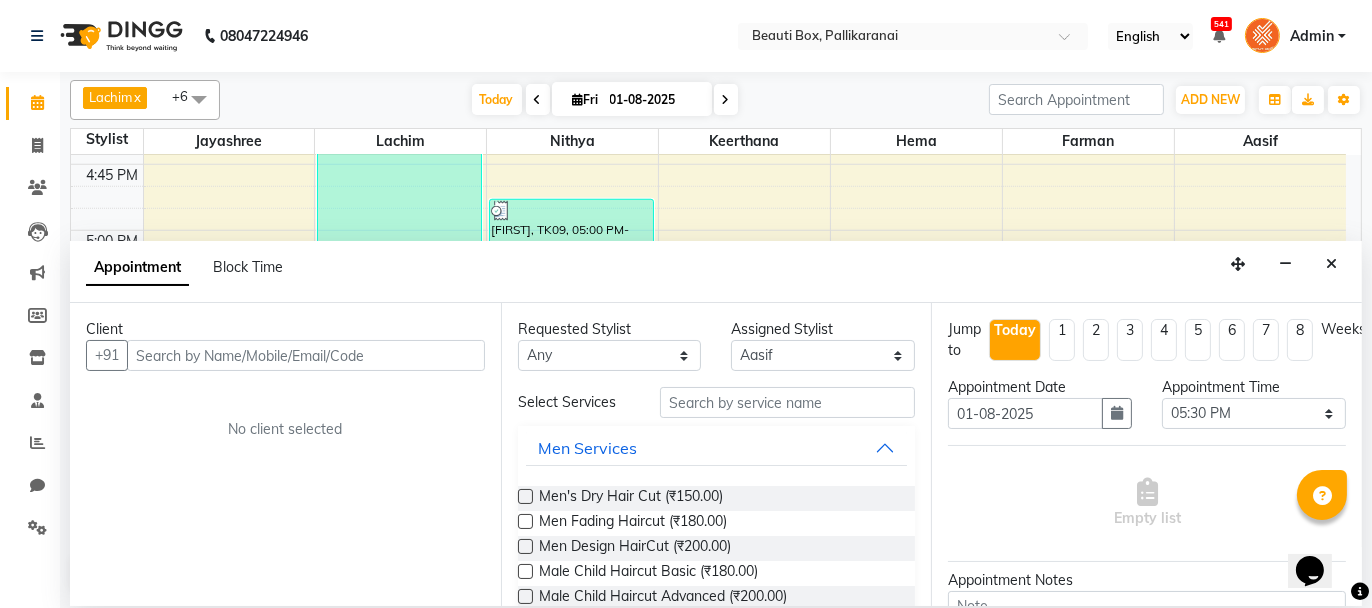 click at bounding box center [306, 355] 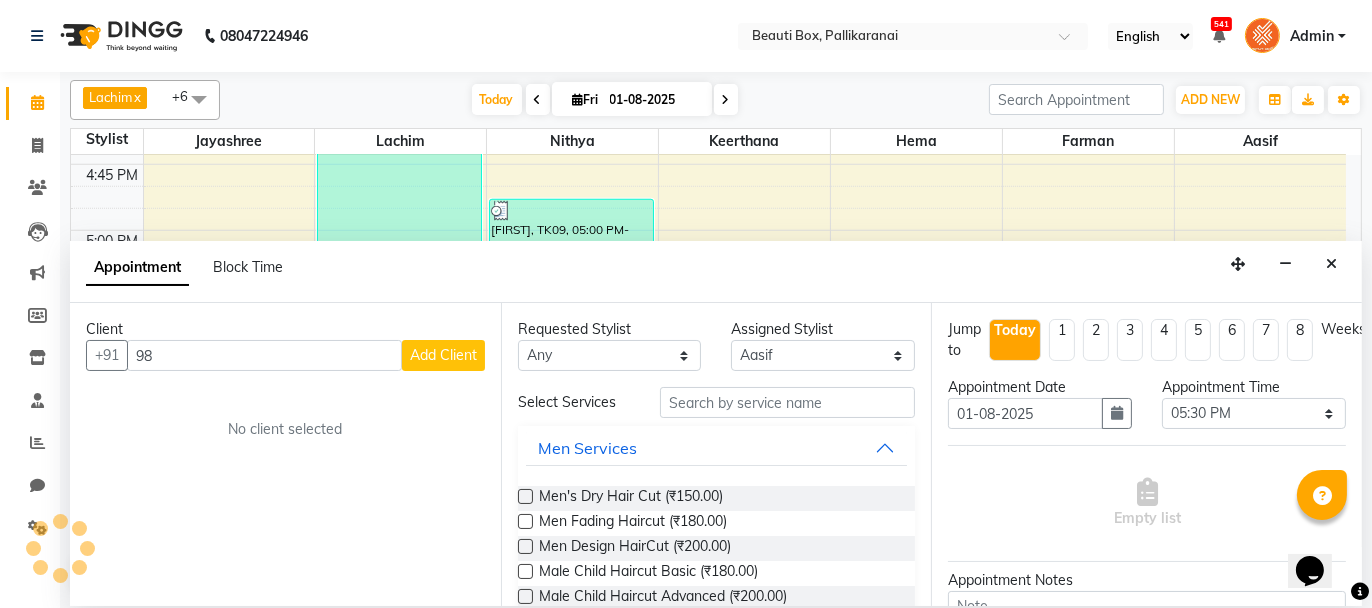 type on "9" 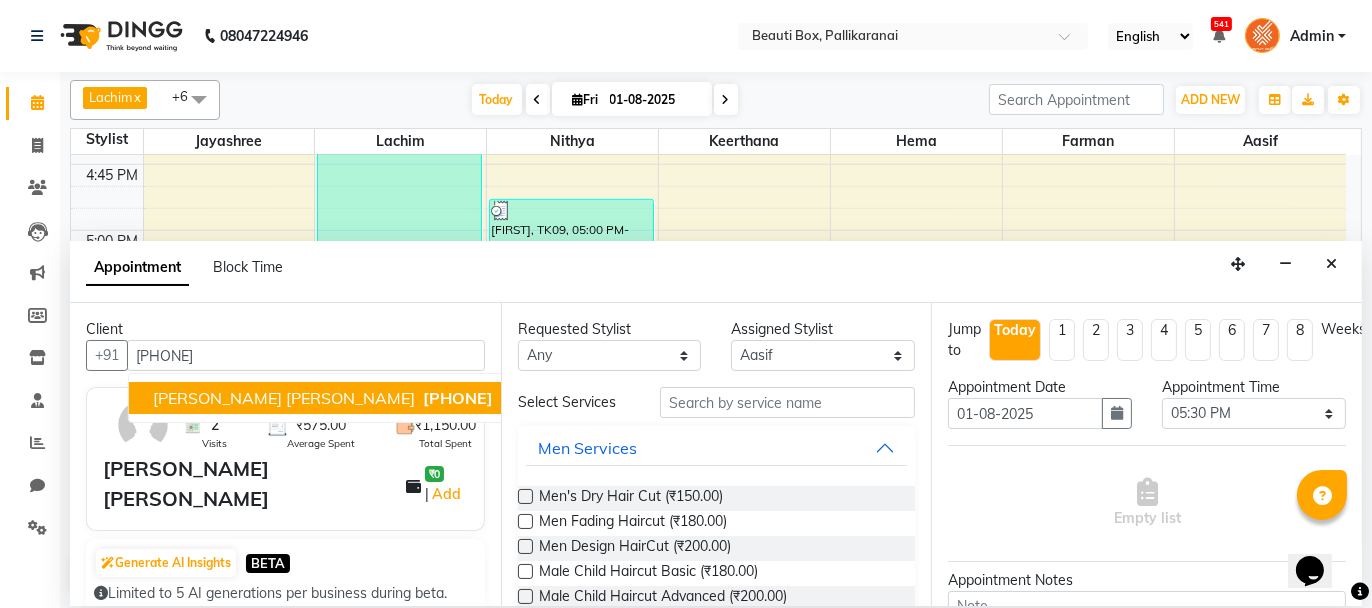 click on "[PERSON_NAME] [PERSON_NAME]" at bounding box center [284, 398] 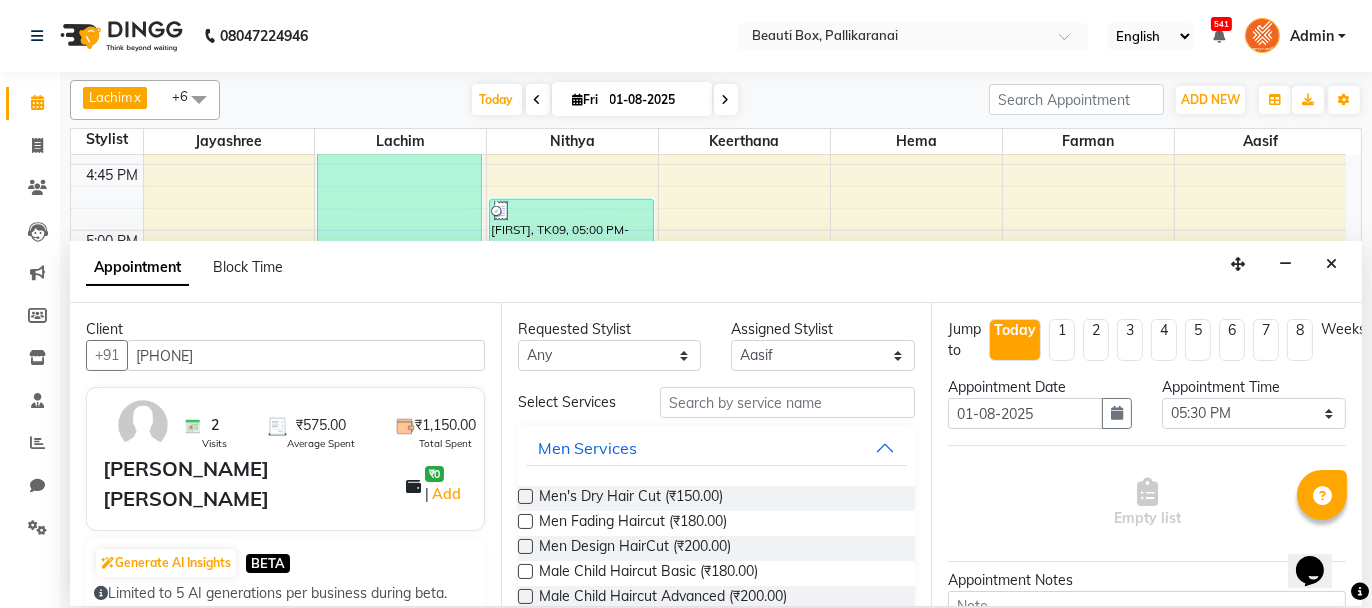 type on "[PHONE]" 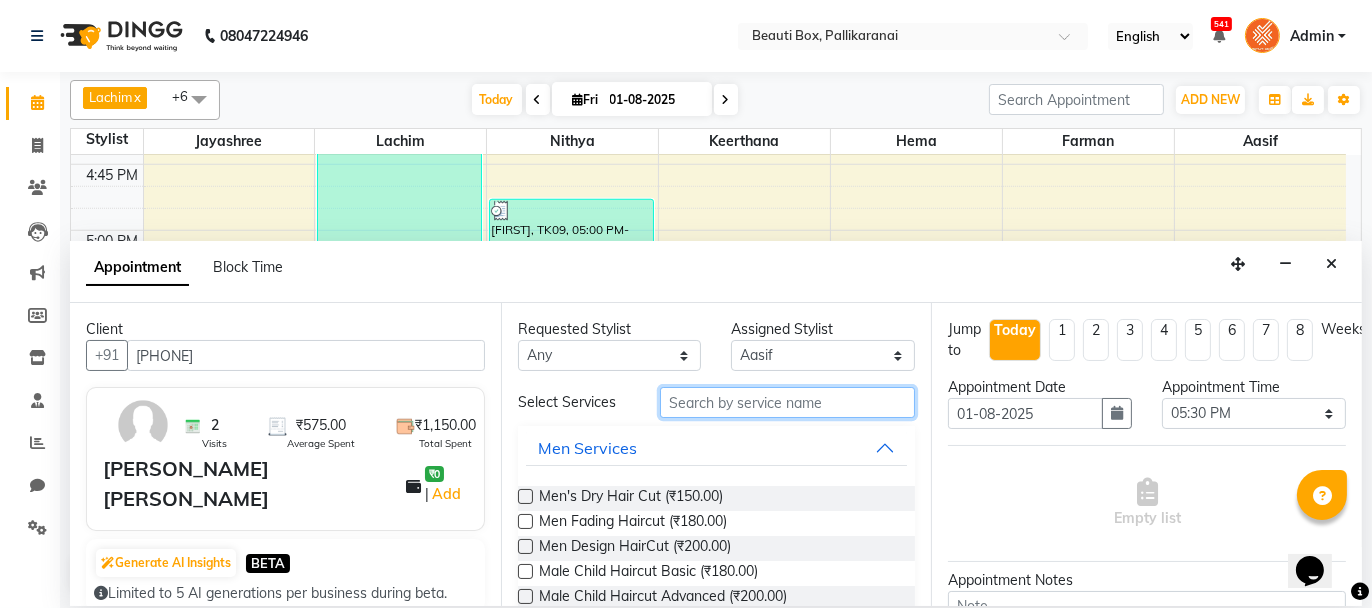 click at bounding box center (787, 402) 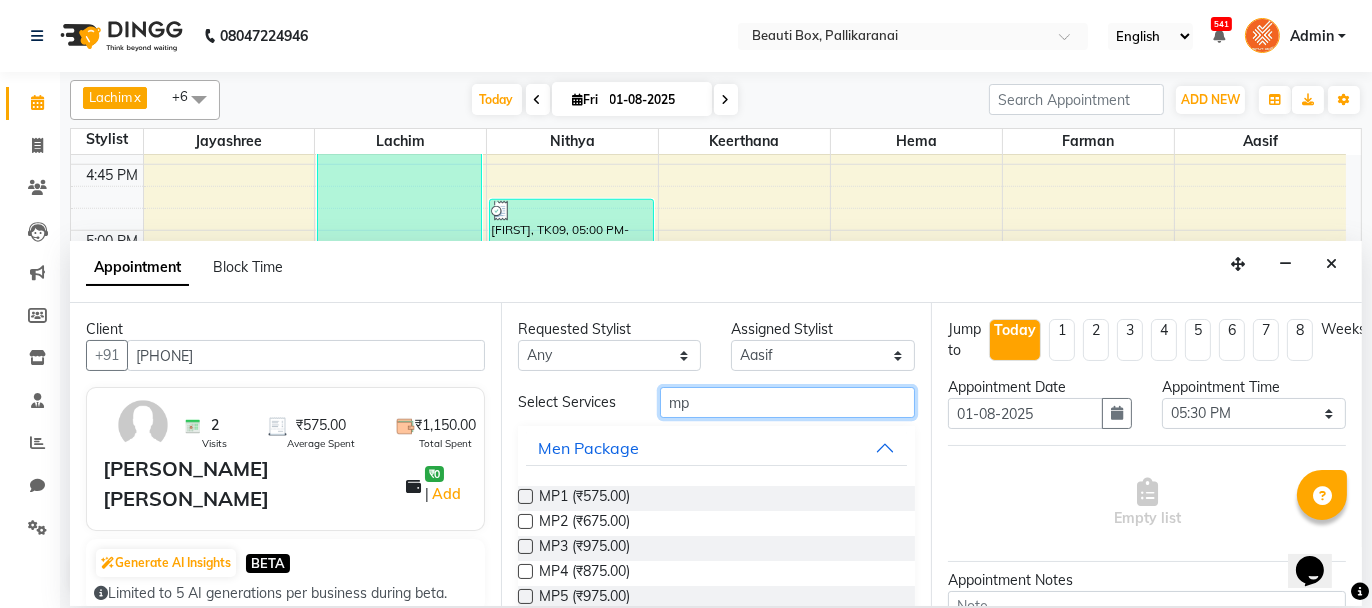 type on "mp" 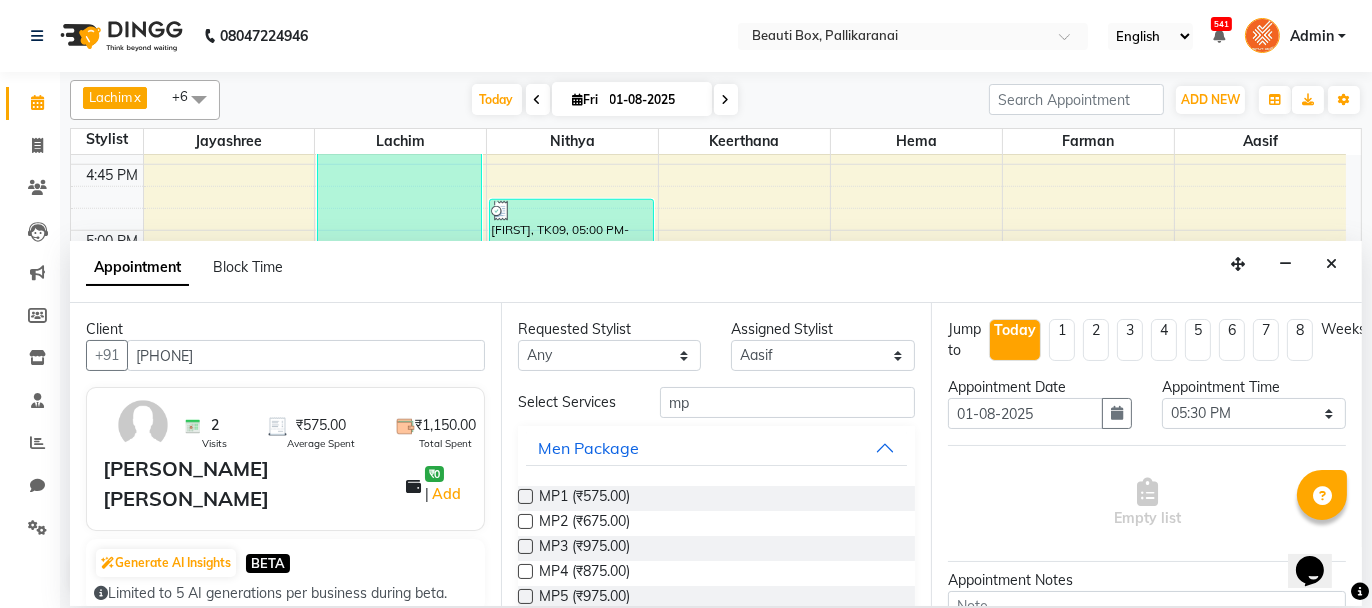 click at bounding box center (525, 496) 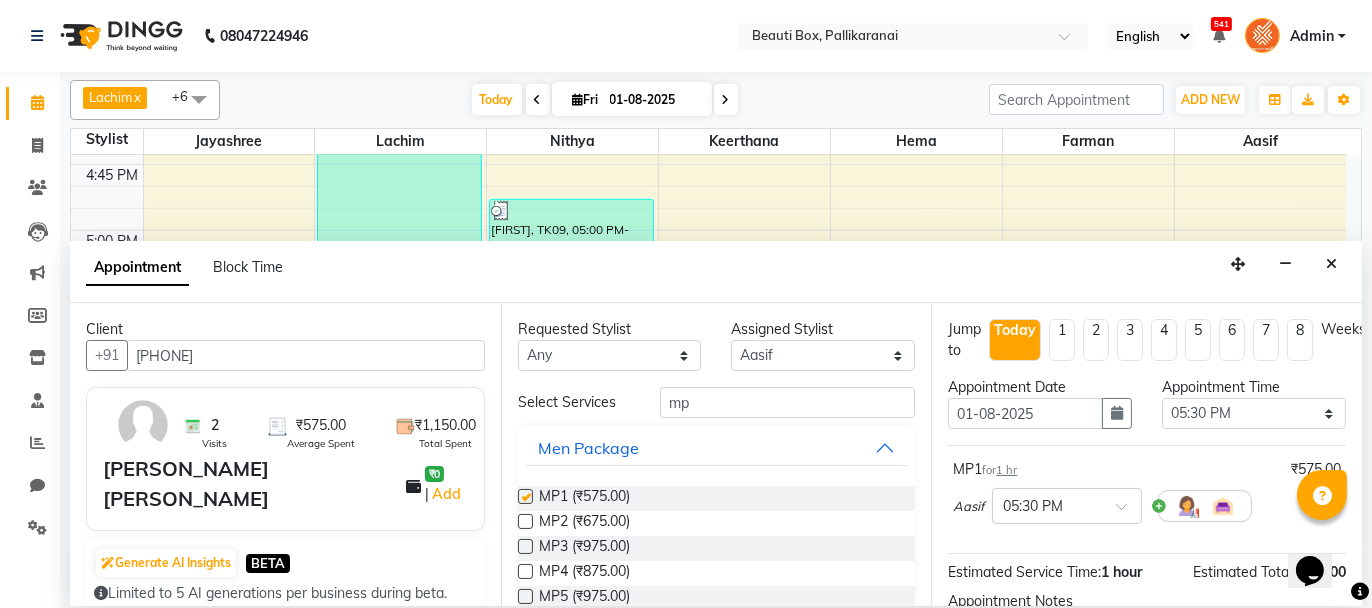 checkbox on "false" 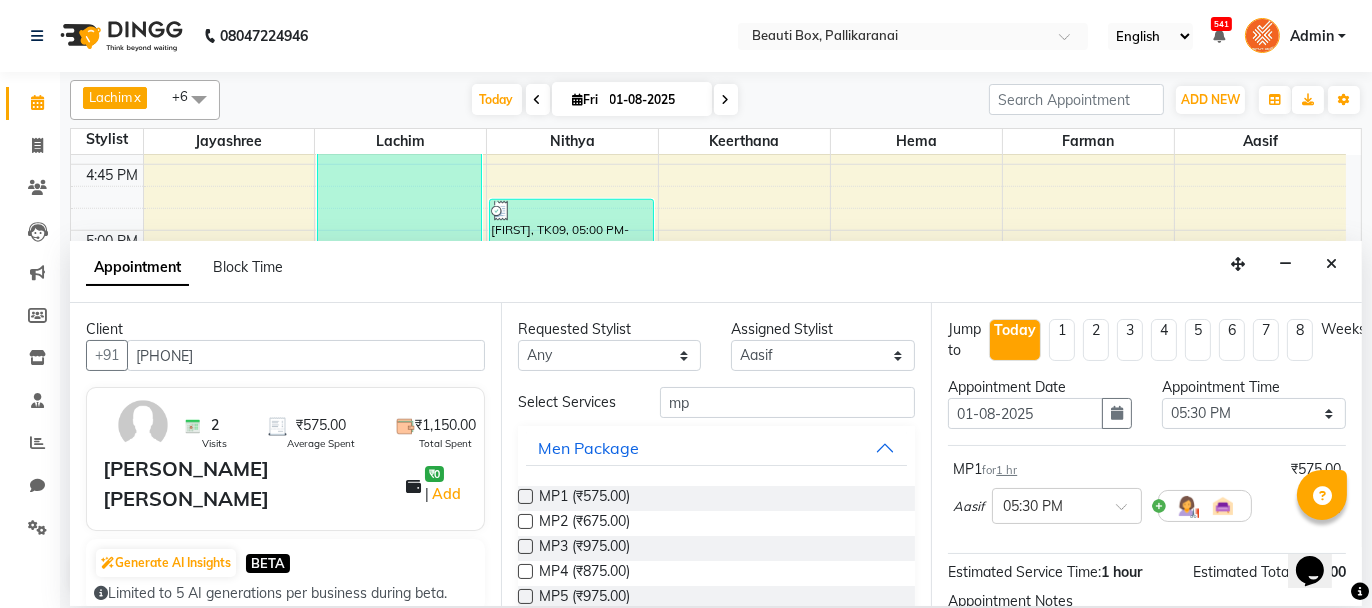 scroll, scrollTop: 221, scrollLeft: 0, axis: vertical 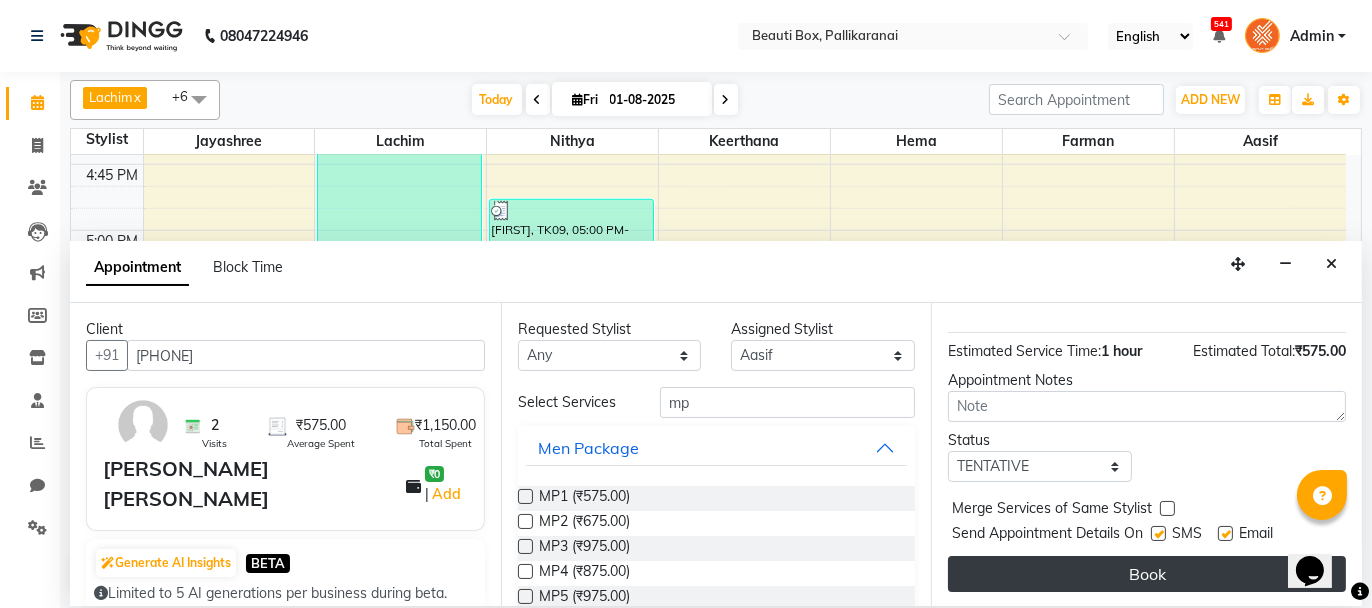 click on "Book" at bounding box center [1147, 574] 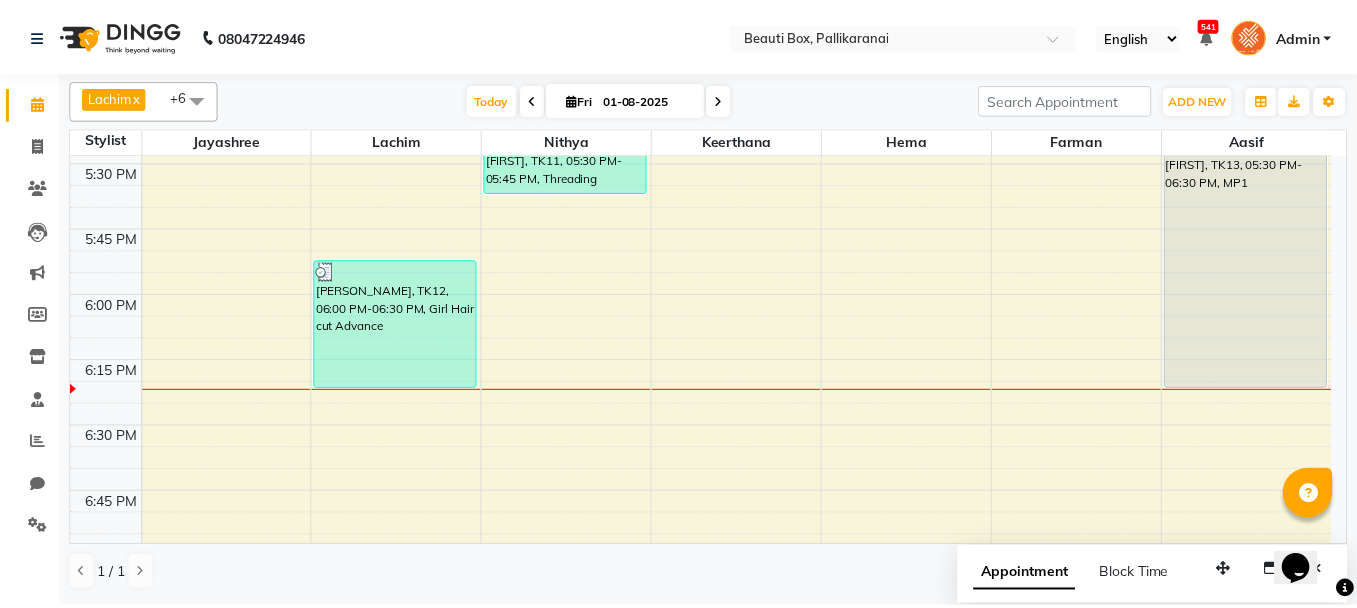 scroll, scrollTop: 2400, scrollLeft: 0, axis: vertical 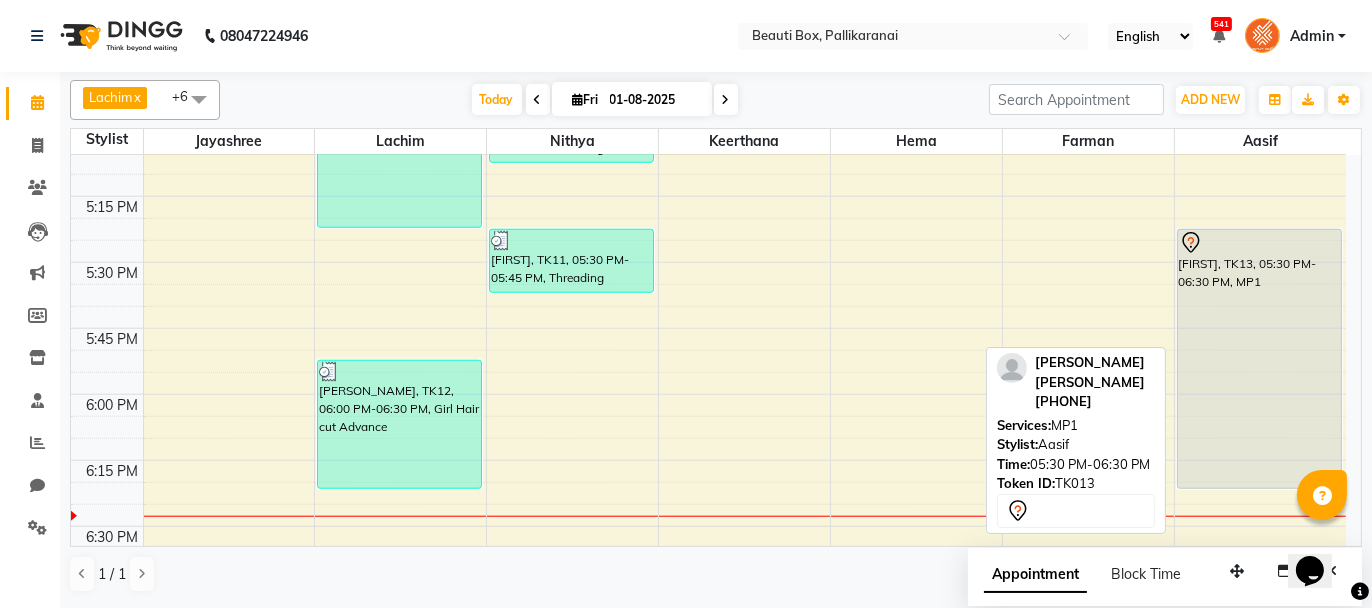 click on "[FIRST], TK13, 05:30 PM-06:30 PM, MP1" at bounding box center [1259, 359] 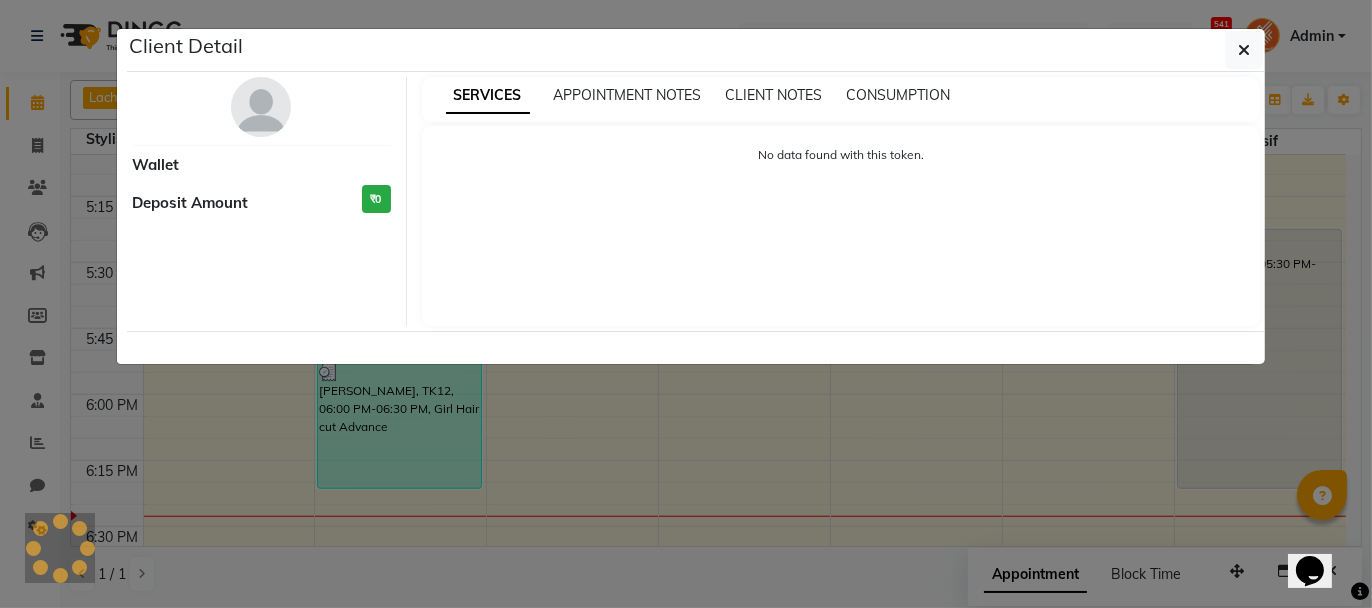 select on "7" 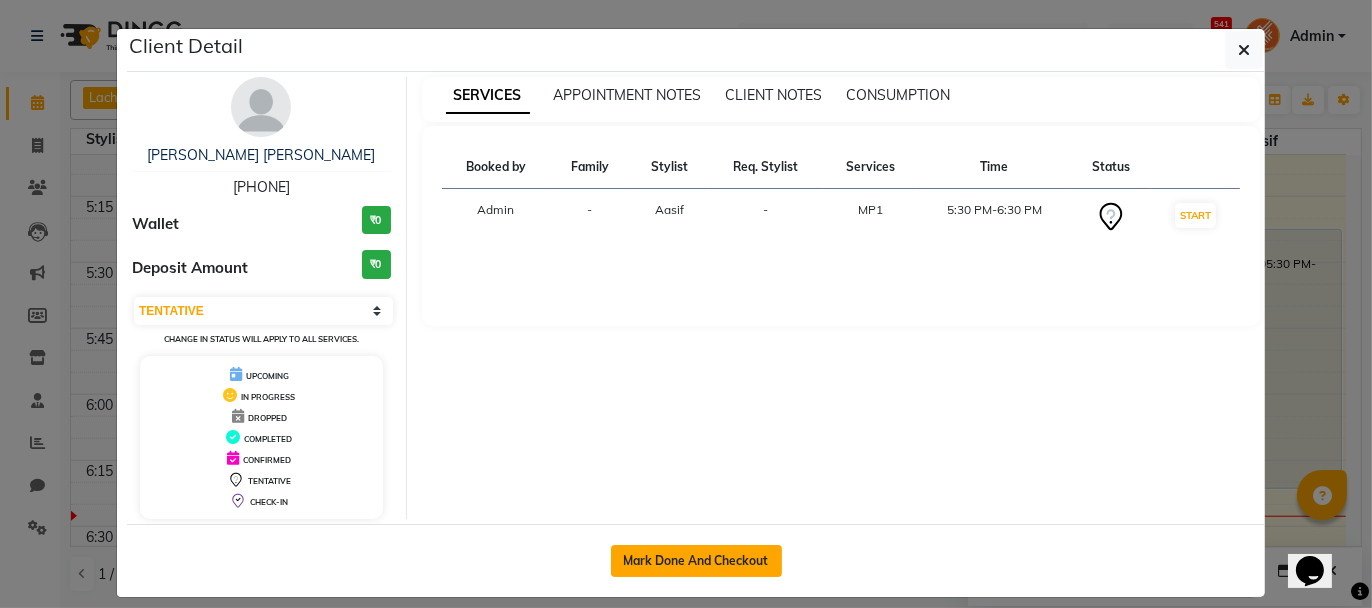 click on "Mark Done And Checkout" 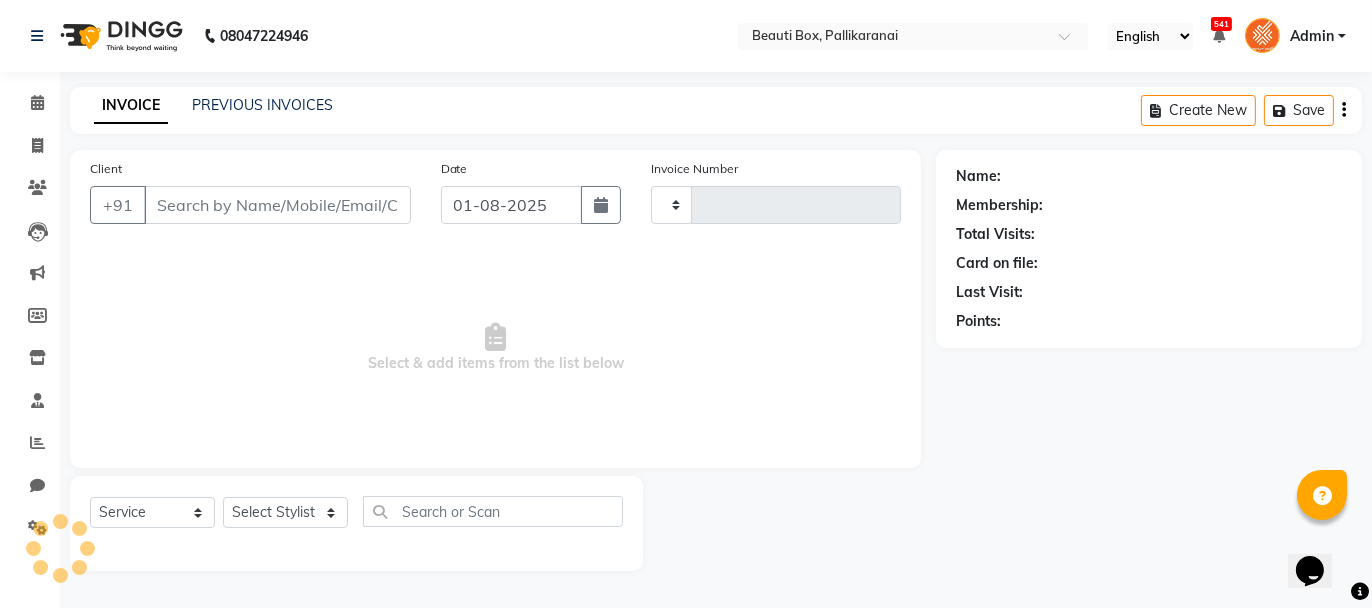 select on "3" 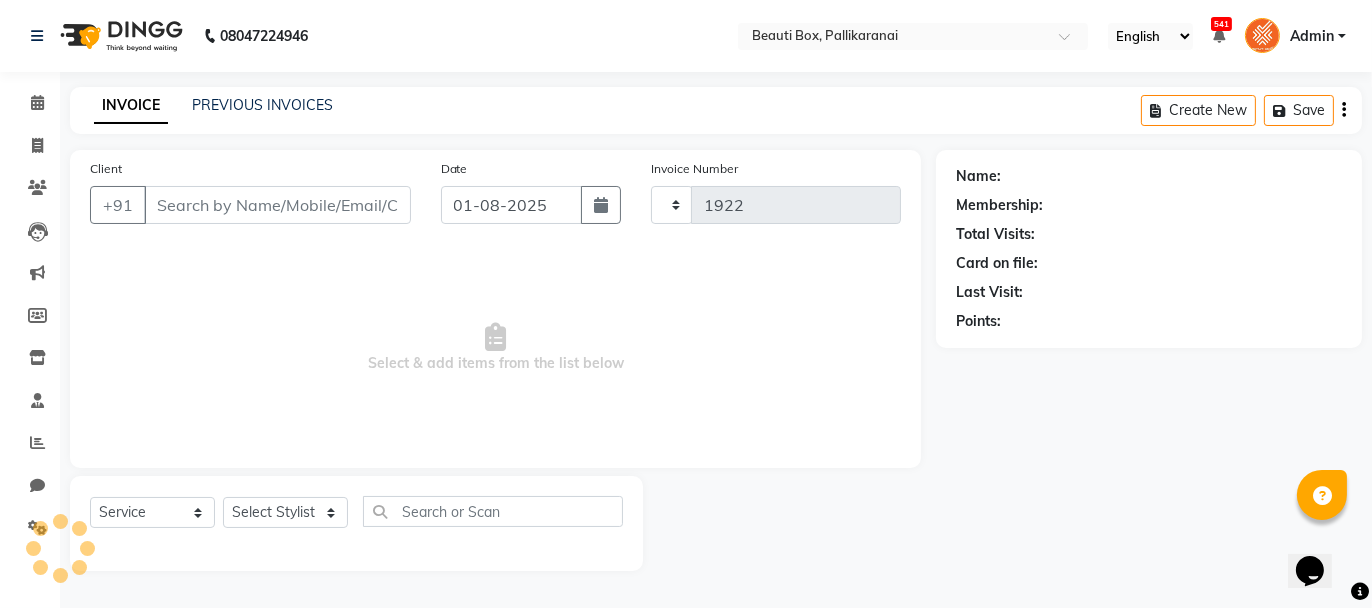 select on "11" 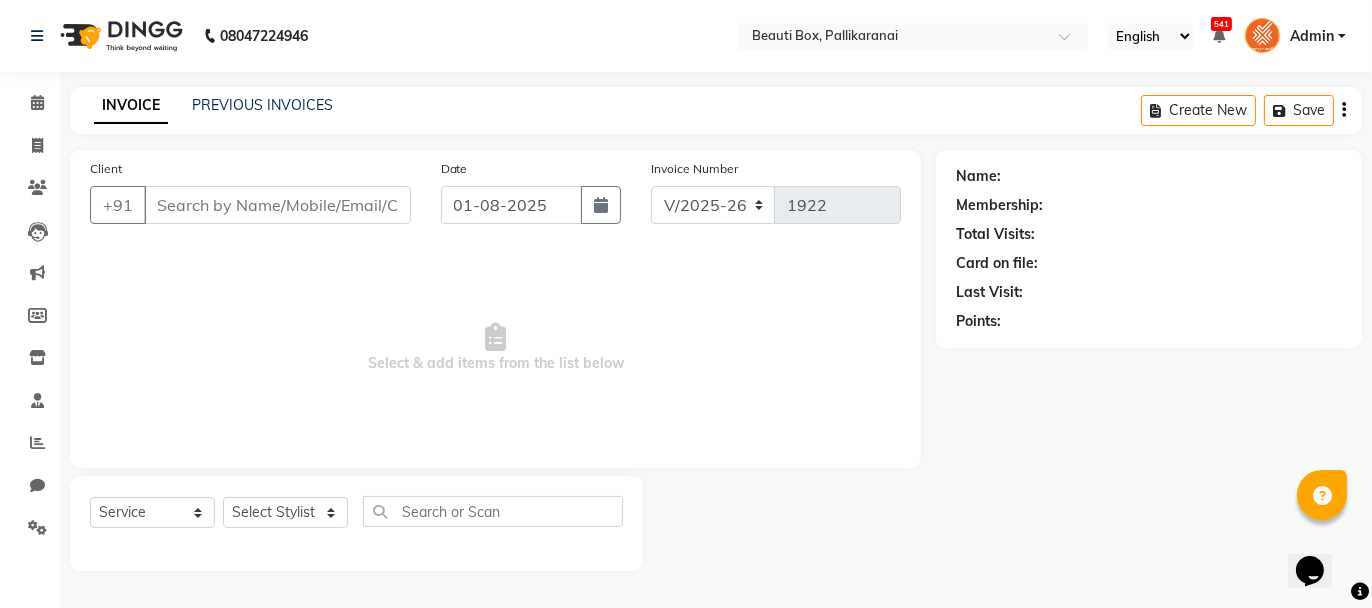 type on "[PHONE]" 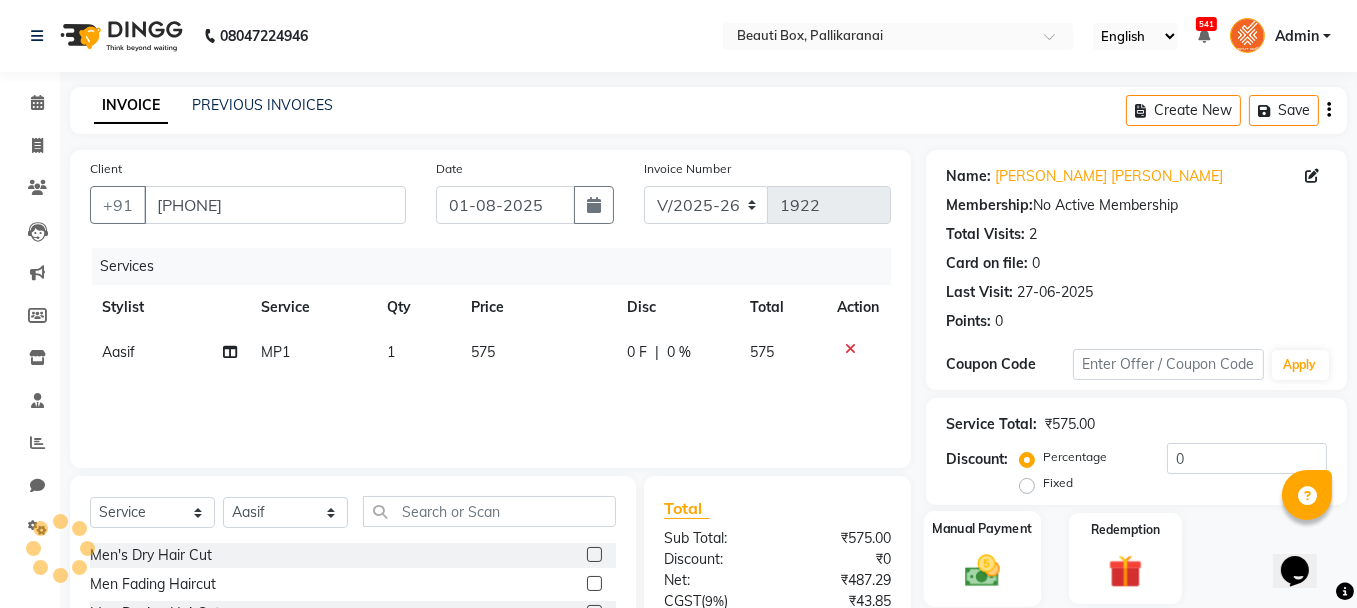 click 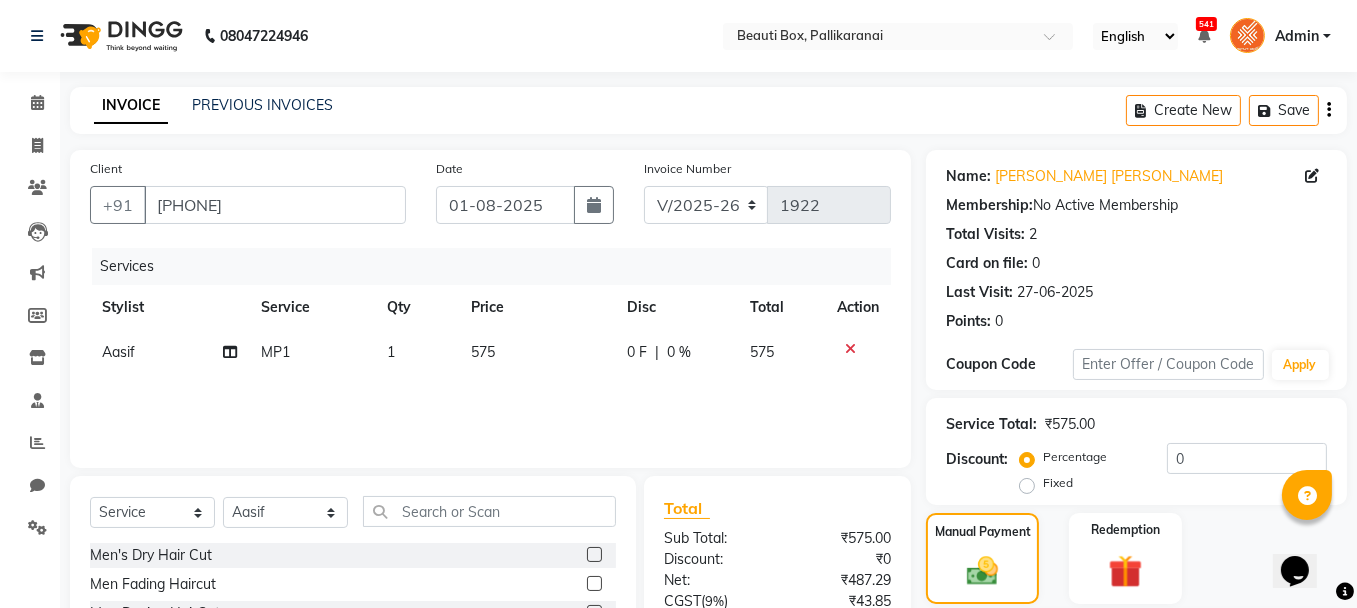 scroll, scrollTop: 194, scrollLeft: 0, axis: vertical 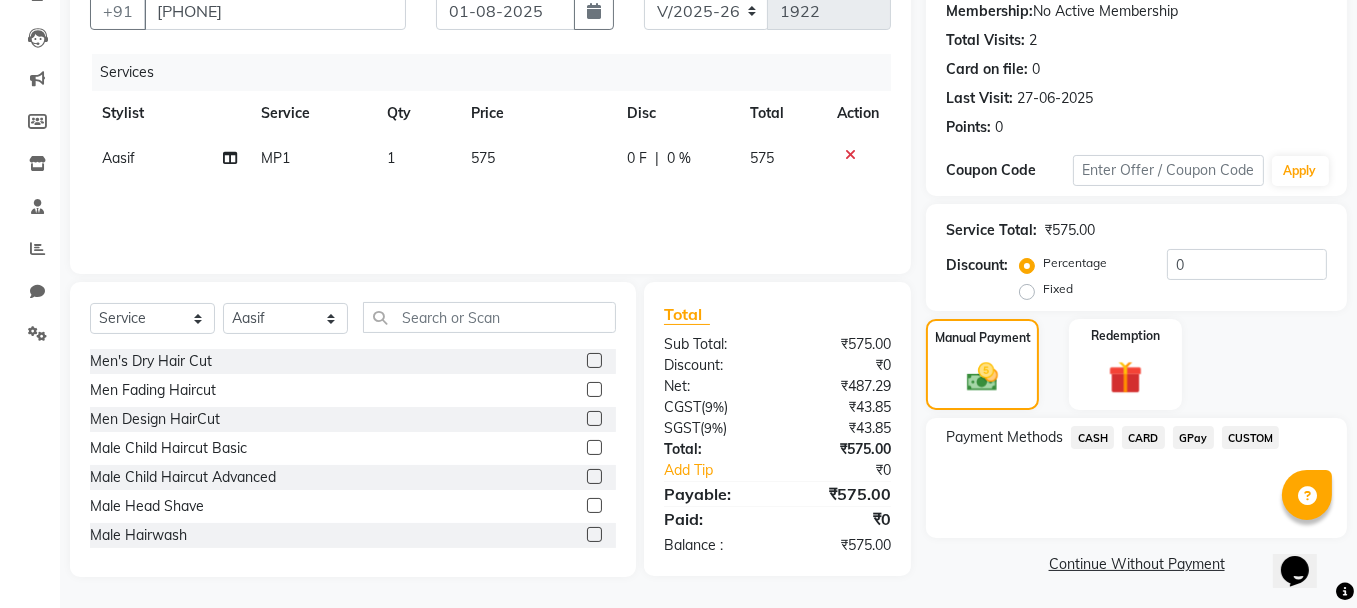 click on "GPay" 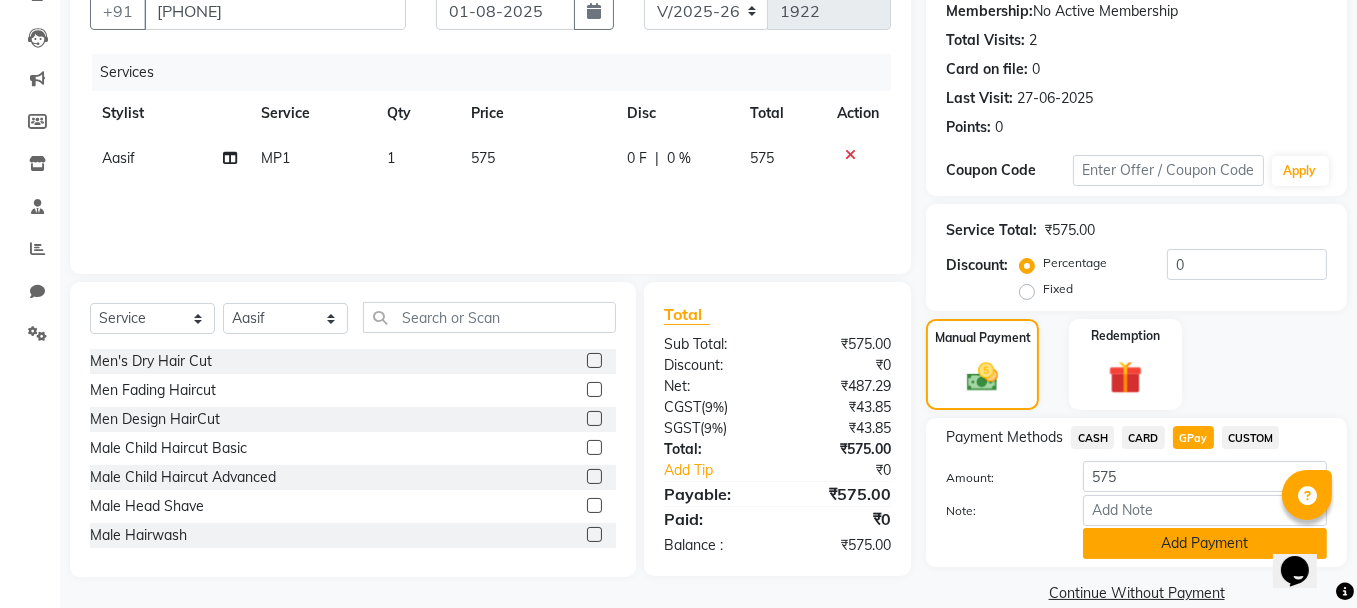 click on "Add Payment" 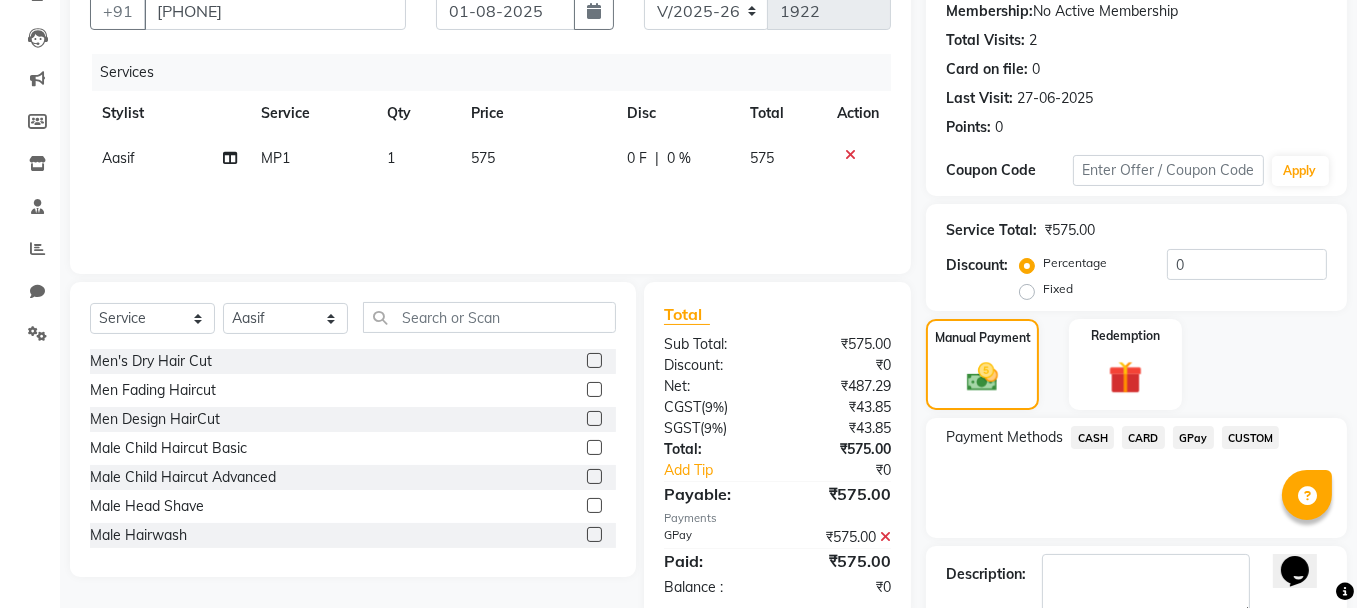 scroll, scrollTop: 305, scrollLeft: 0, axis: vertical 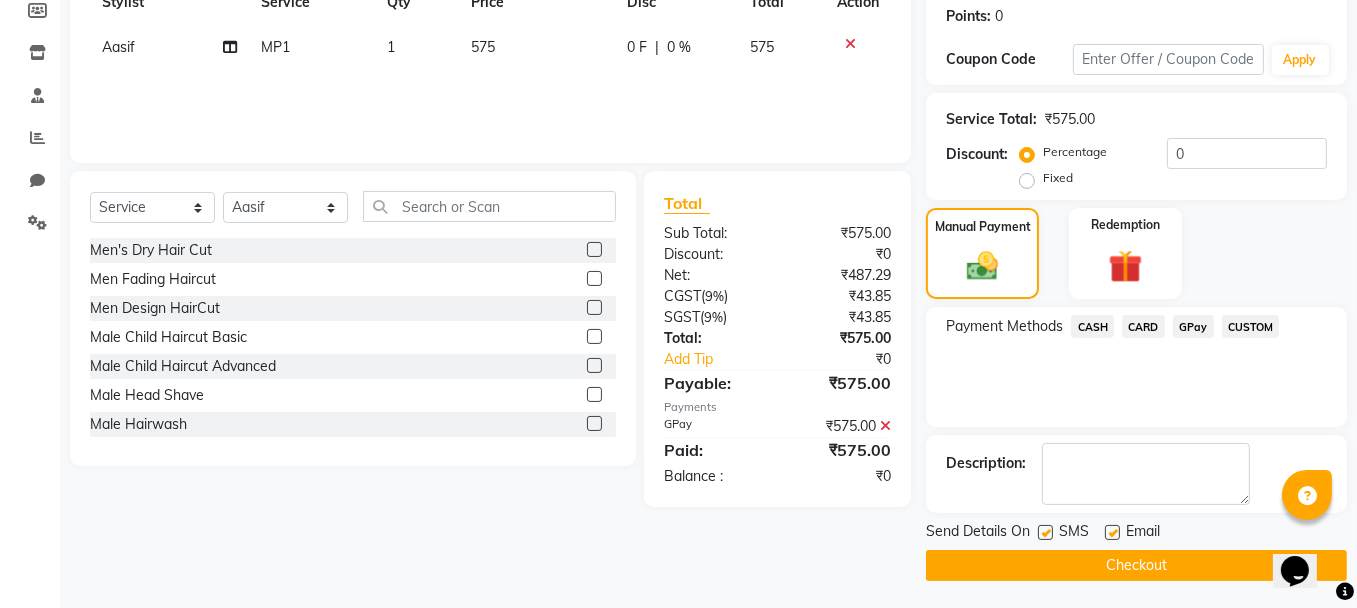 click on "Checkout" 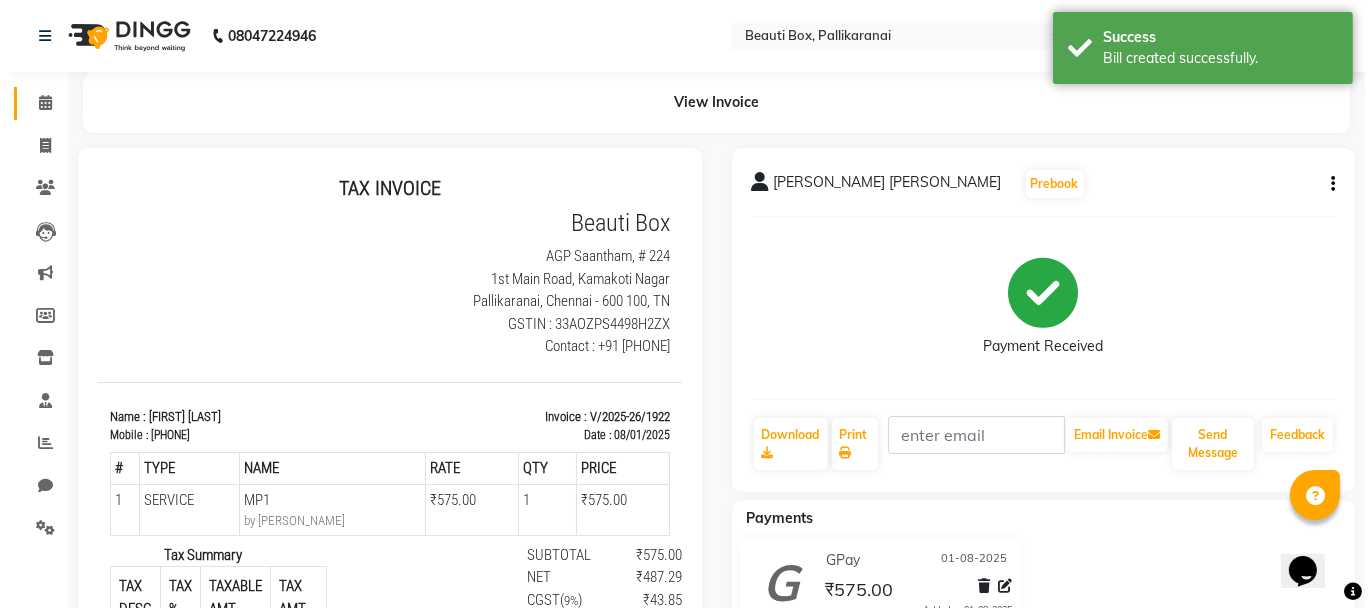 scroll, scrollTop: 0, scrollLeft: 0, axis: both 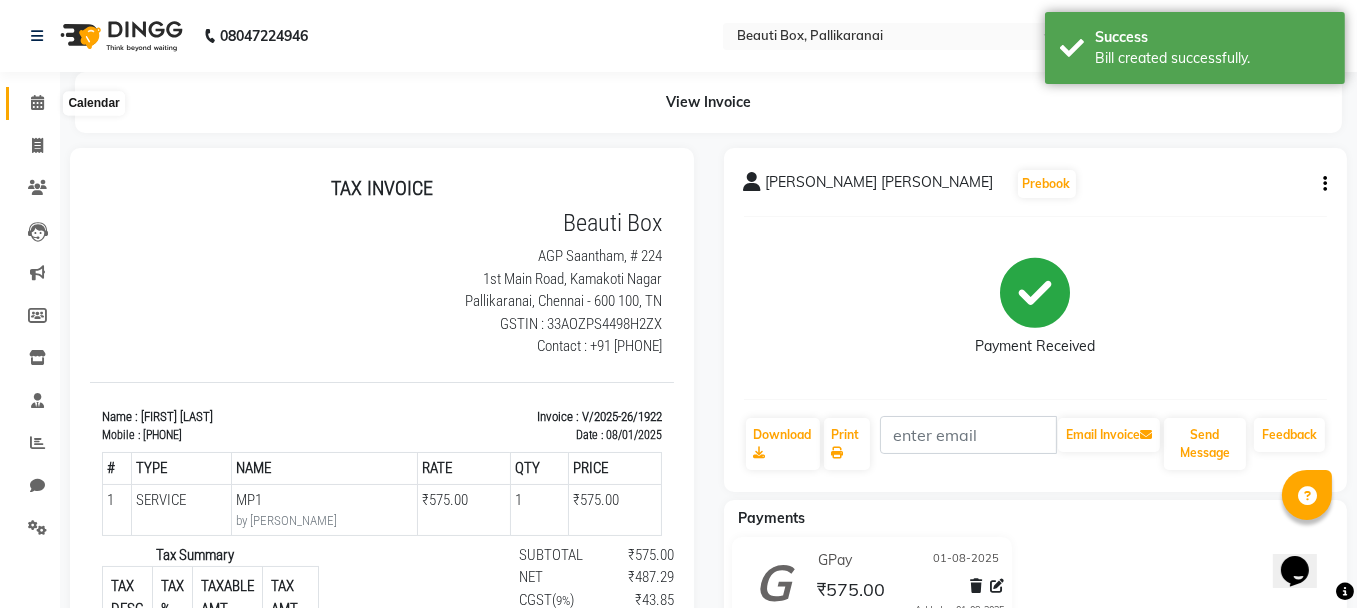 click 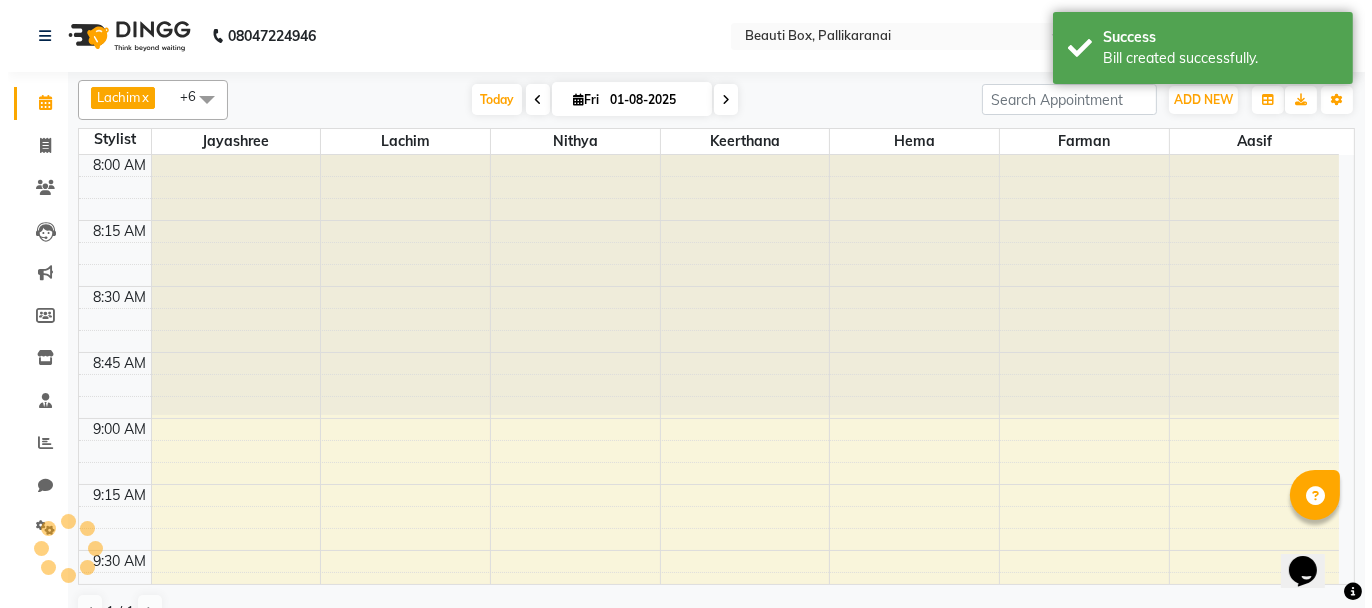 scroll, scrollTop: 0, scrollLeft: 0, axis: both 